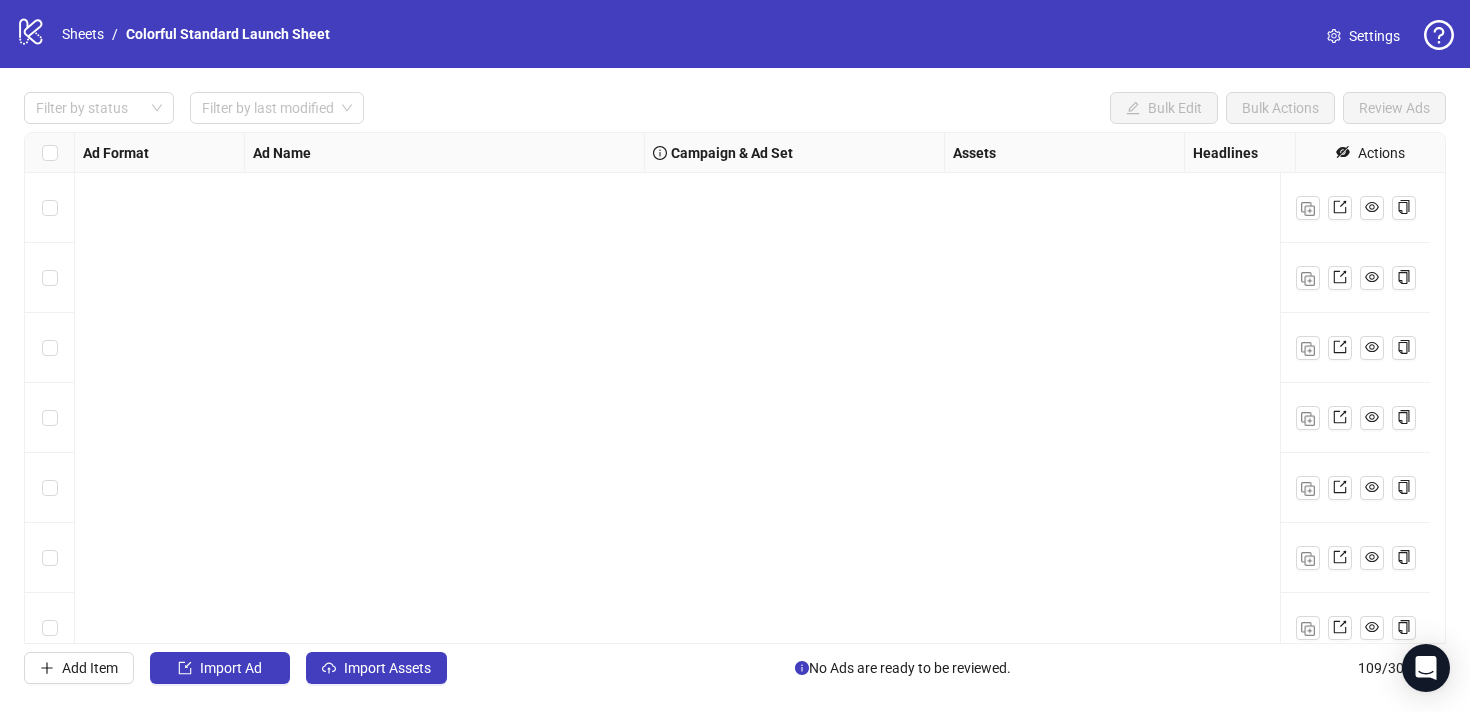 scroll, scrollTop: 0, scrollLeft: 0, axis: both 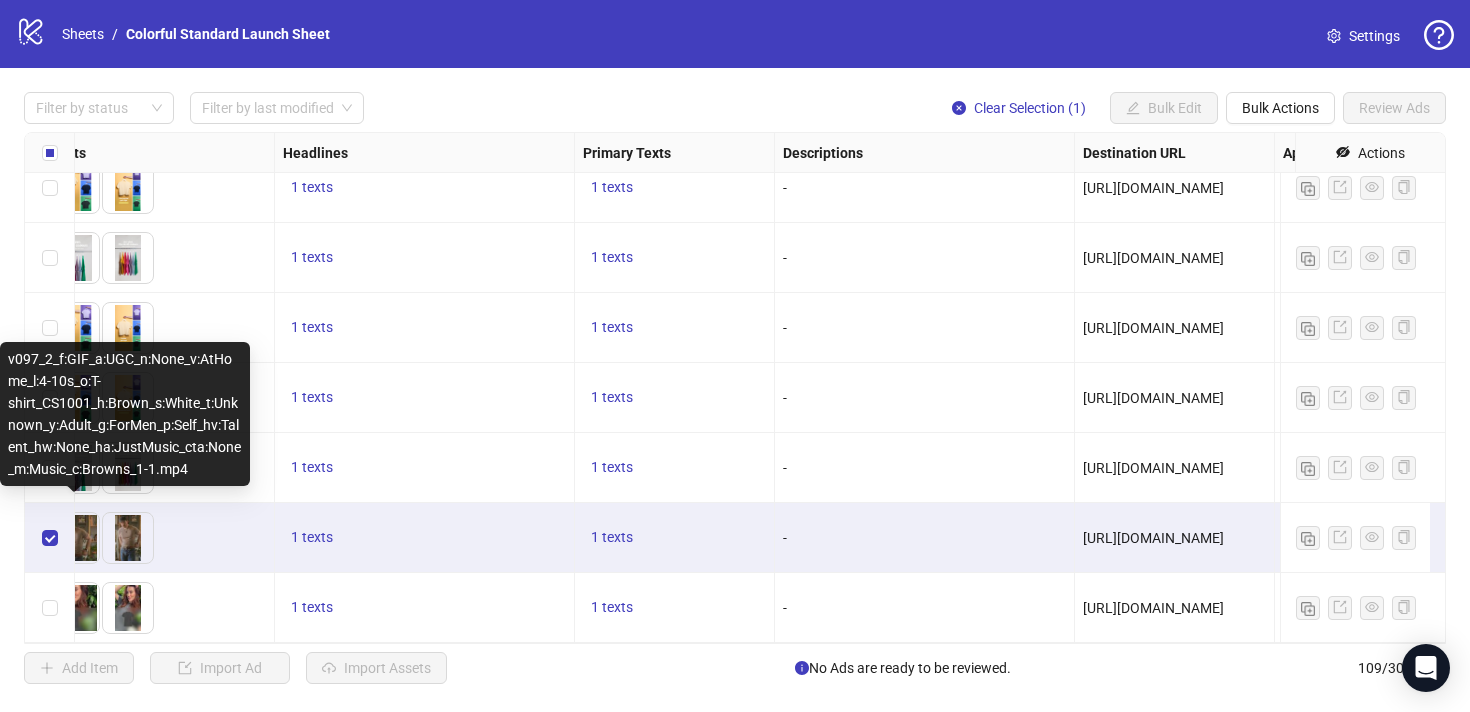 click at bounding box center [50, 538] 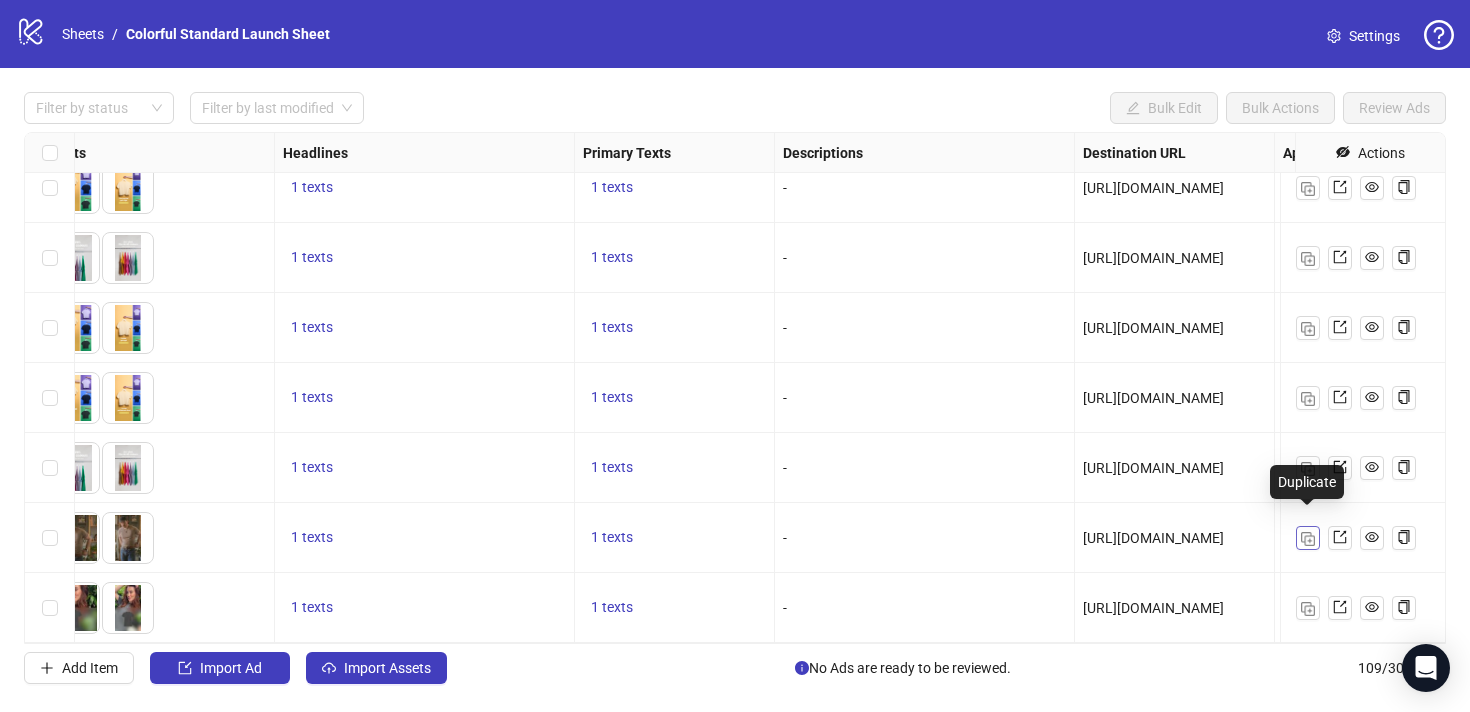 click at bounding box center [1308, 539] 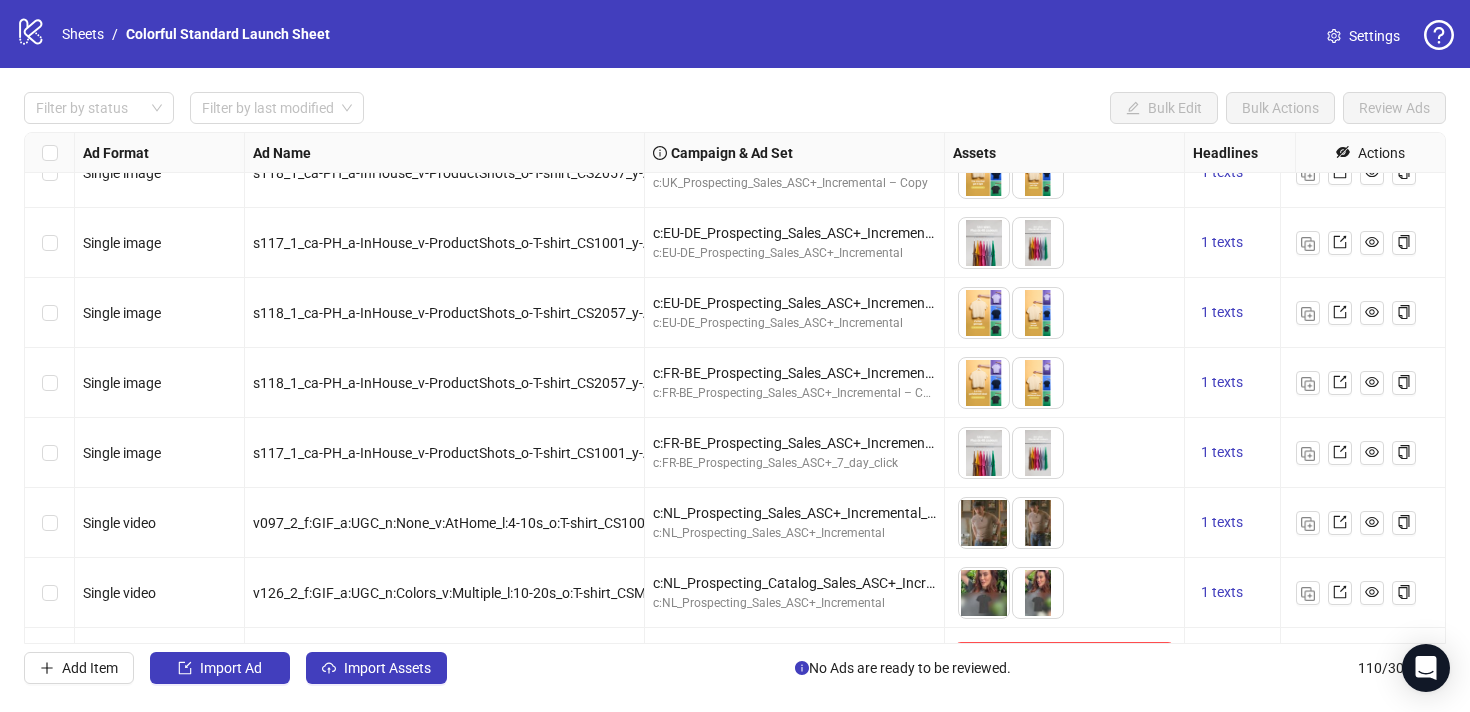 scroll, scrollTop: 7245, scrollLeft: 0, axis: vertical 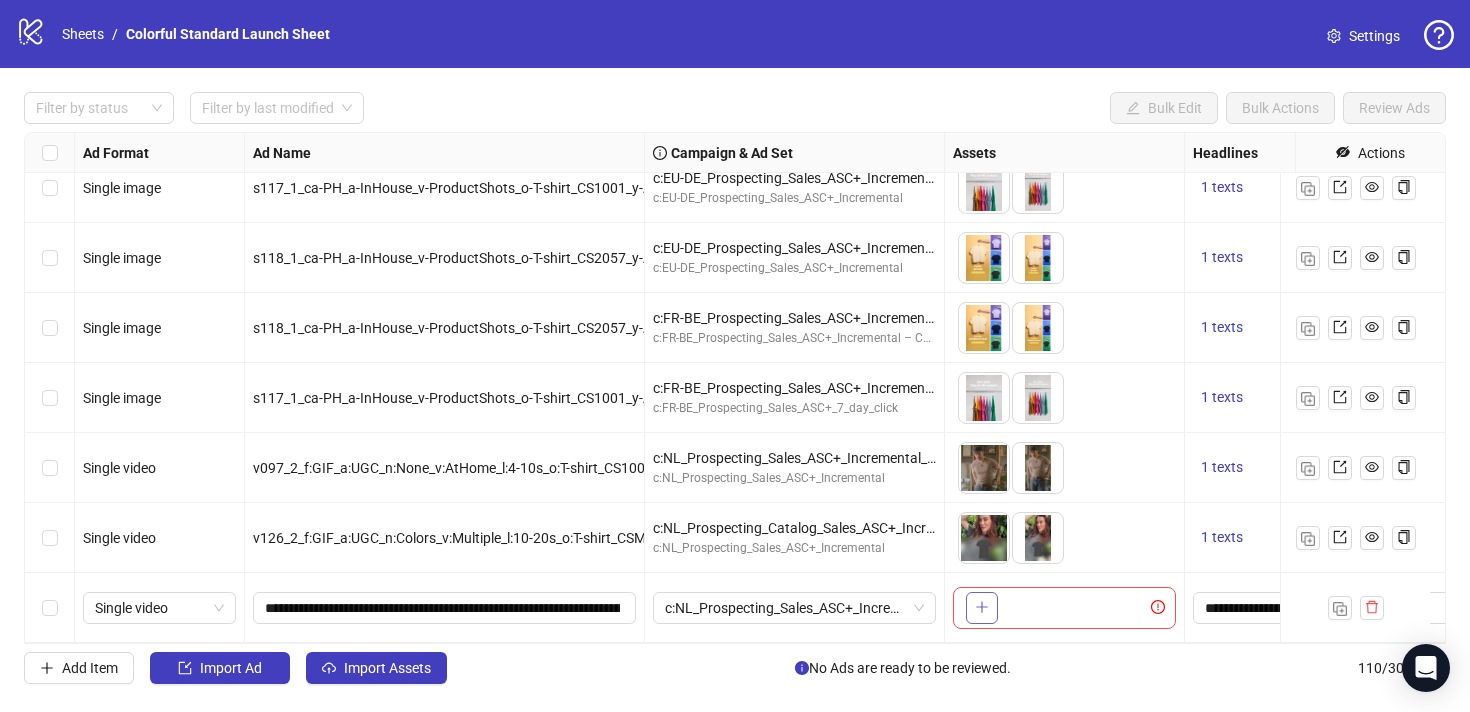 click 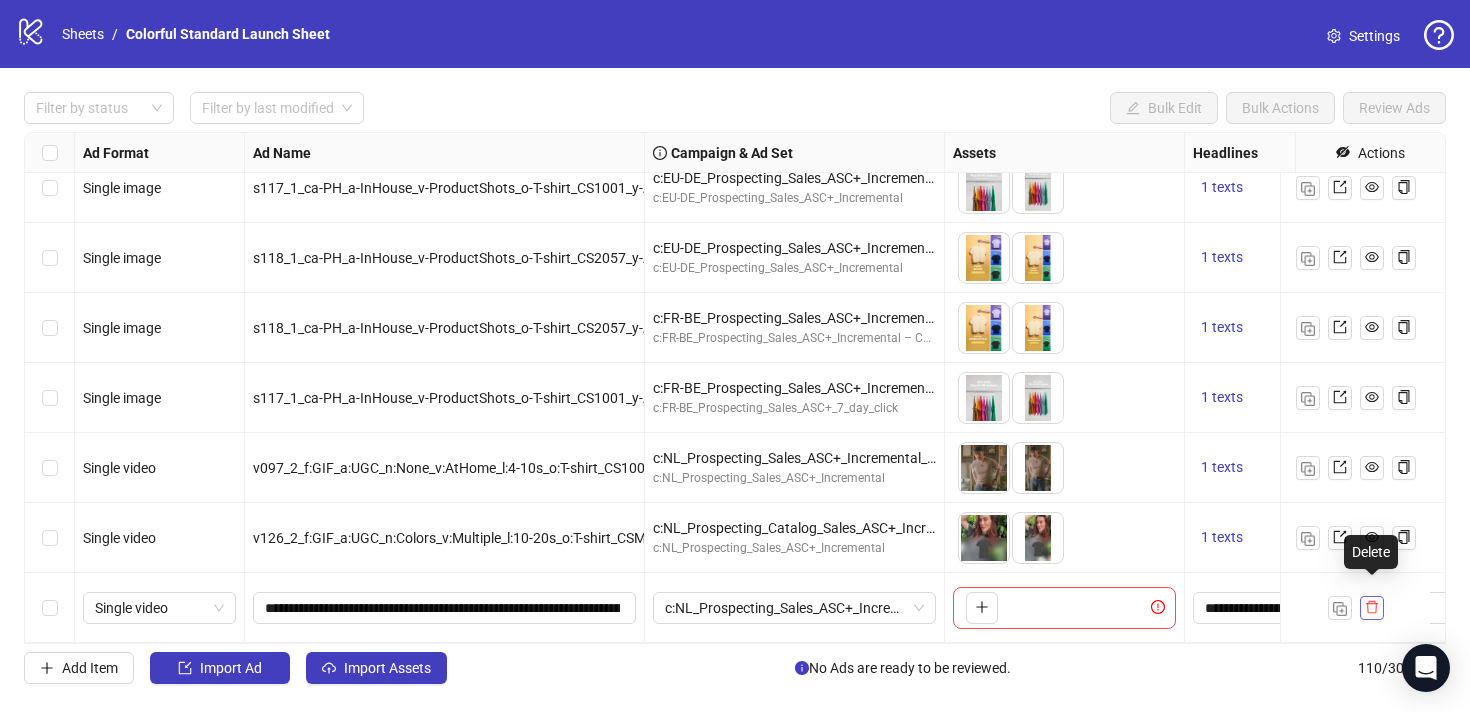 click 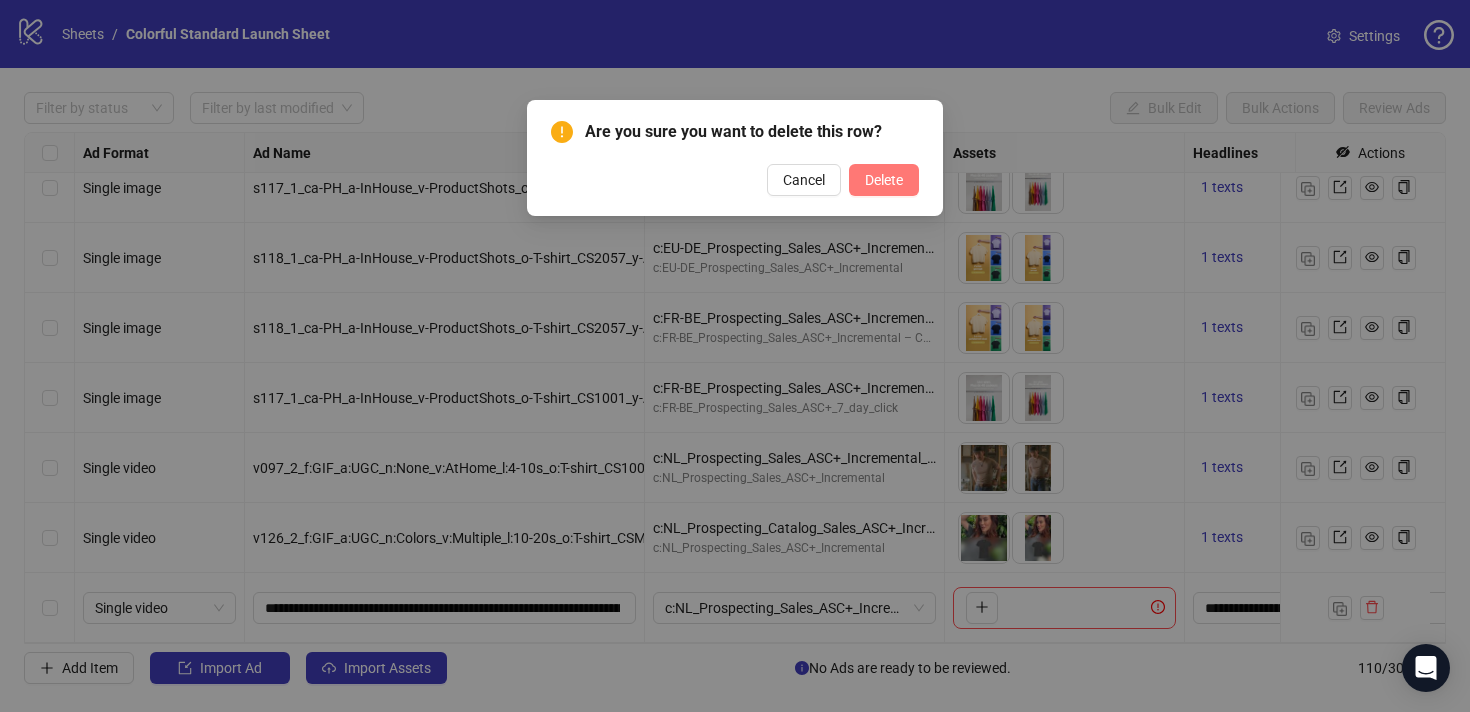 click on "Delete" at bounding box center (884, 180) 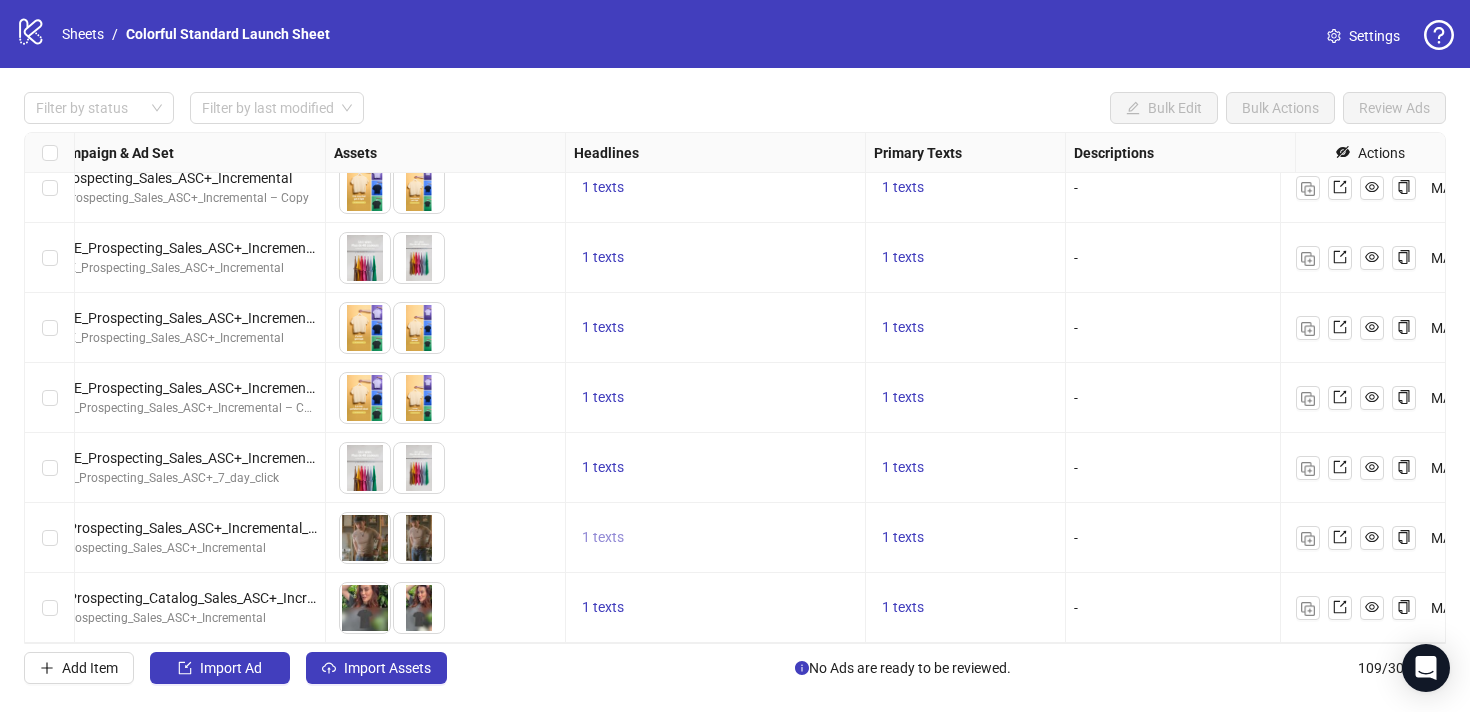scroll, scrollTop: 7175, scrollLeft: 695, axis: both 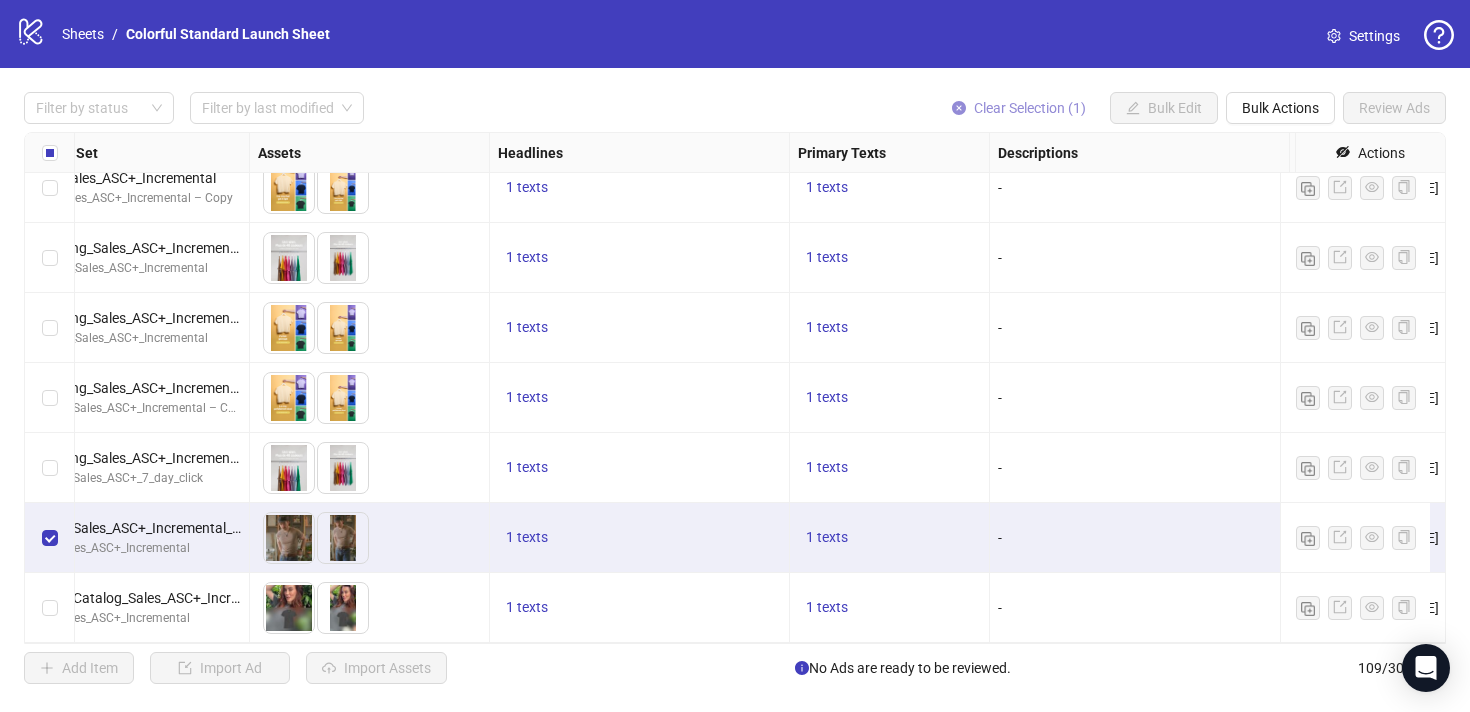 click on "Clear Selection (1)" at bounding box center [1030, 108] 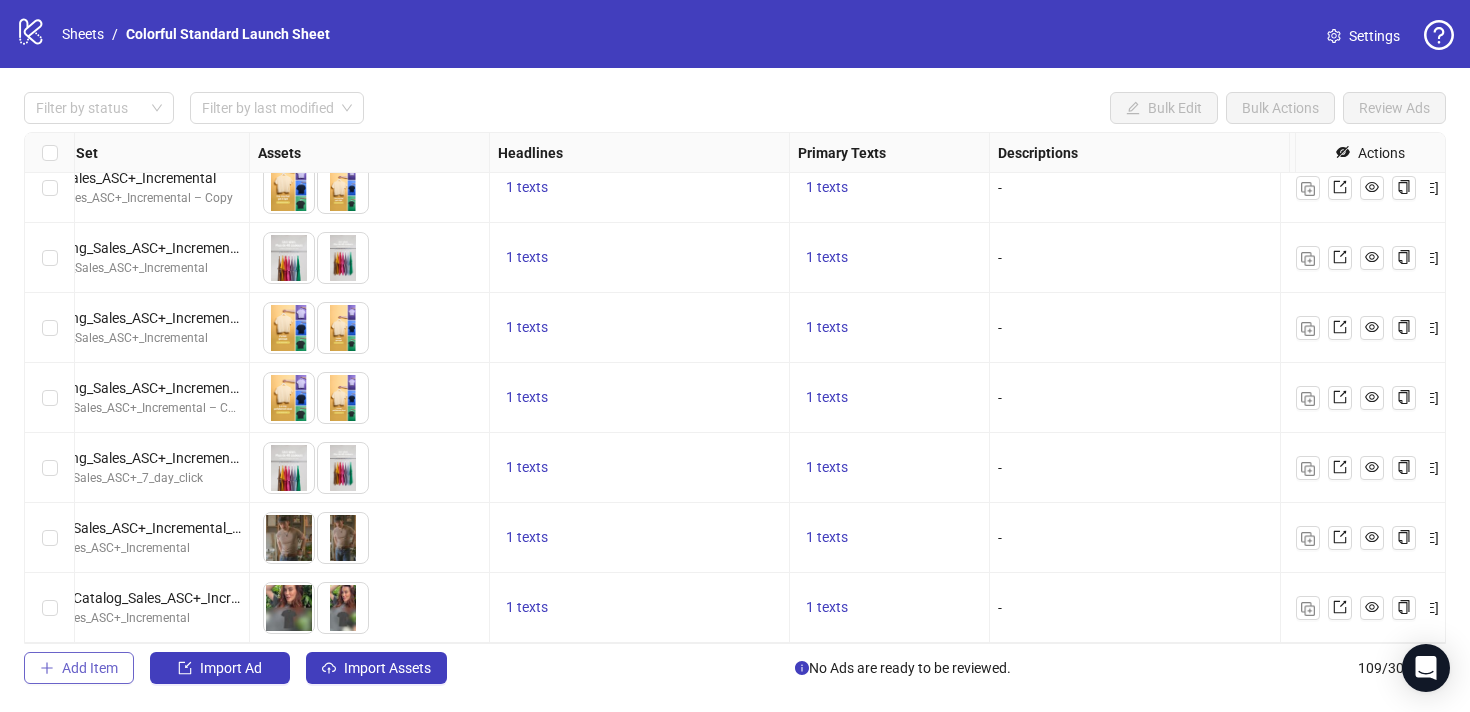 click on "Add Item" at bounding box center (90, 668) 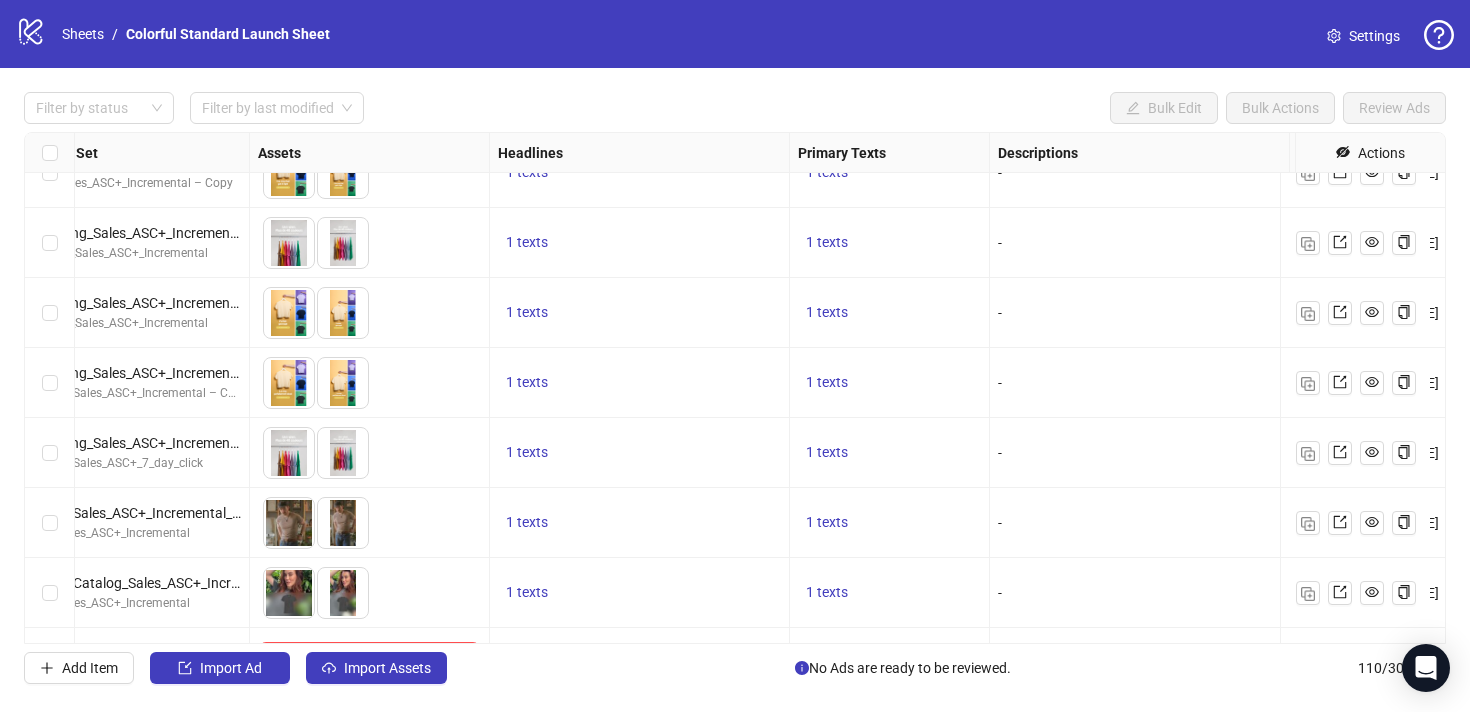 scroll, scrollTop: 7245, scrollLeft: 695, axis: both 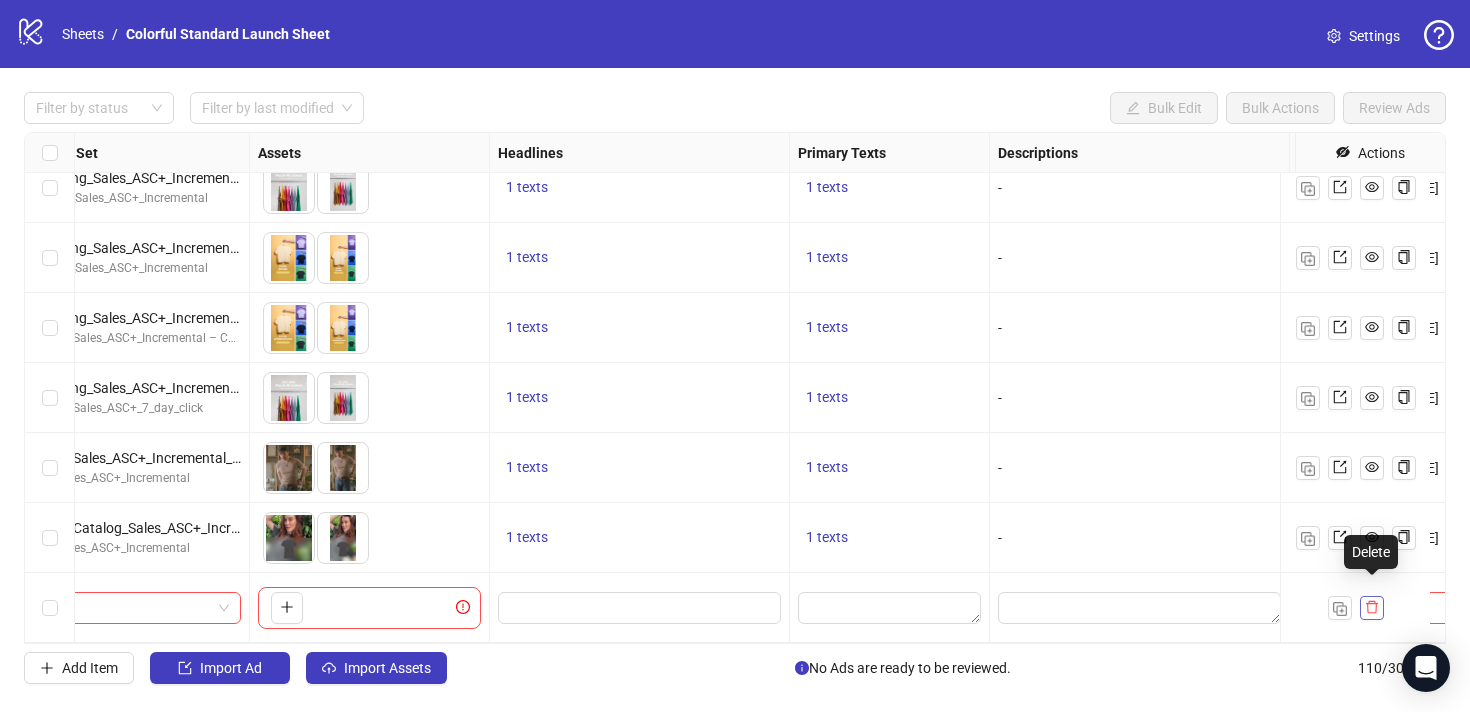 click at bounding box center (1372, 607) 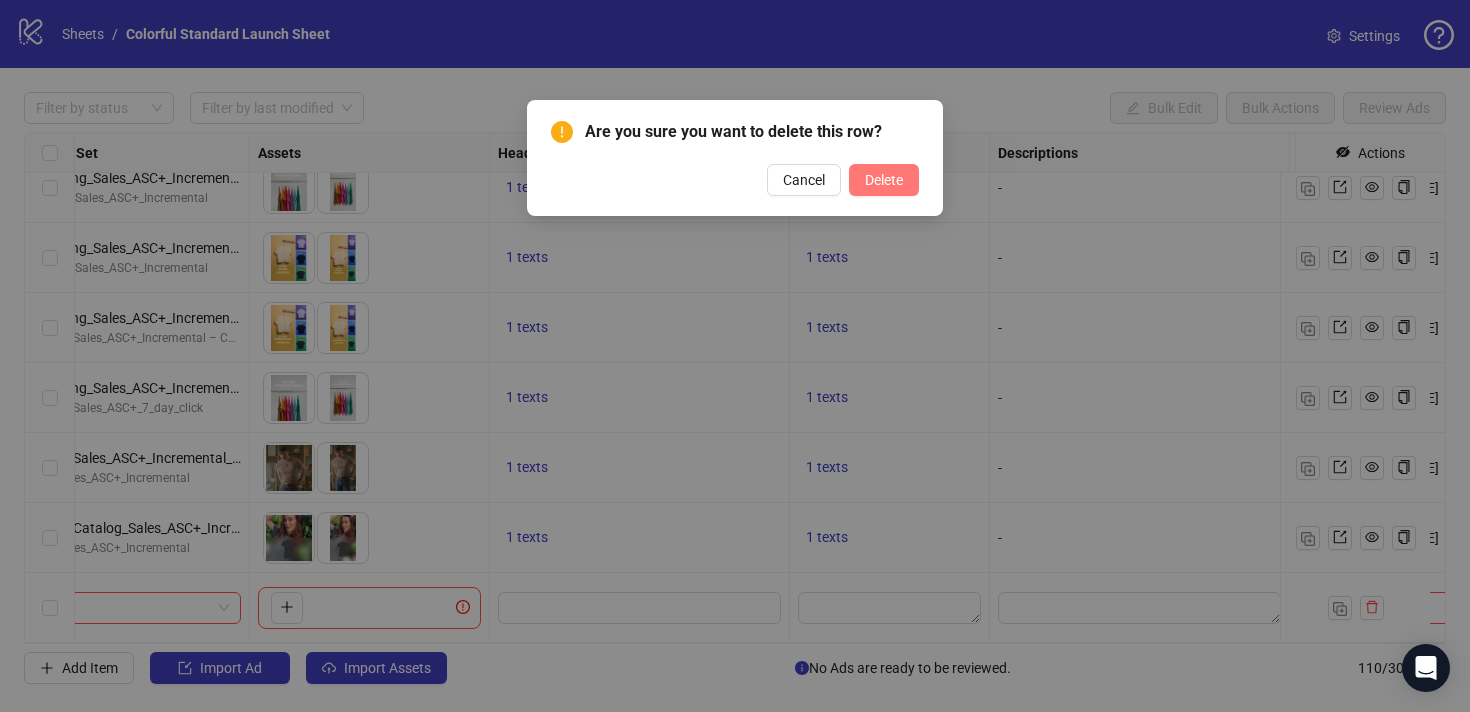 click on "Delete" at bounding box center [884, 180] 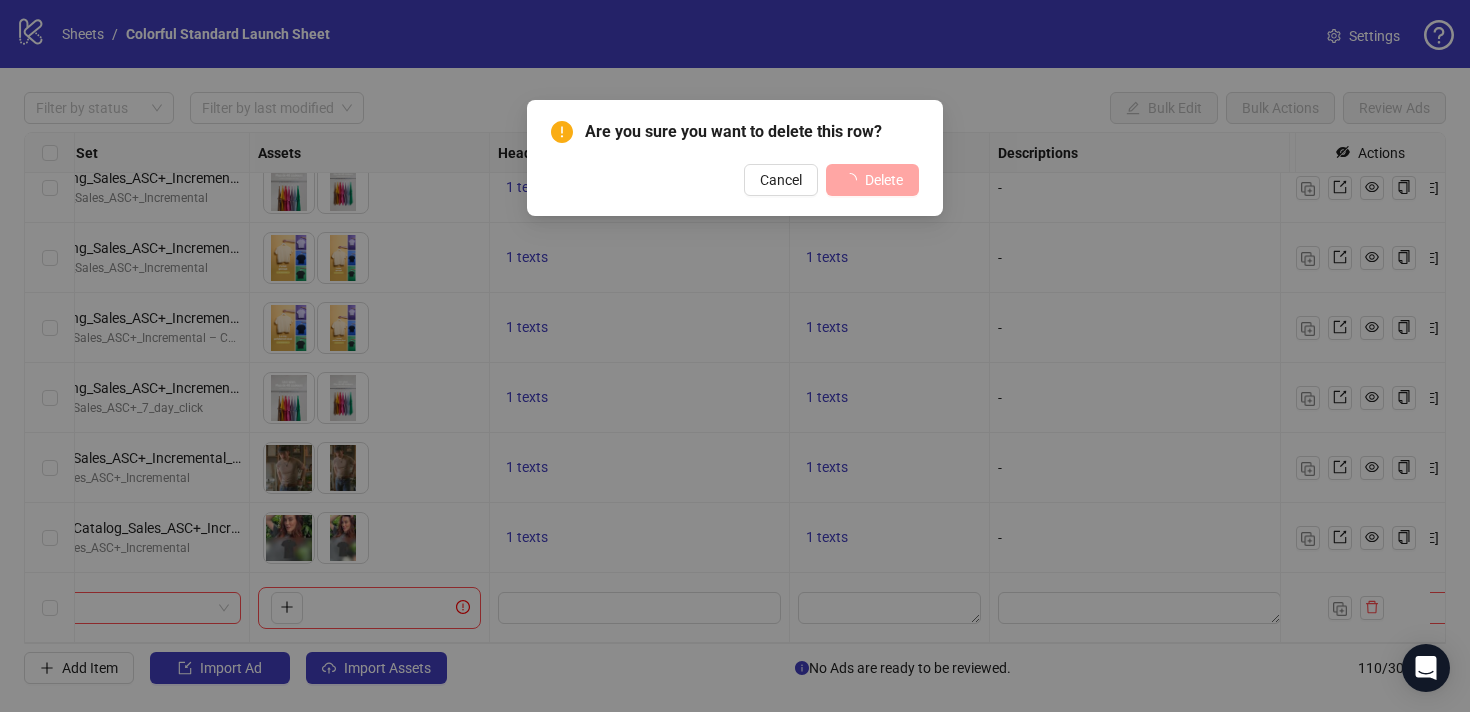 scroll, scrollTop: 7175, scrollLeft: 695, axis: both 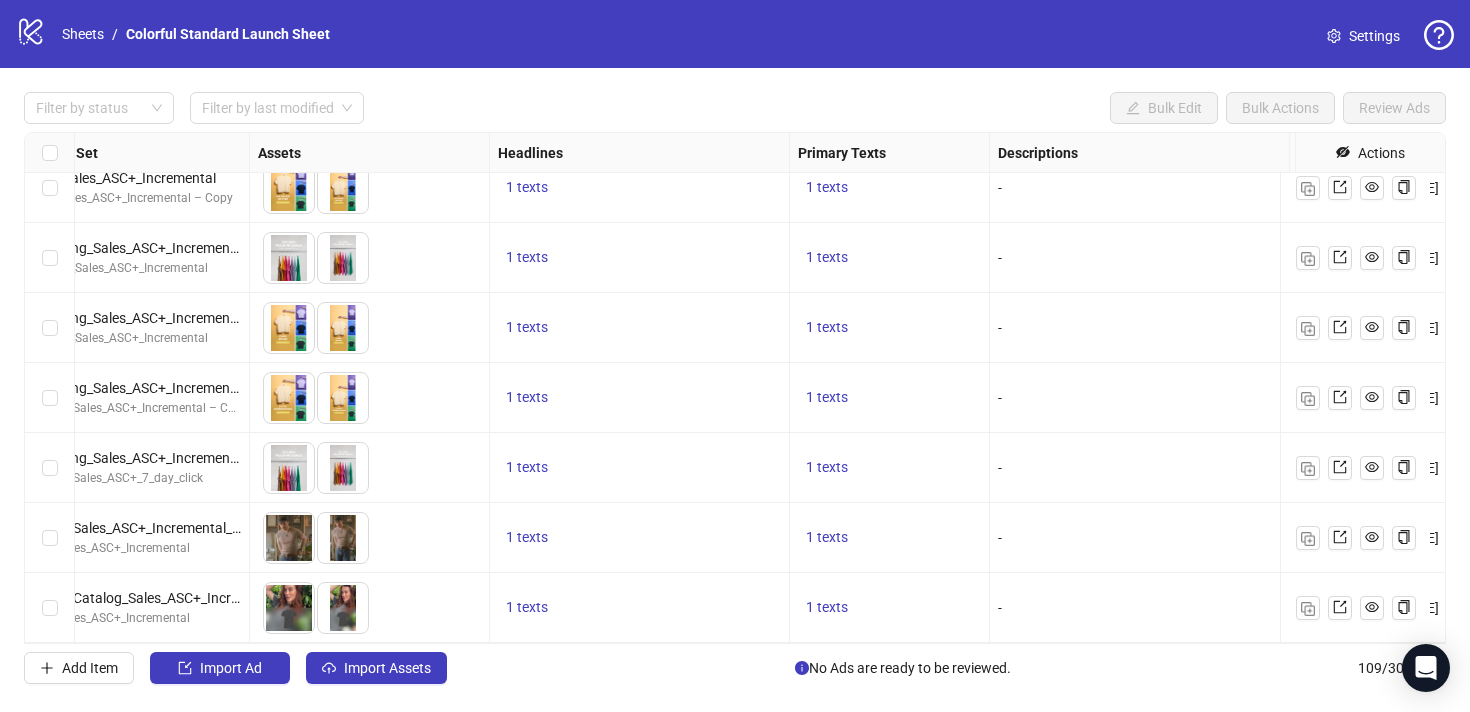 click on "-" at bounding box center [1139, 538] 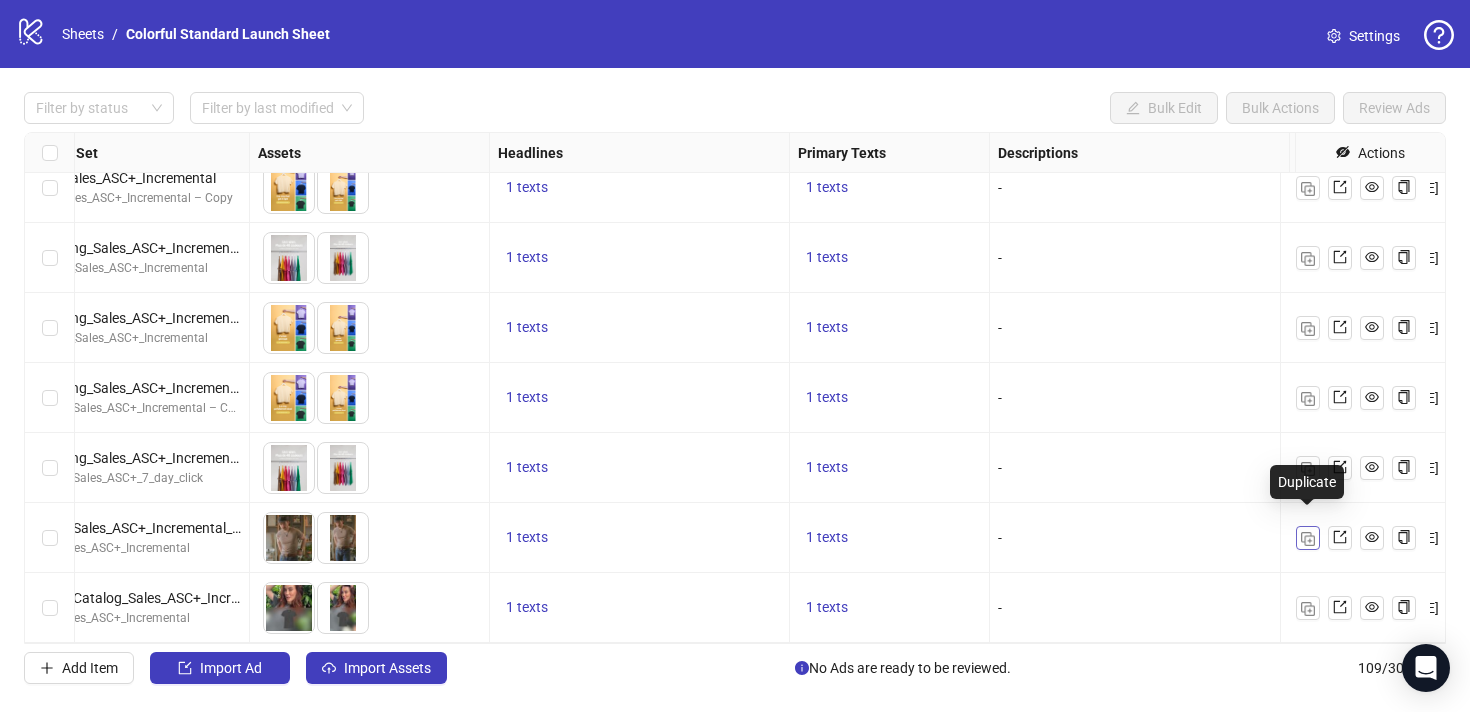 click at bounding box center [1308, 538] 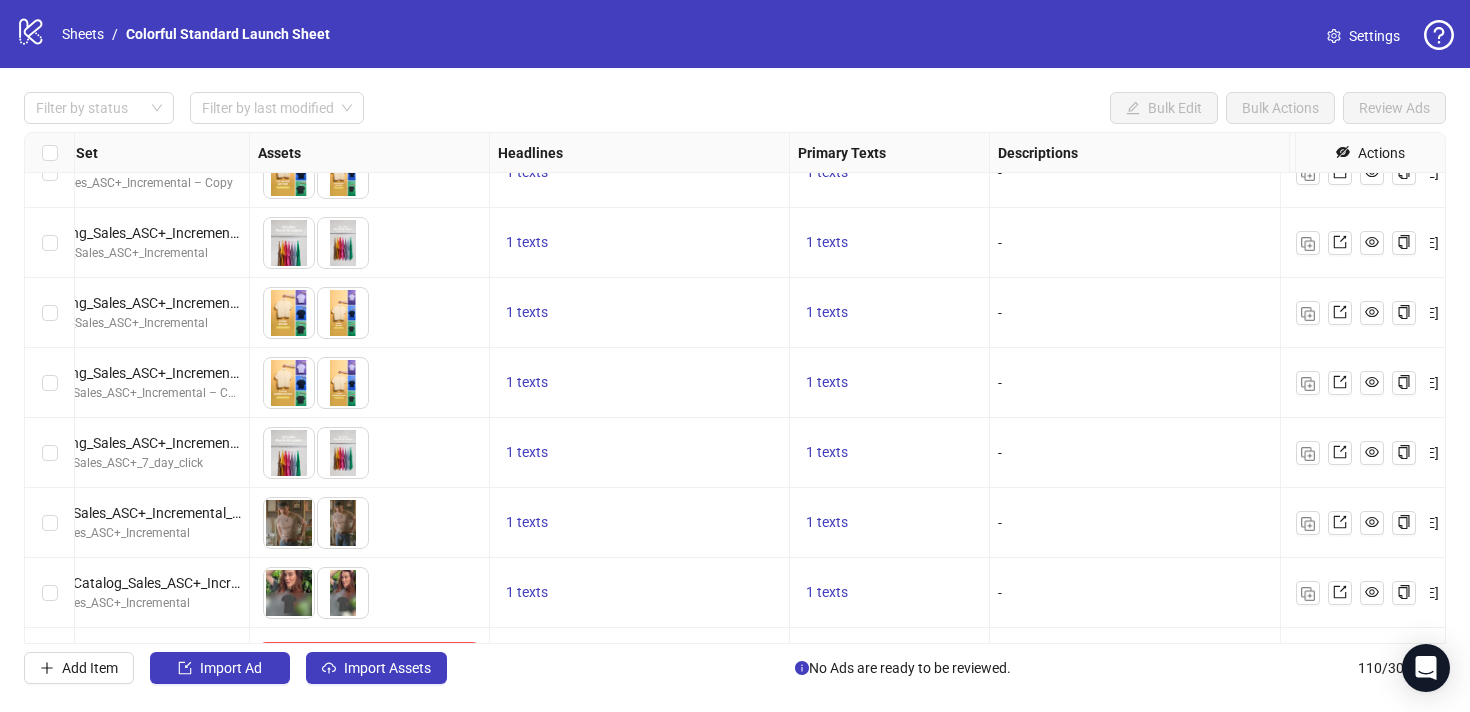 scroll, scrollTop: 7245, scrollLeft: 695, axis: both 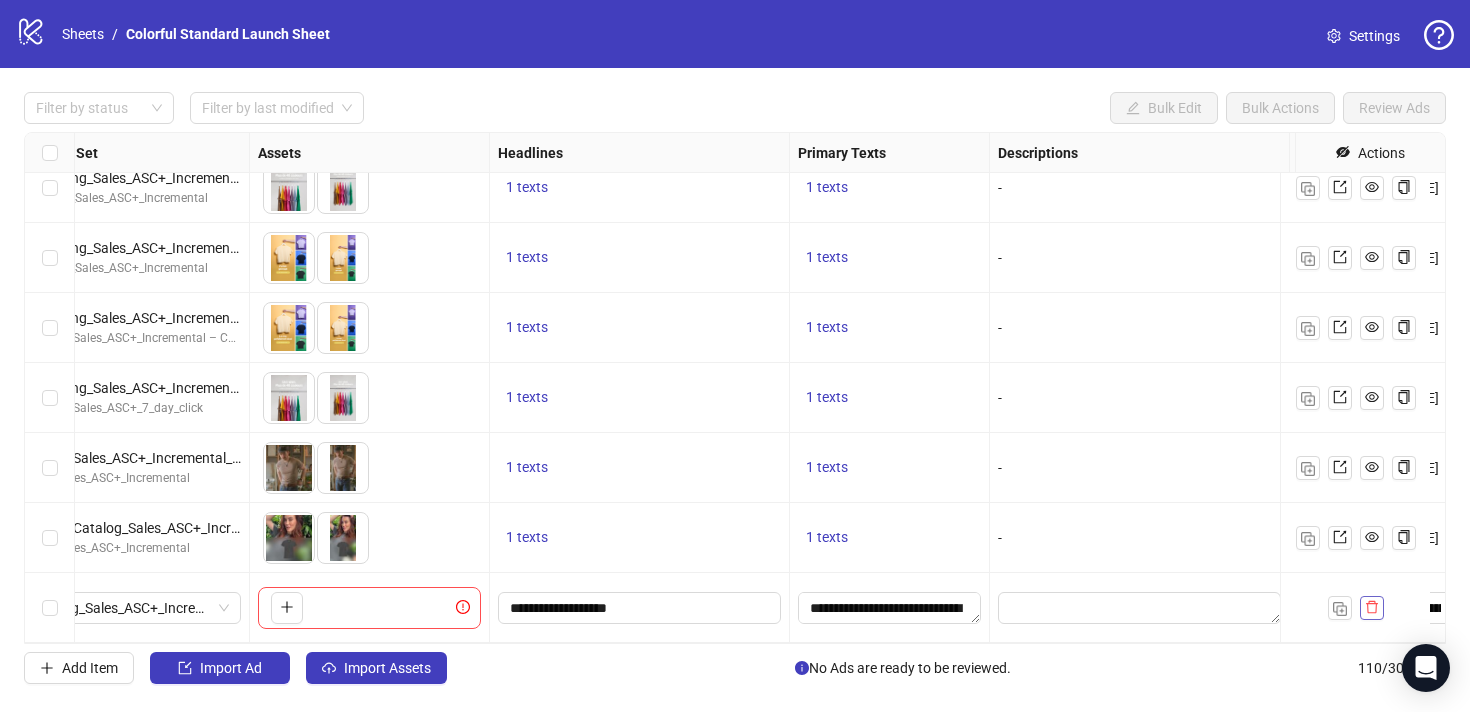 click at bounding box center (1372, 608) 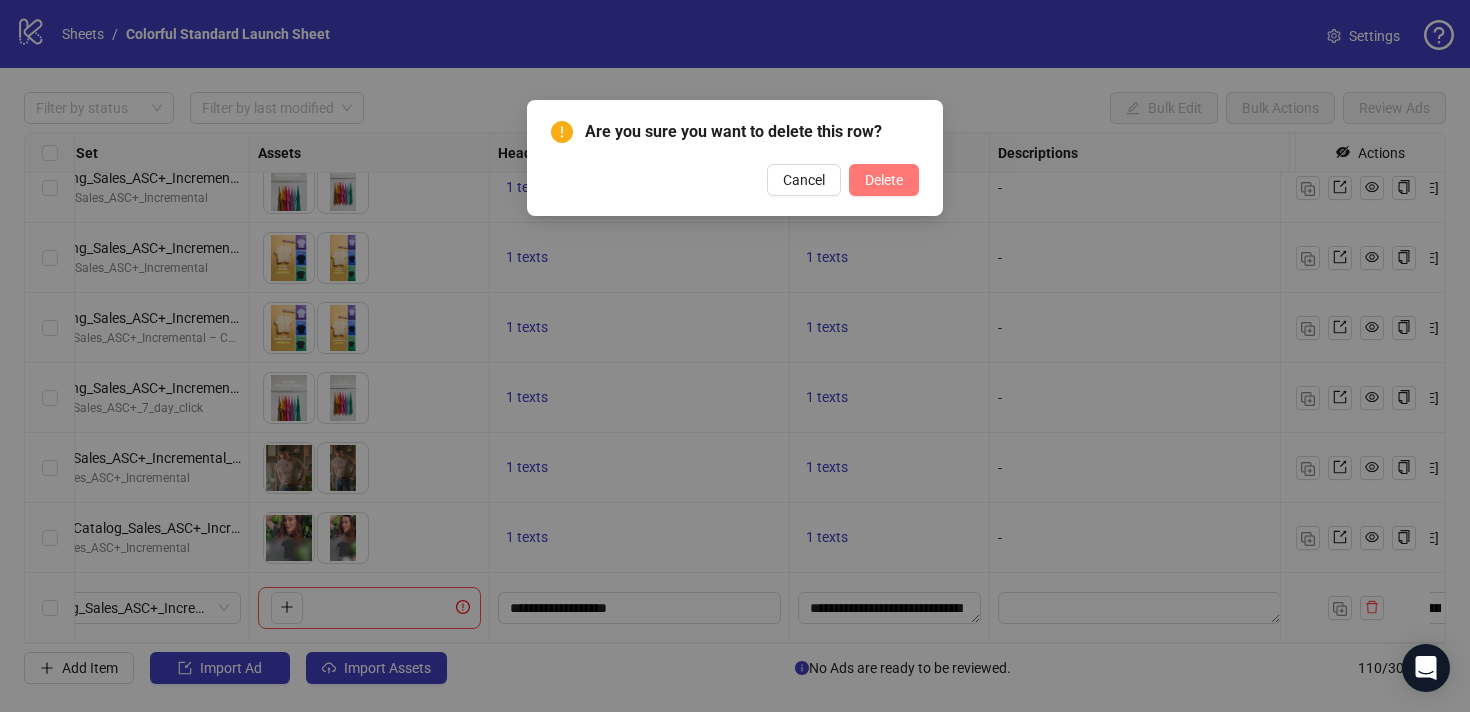 click on "Delete" at bounding box center [884, 180] 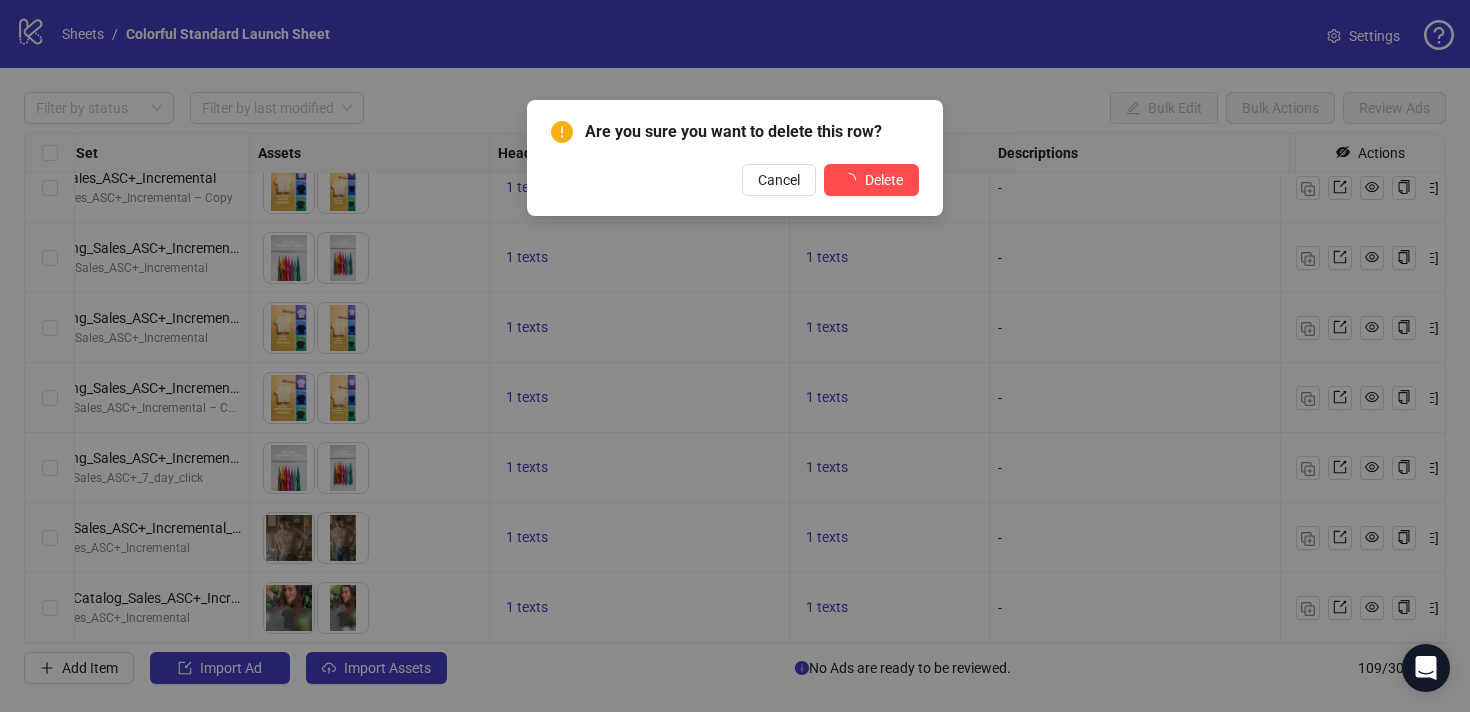 scroll, scrollTop: 7175, scrollLeft: 695, axis: both 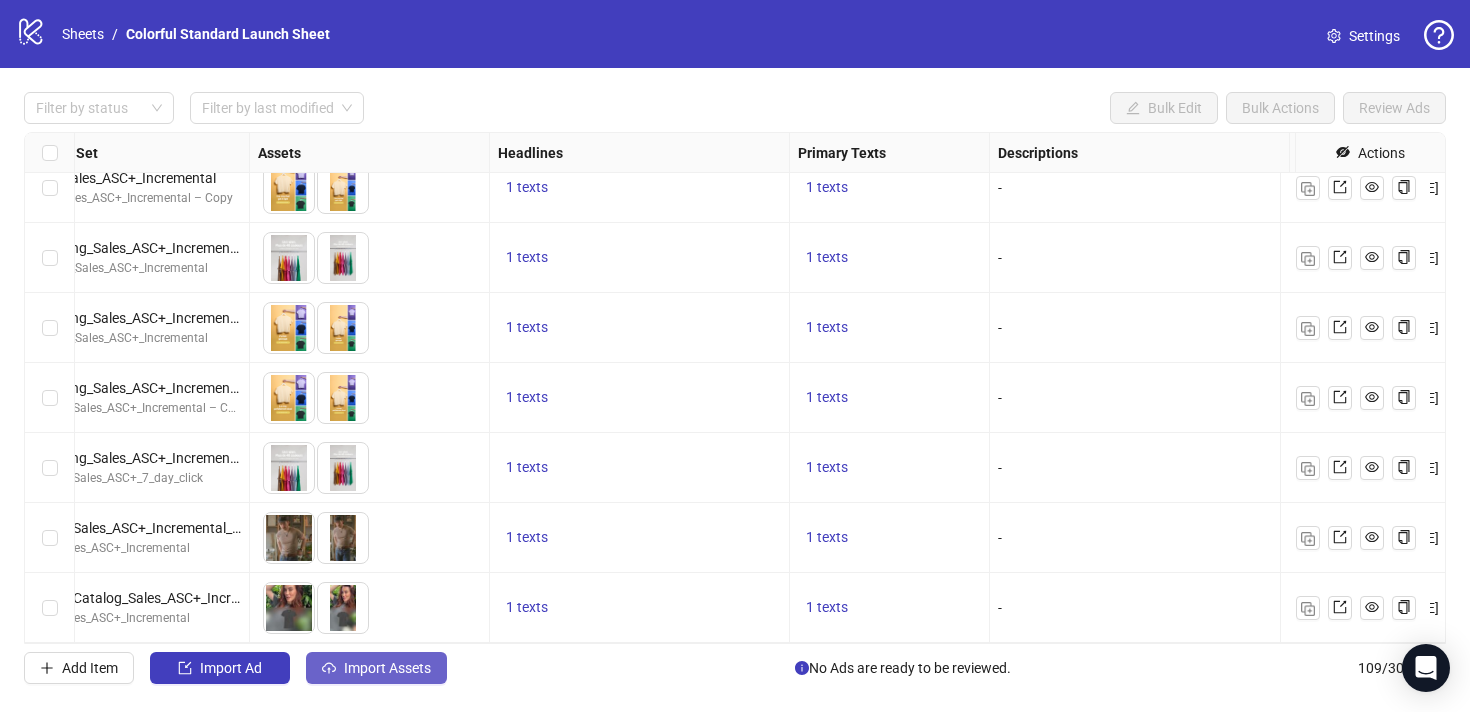 click on "Import Assets" at bounding box center (376, 668) 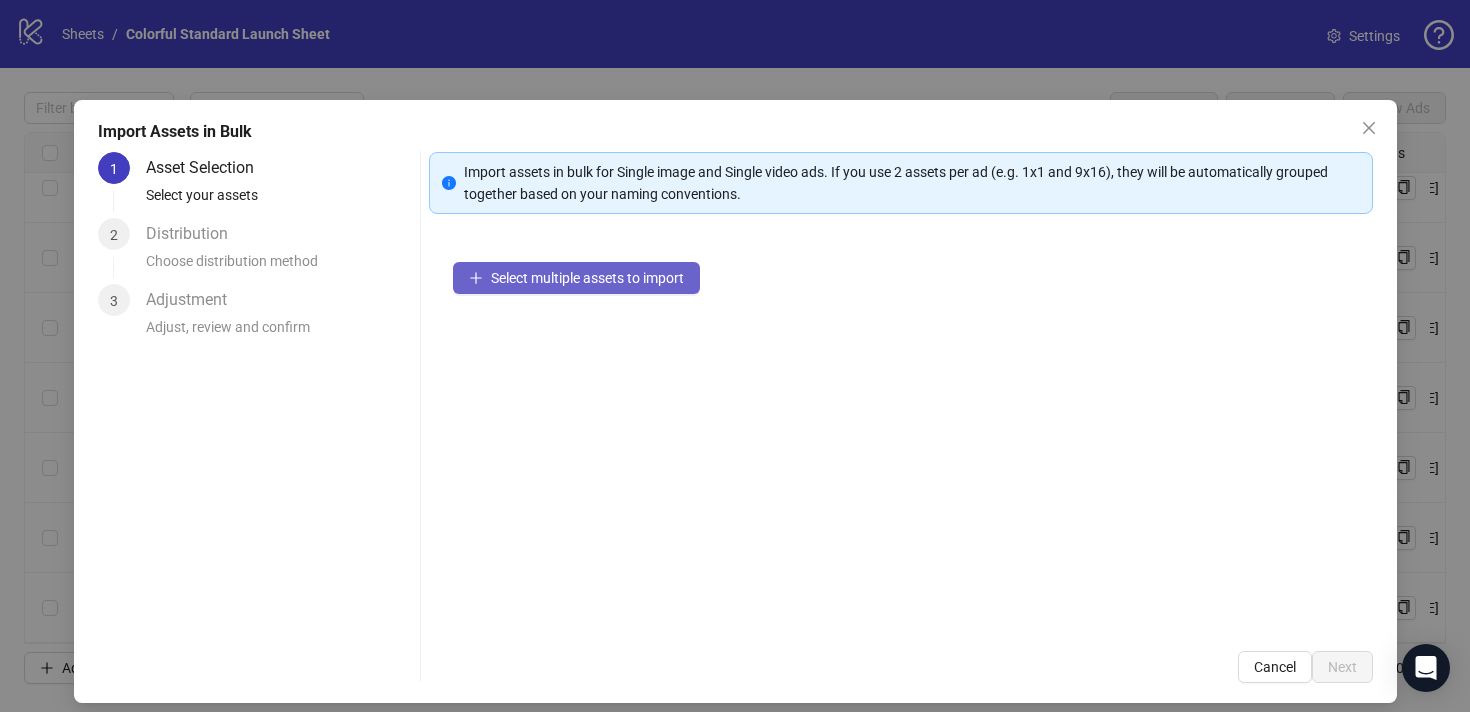 click on "Select multiple assets to import" at bounding box center (587, 278) 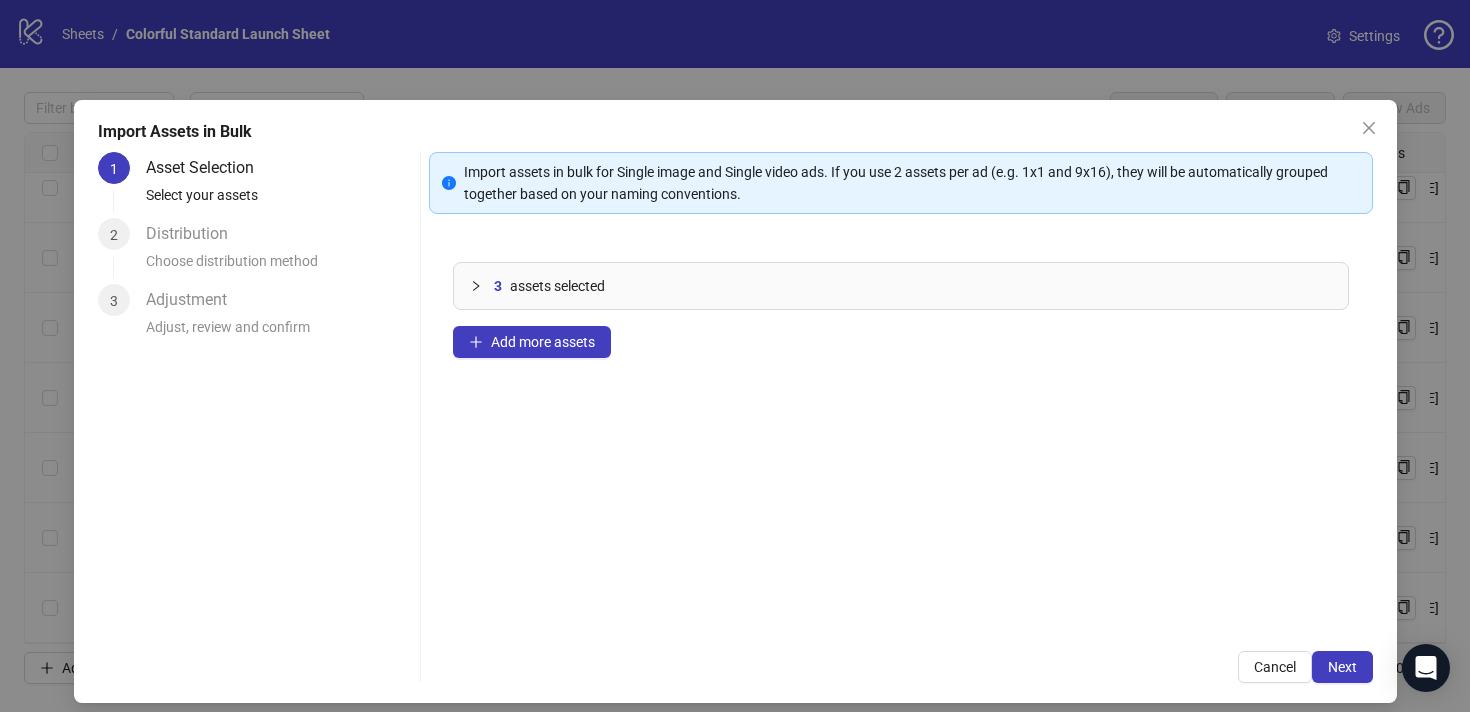 click on "assets selected" at bounding box center [557, 286] 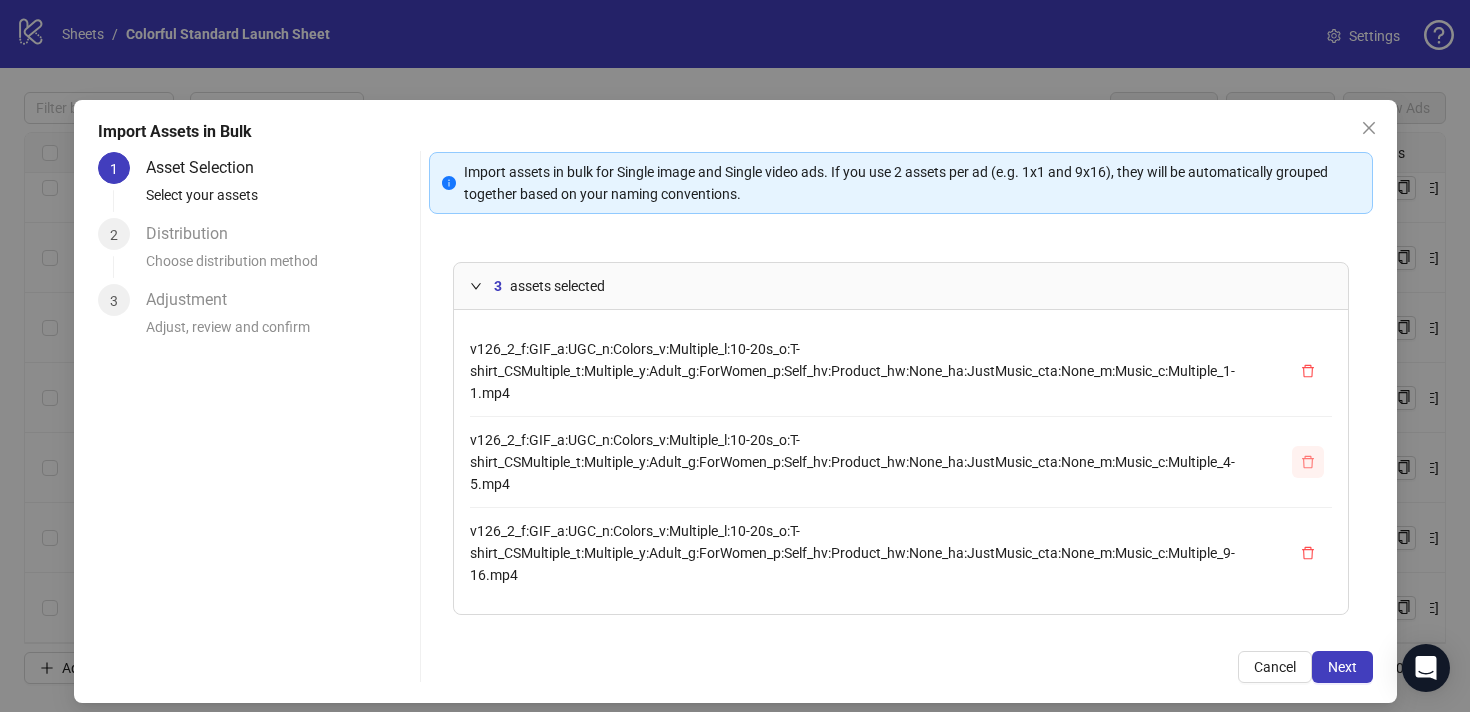 click 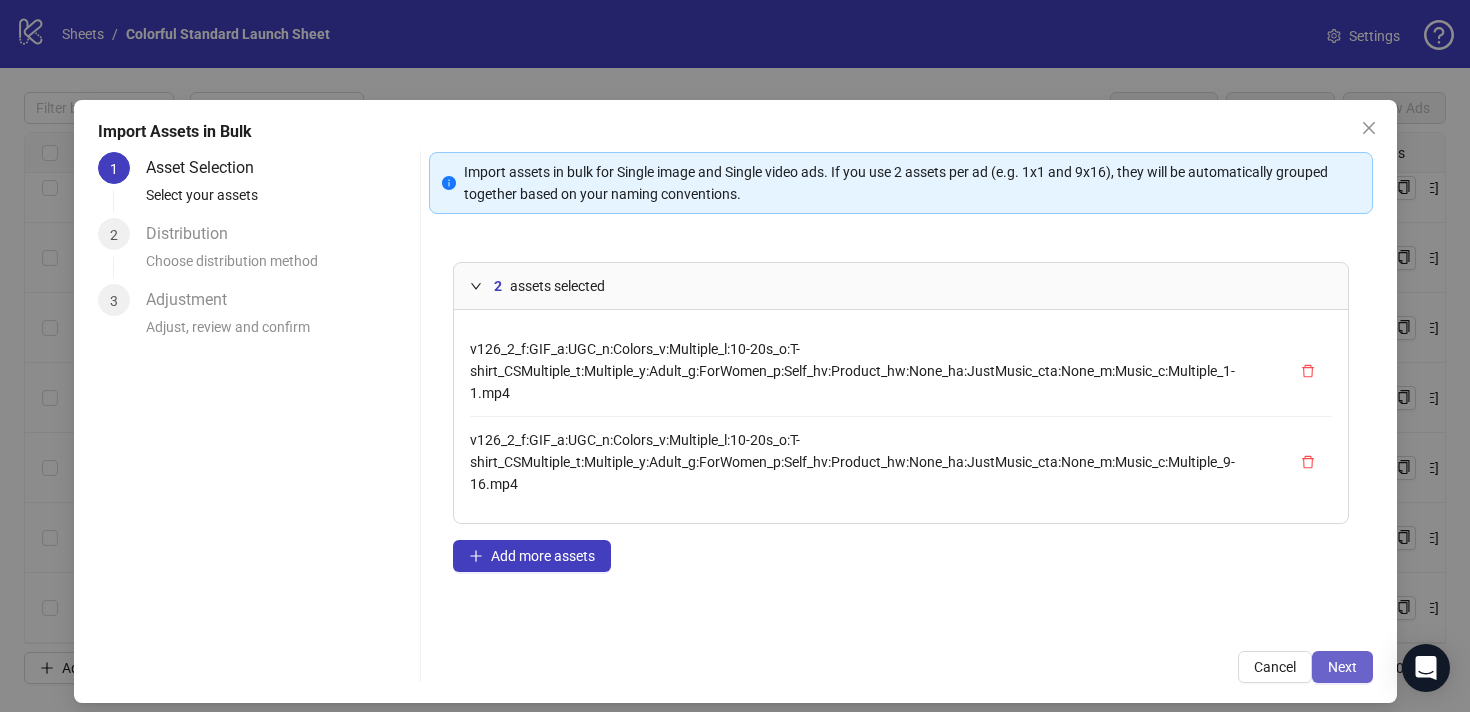 click on "Next" at bounding box center [1342, 667] 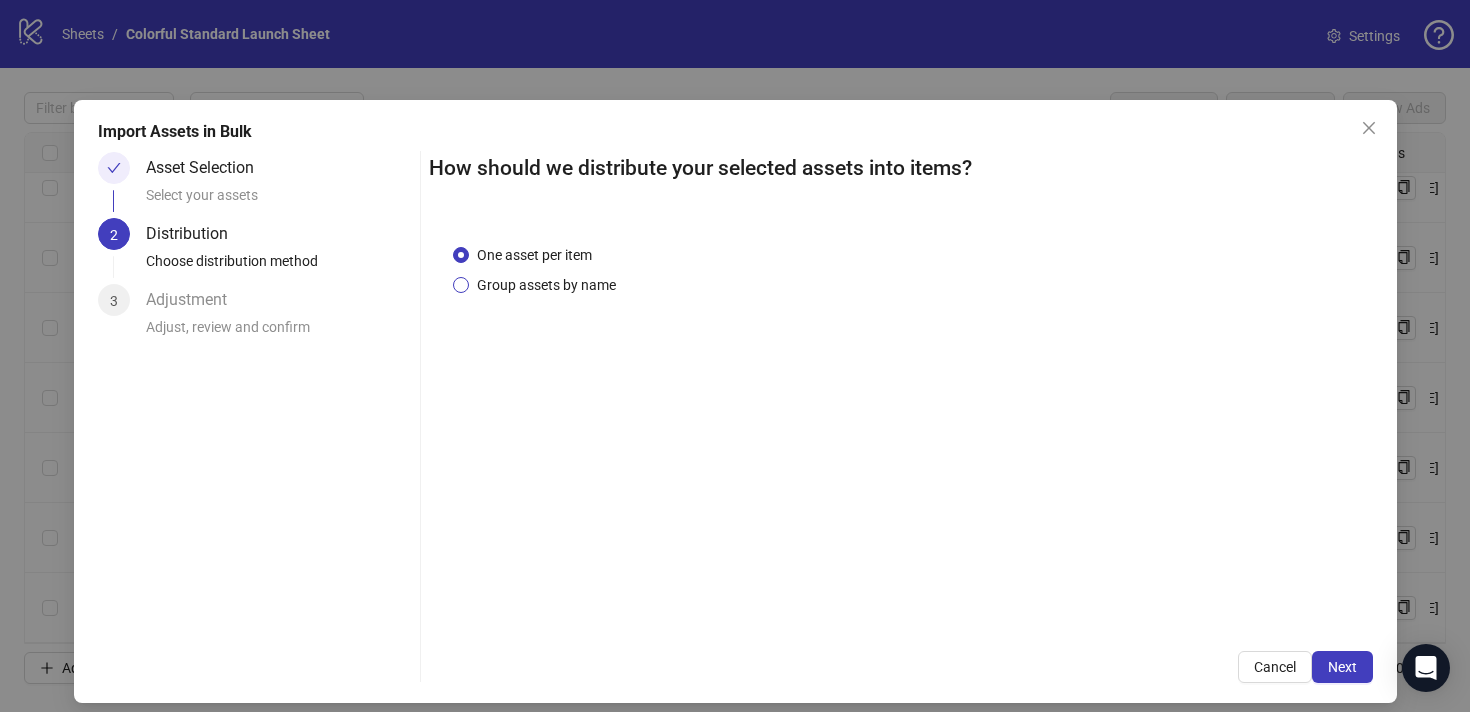 click on "Group assets by name" at bounding box center (546, 285) 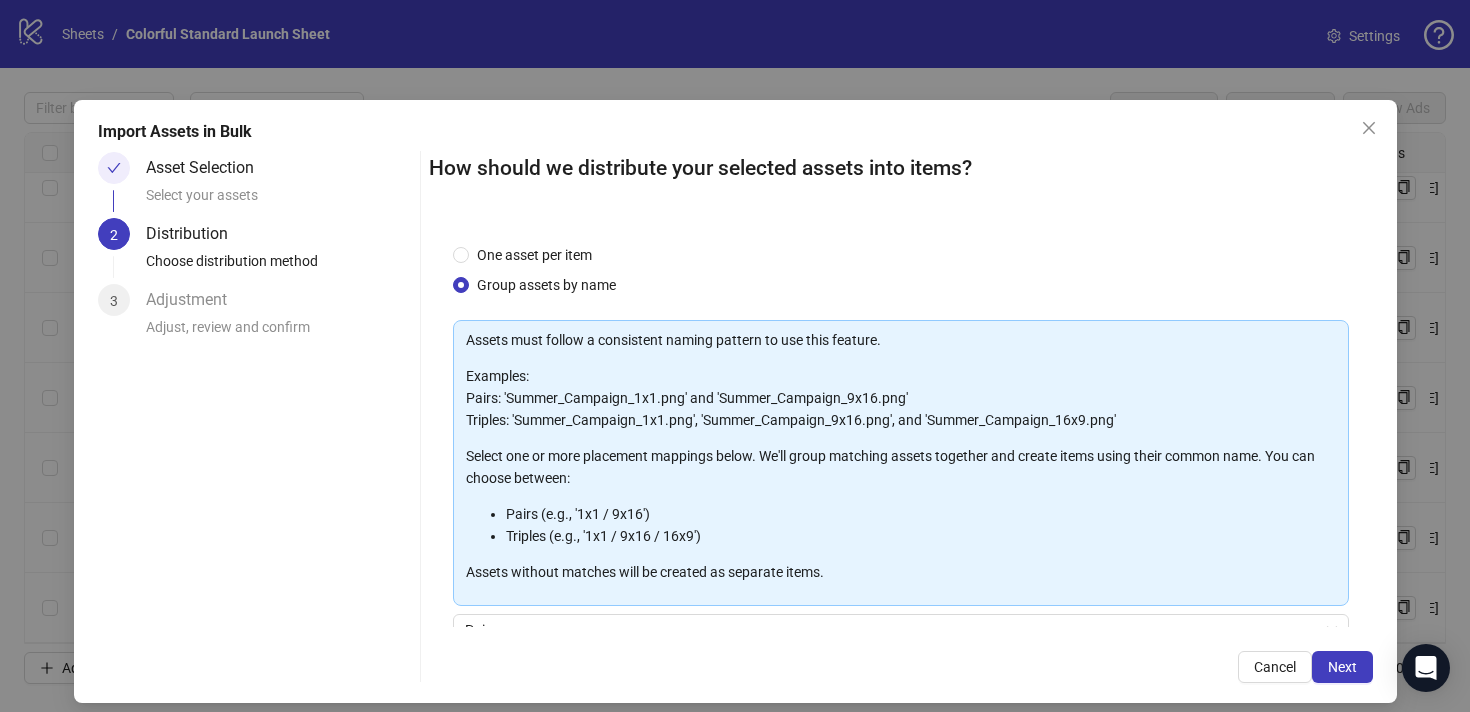 scroll, scrollTop: 178, scrollLeft: 0, axis: vertical 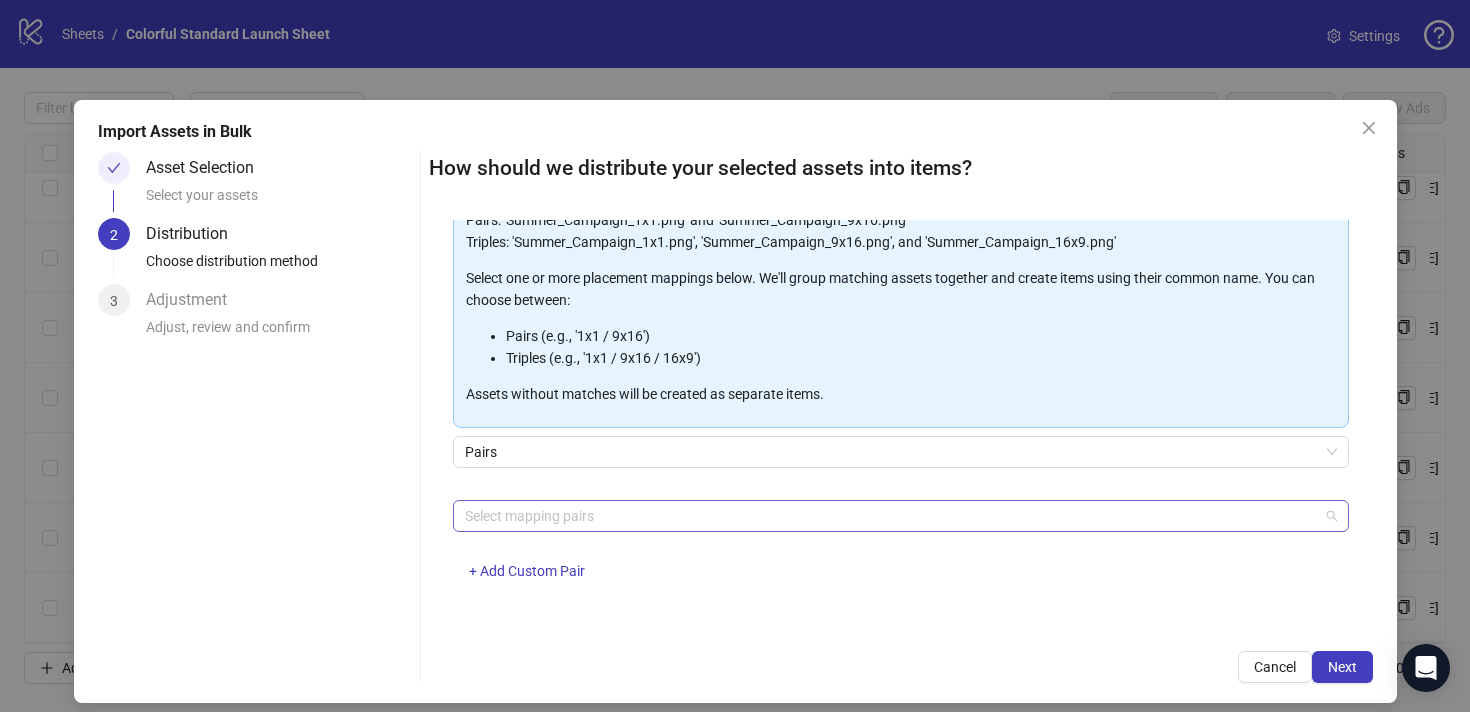 click at bounding box center (890, 516) 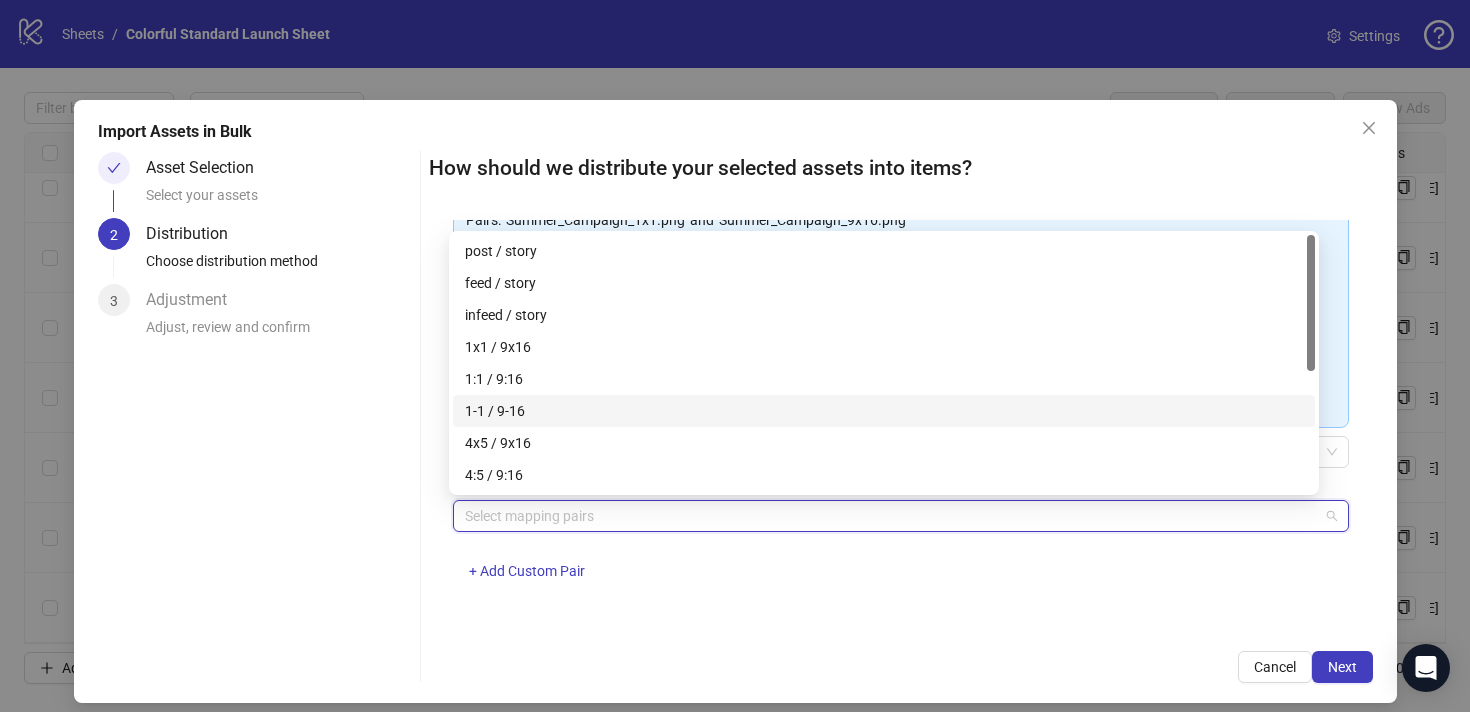 click on "1-1 / 9-16" at bounding box center (884, 411) 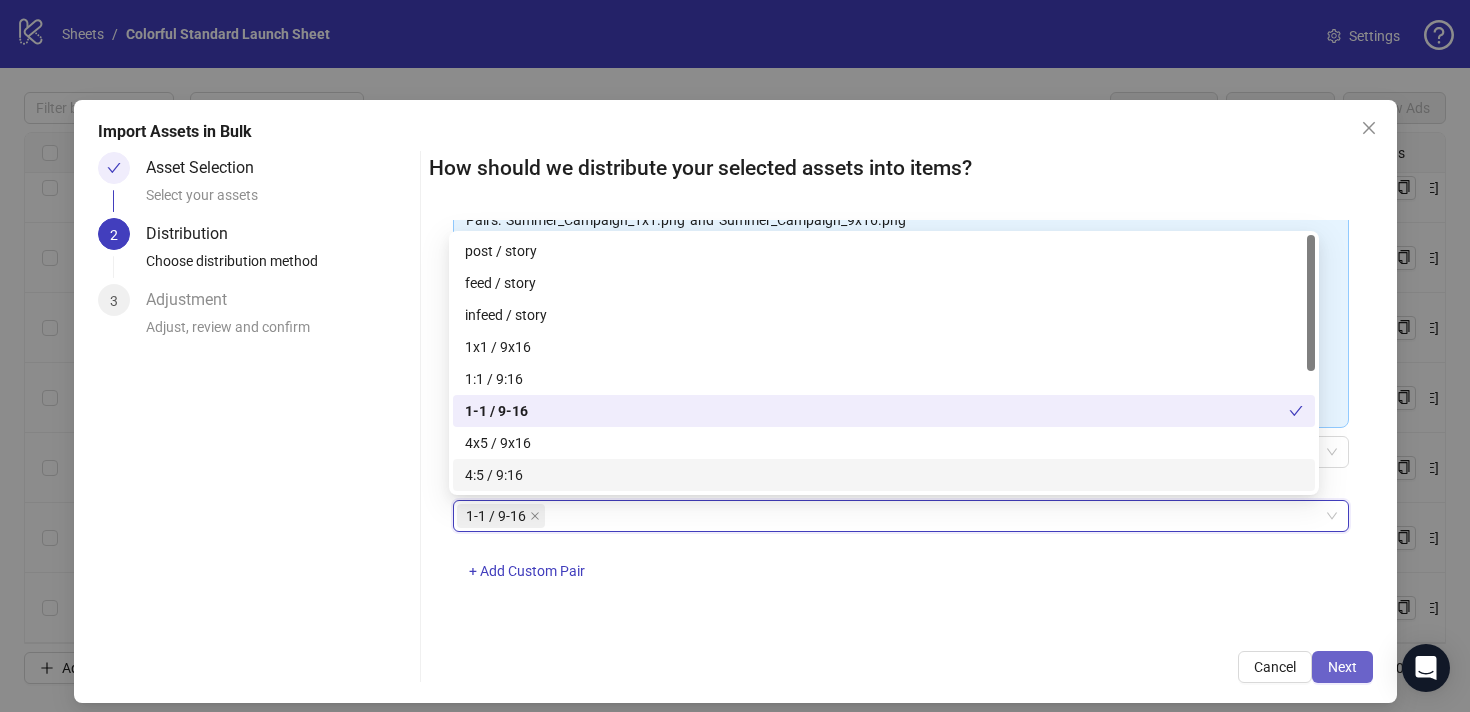 click on "Next" at bounding box center (1342, 667) 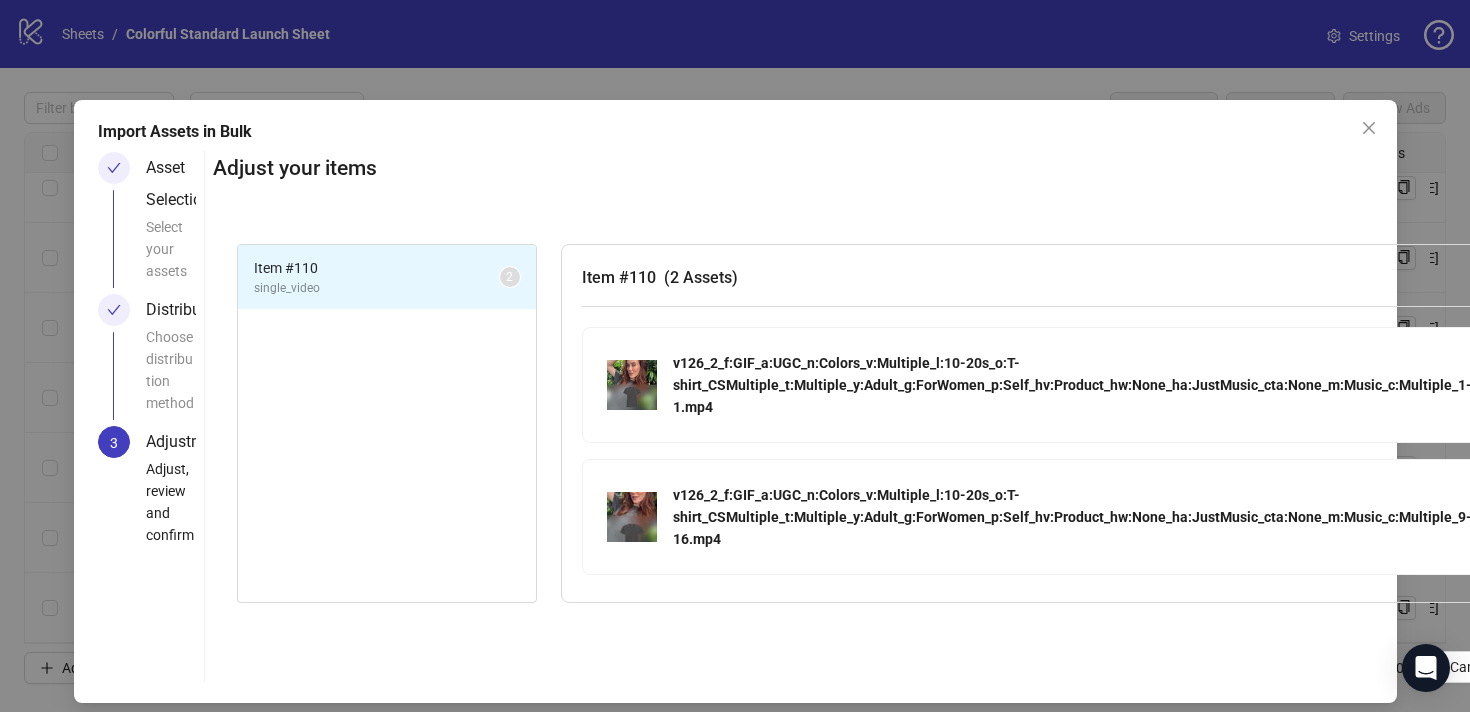 scroll, scrollTop: 0, scrollLeft: 125, axis: horizontal 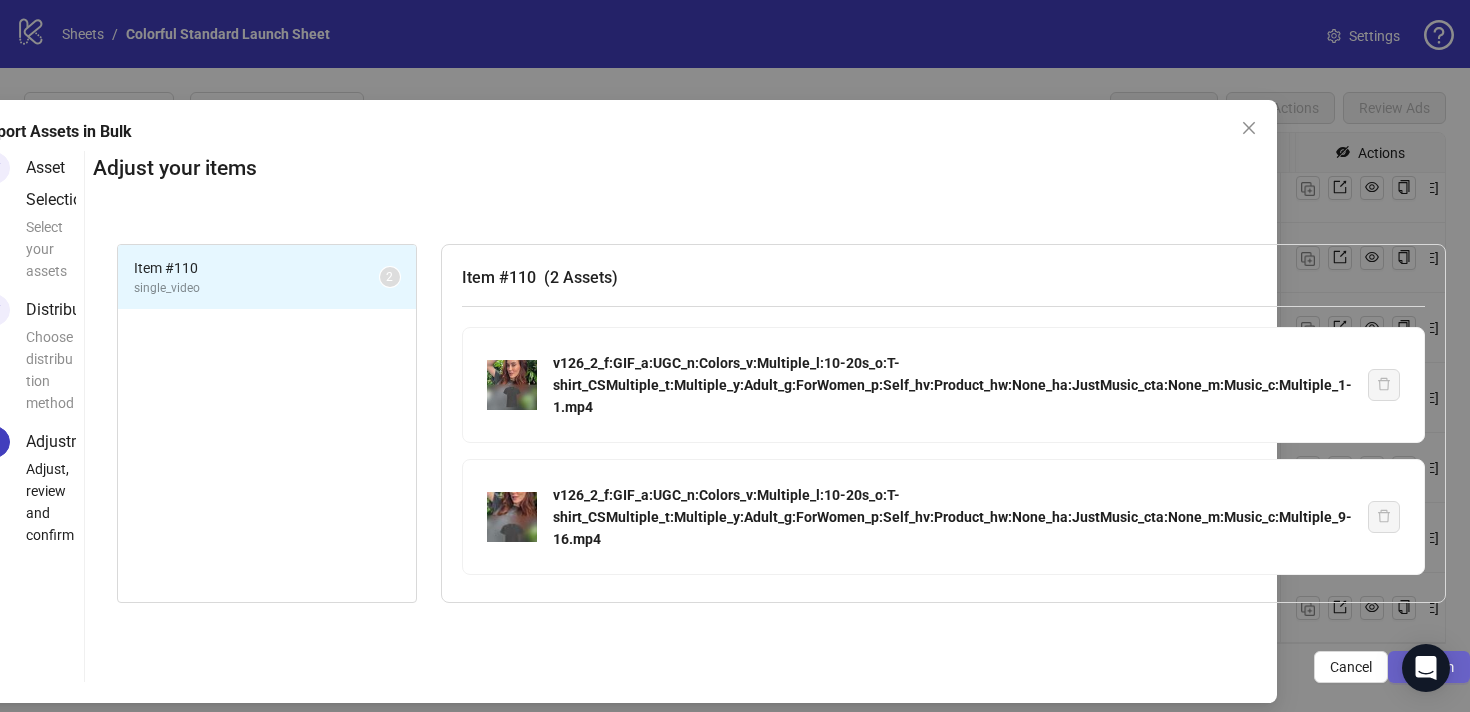 click on "Confirm" at bounding box center (1429, 667) 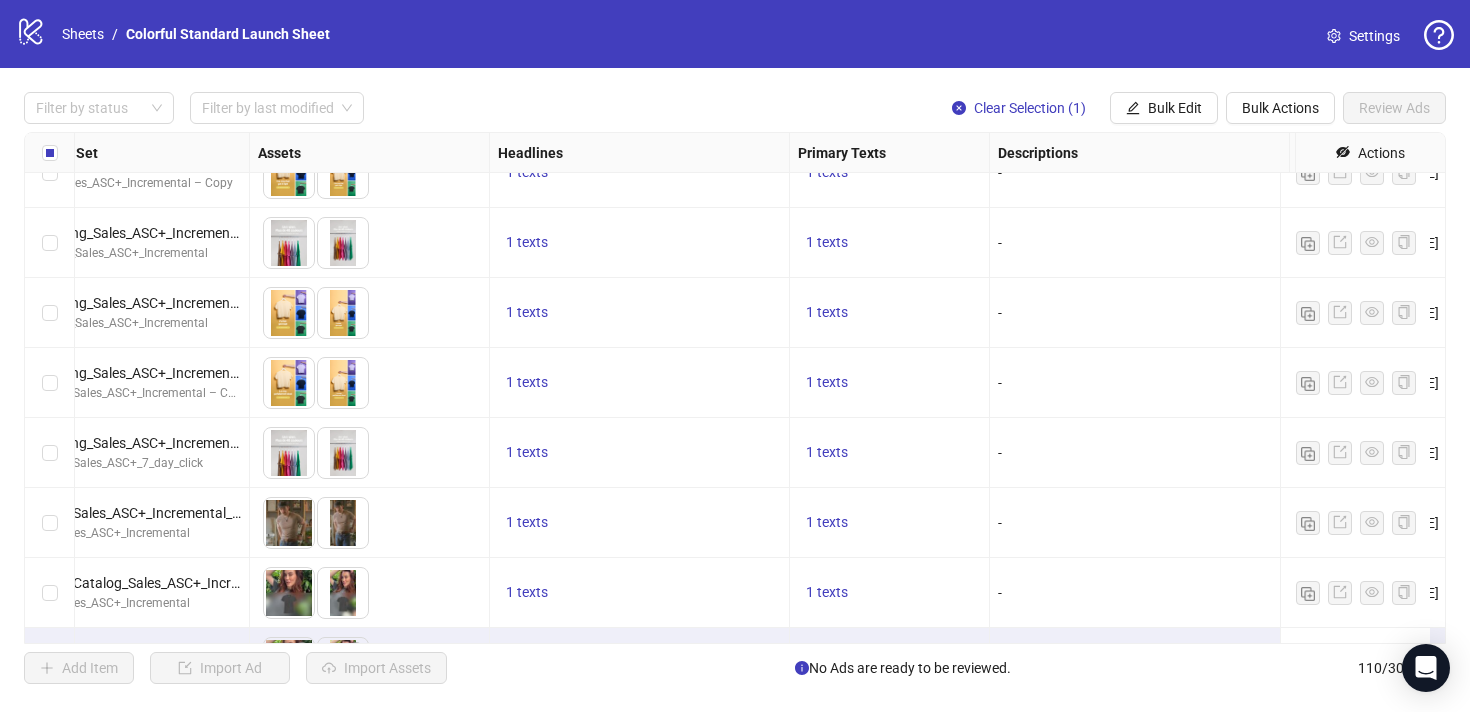 scroll, scrollTop: 7245, scrollLeft: 695, axis: both 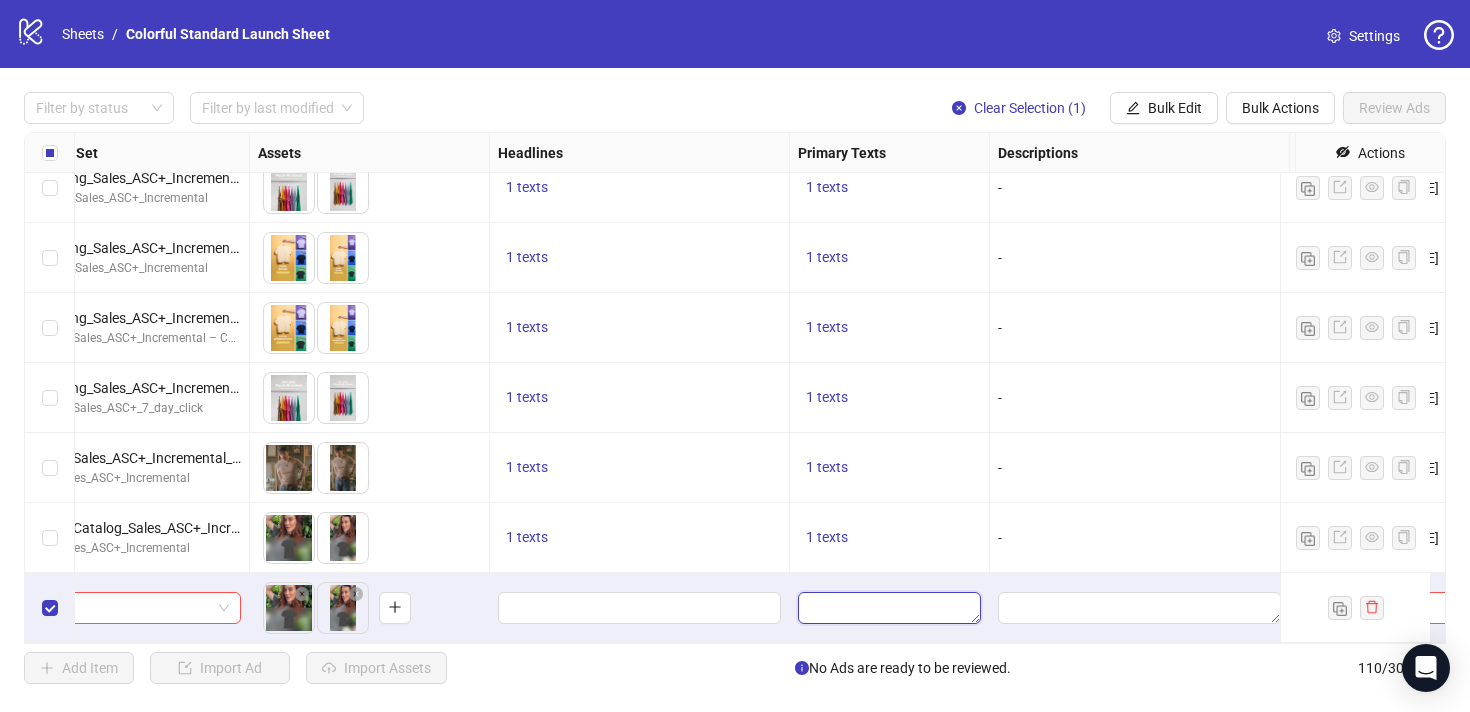 click at bounding box center (889, 608) 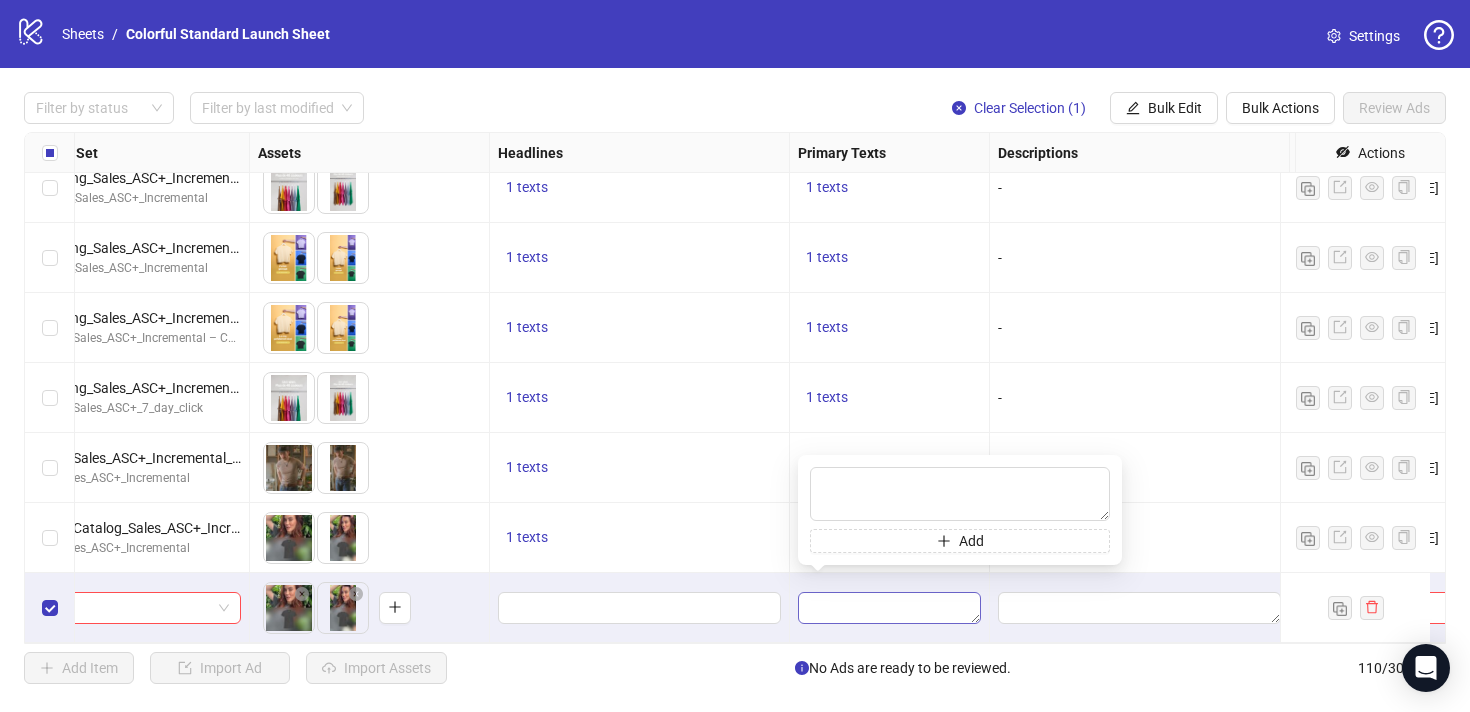 type on "**********" 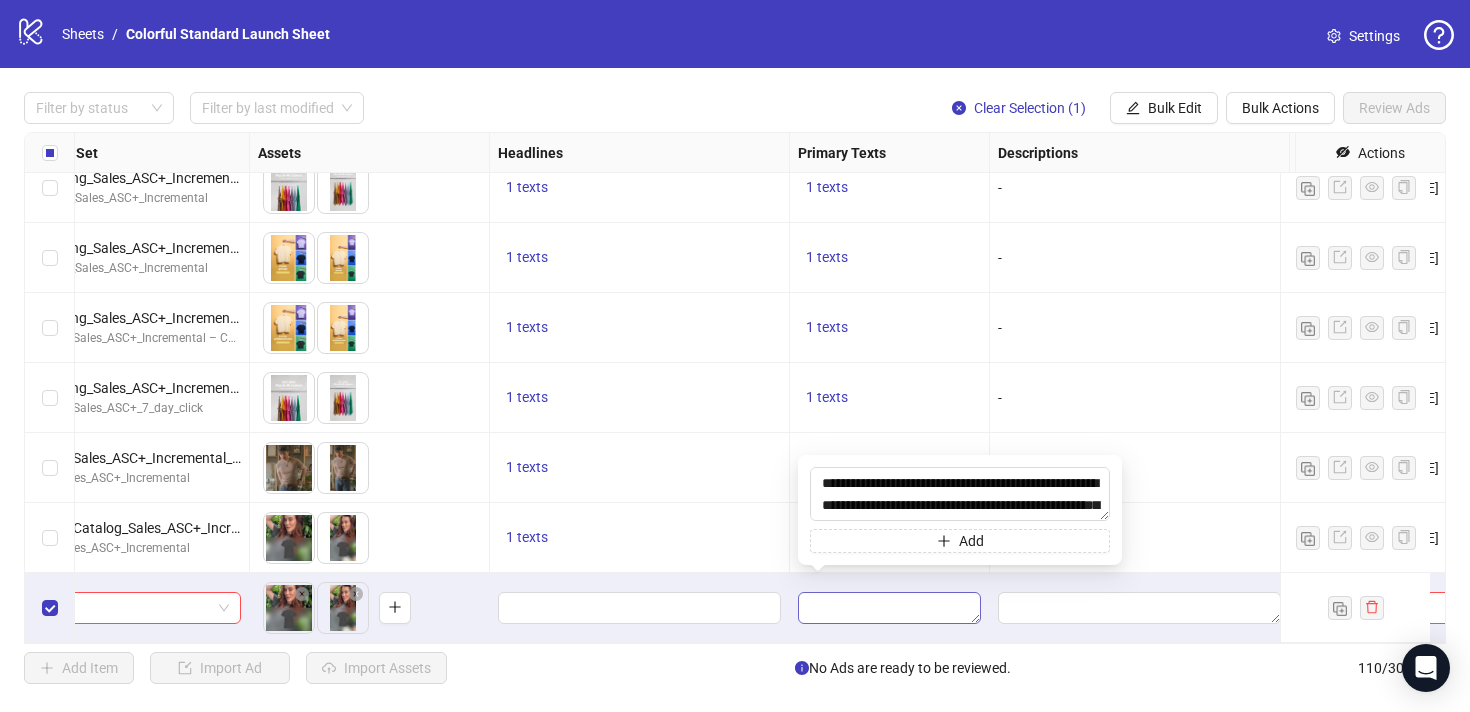scroll, scrollTop: 191, scrollLeft: 0, axis: vertical 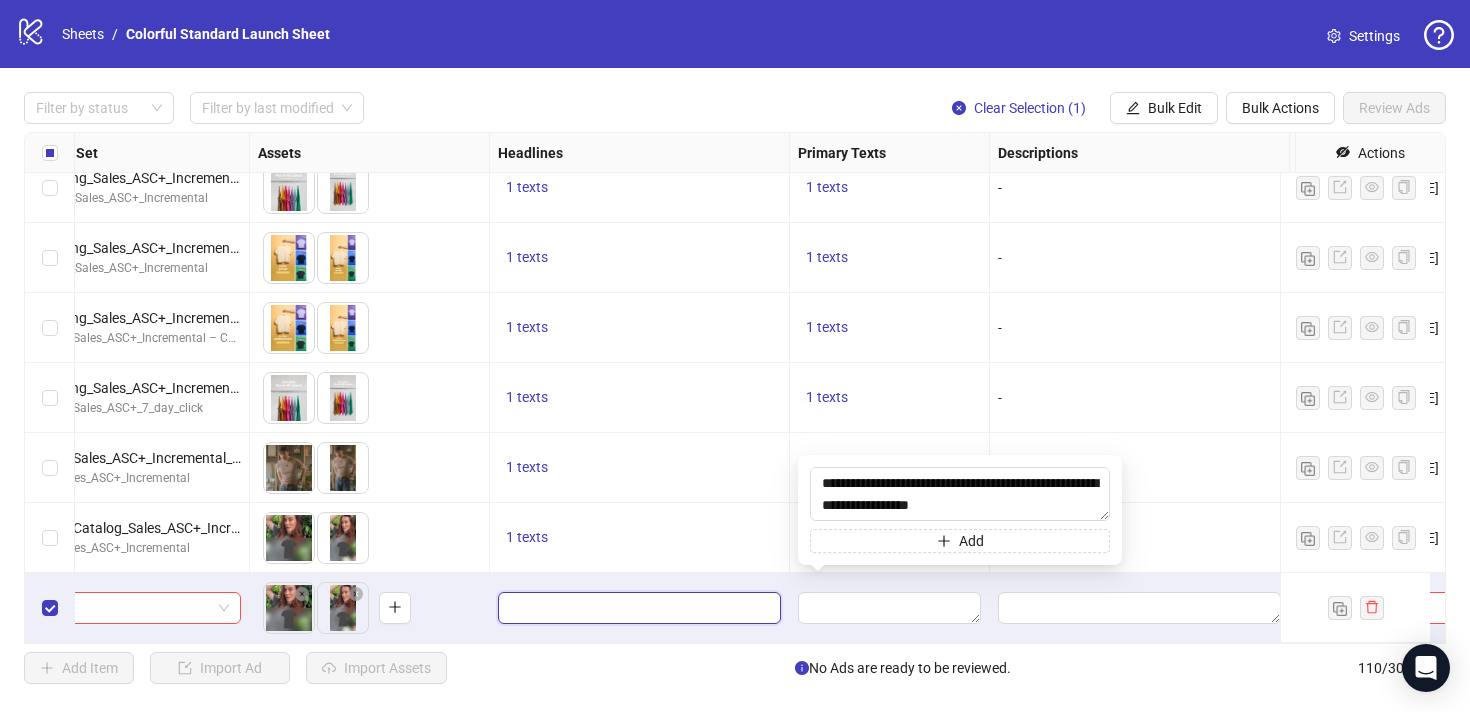 click at bounding box center [637, 608] 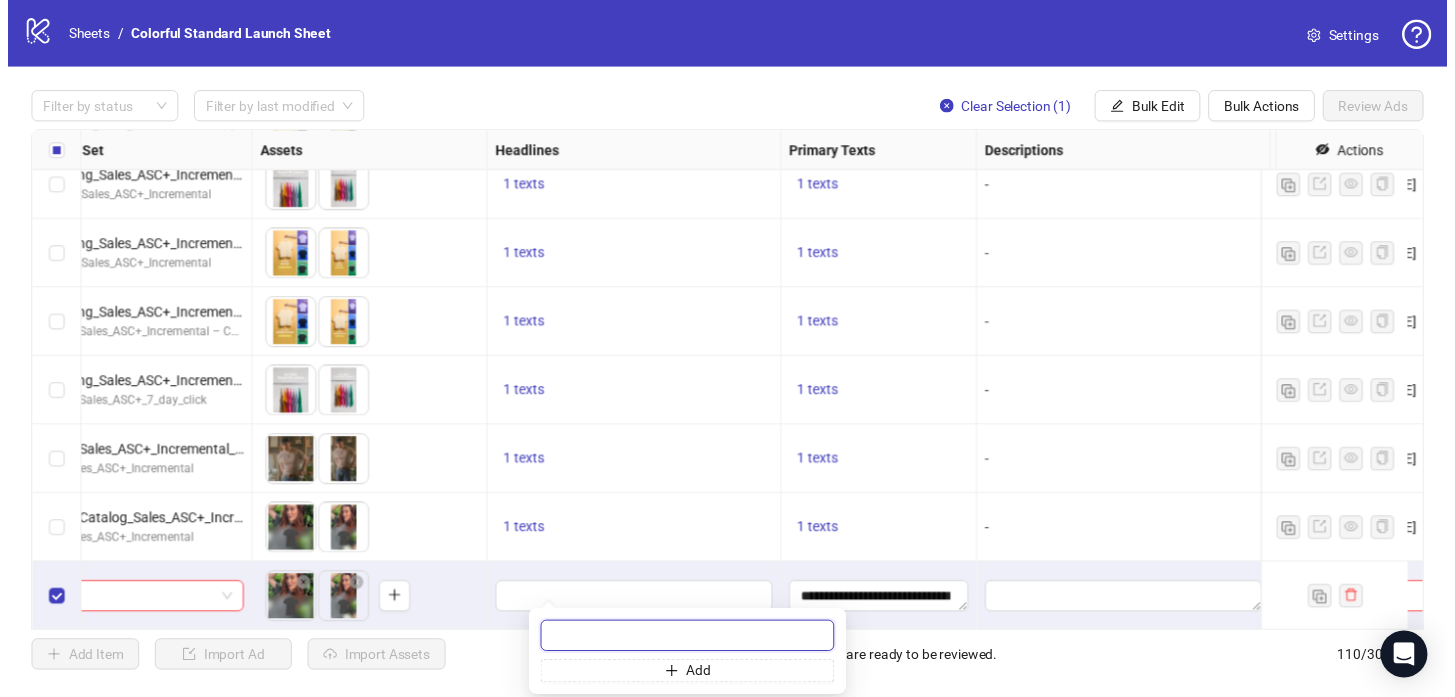 scroll, scrollTop: 7245, scrollLeft: 0, axis: vertical 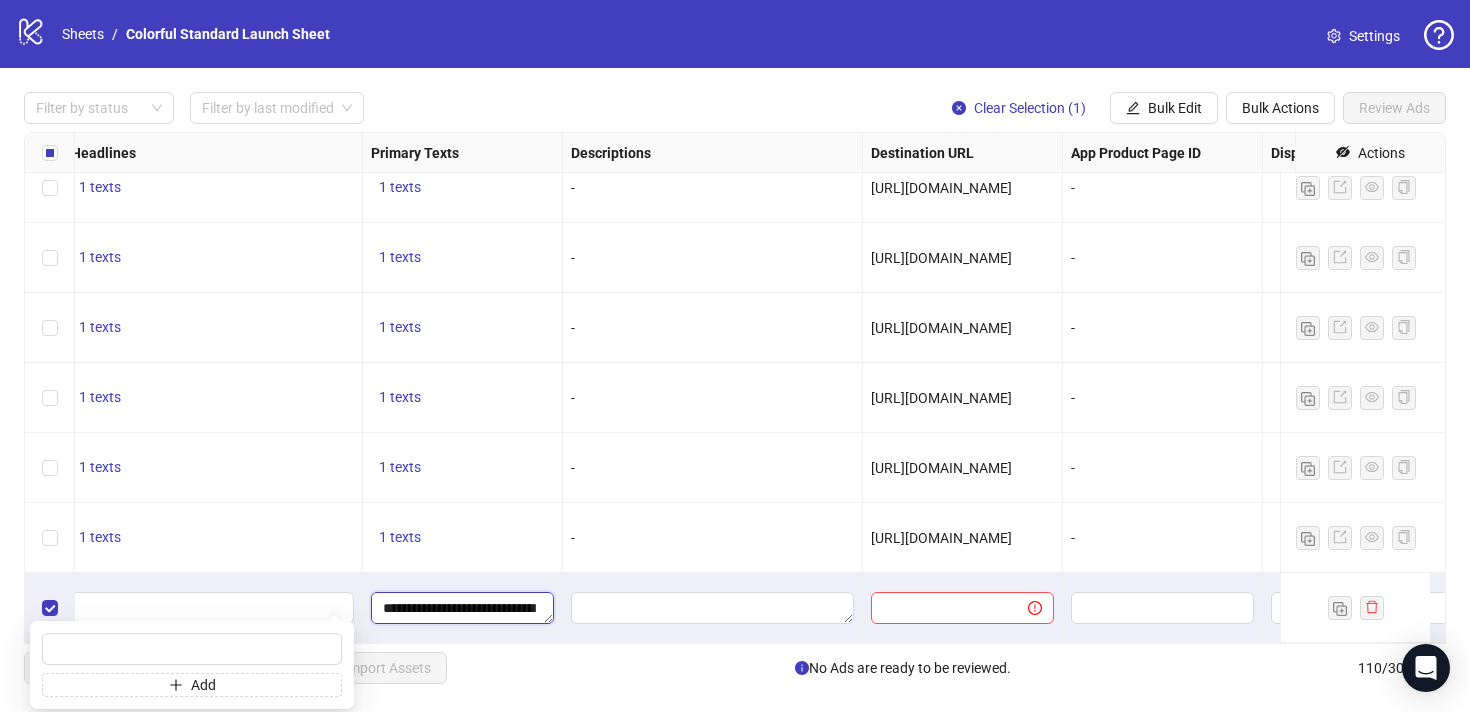 click on "**********" at bounding box center (462, 608) 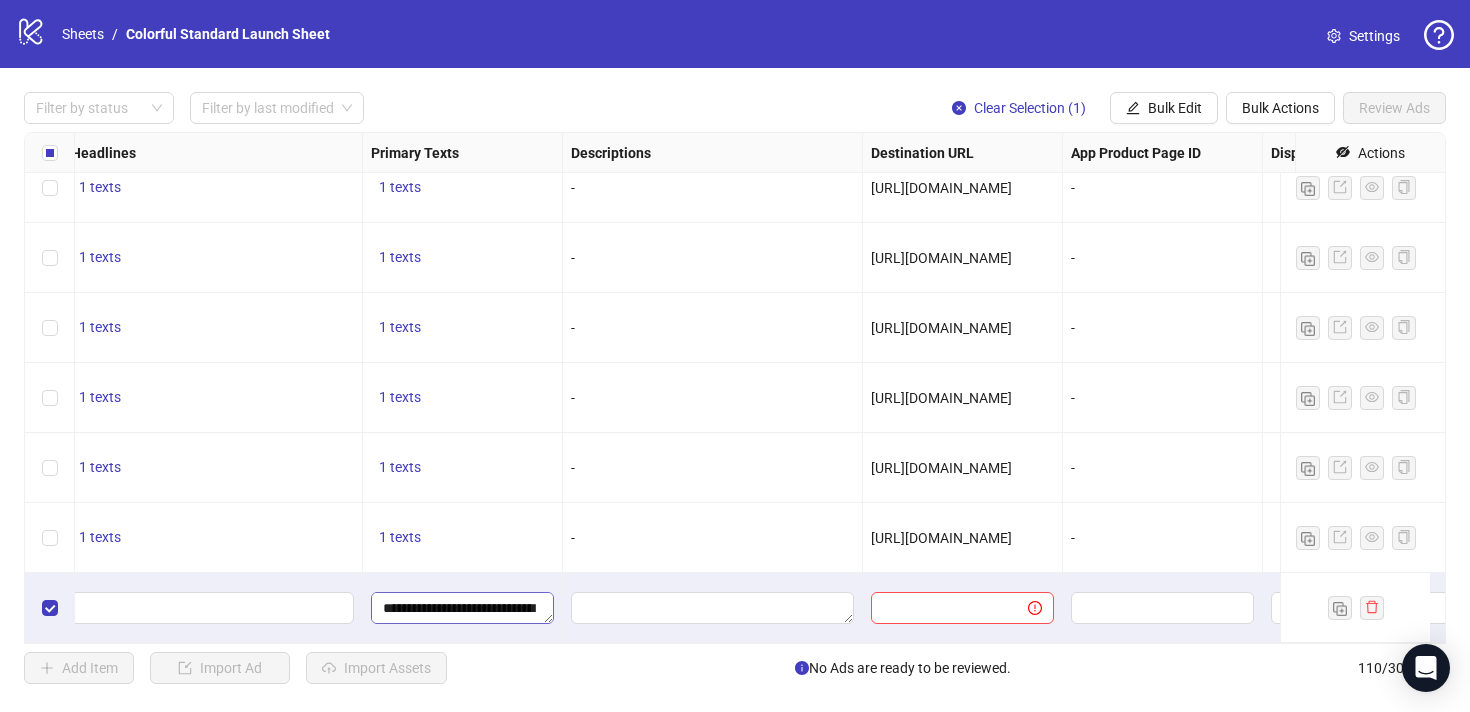 click on "**********" at bounding box center (462, 608) 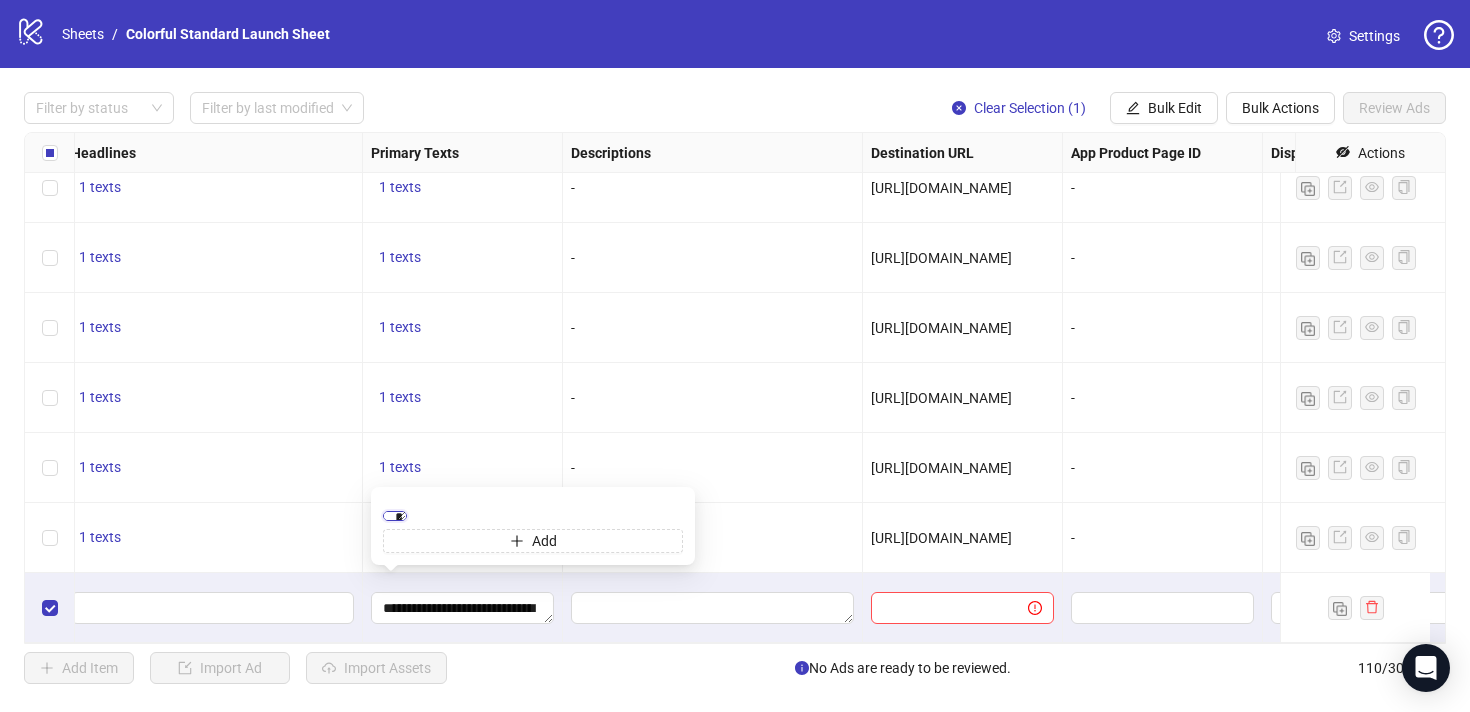 scroll, scrollTop: 0, scrollLeft: 0, axis: both 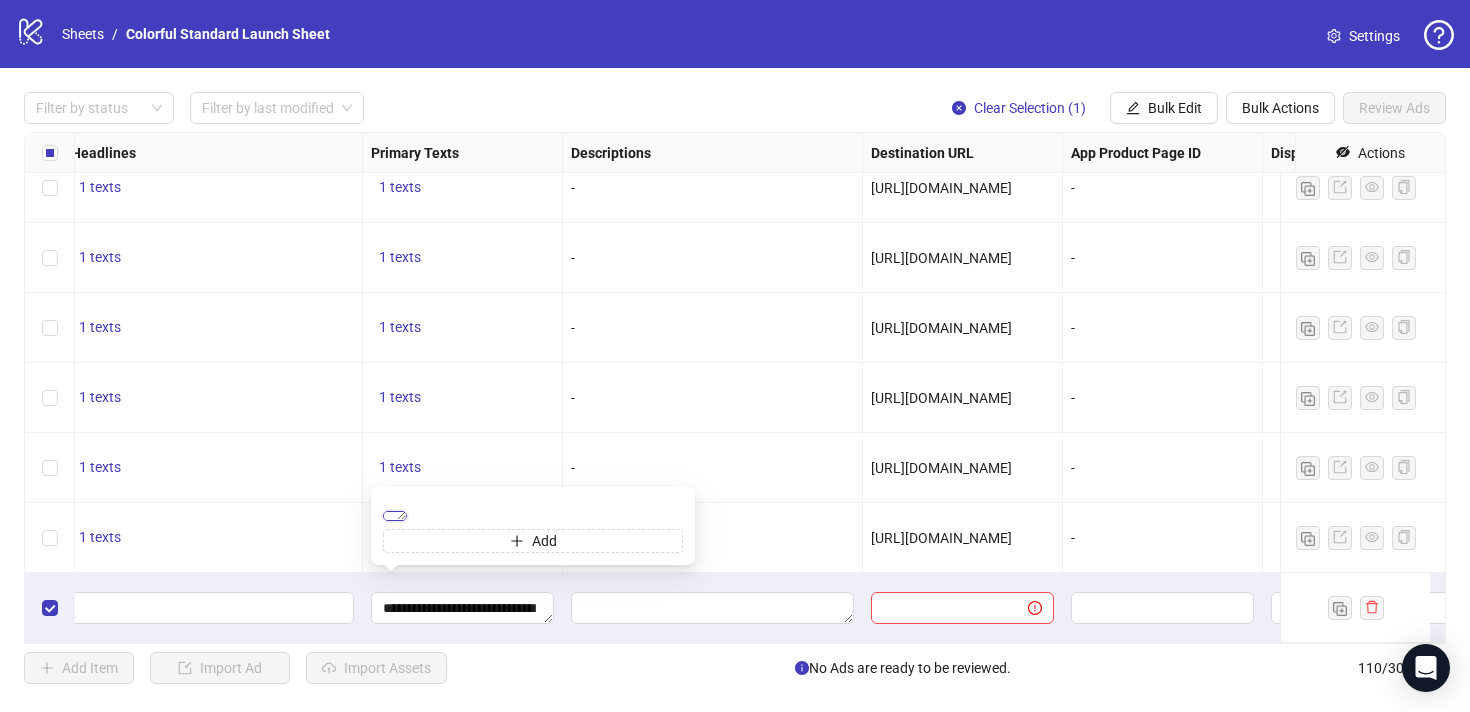drag, startPoint x: 597, startPoint y: 504, endPoint x: 375, endPoint y: 412, distance: 240.30814 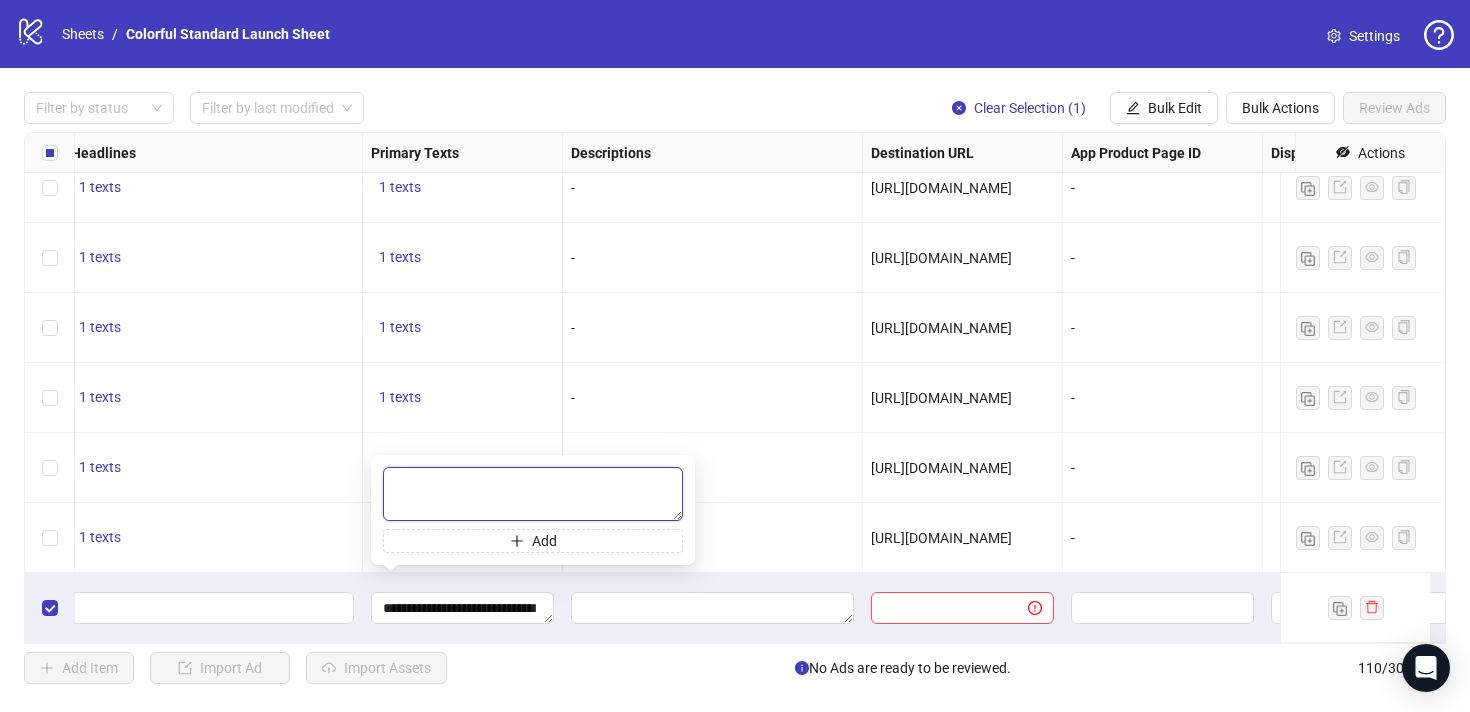 paste on "**********" 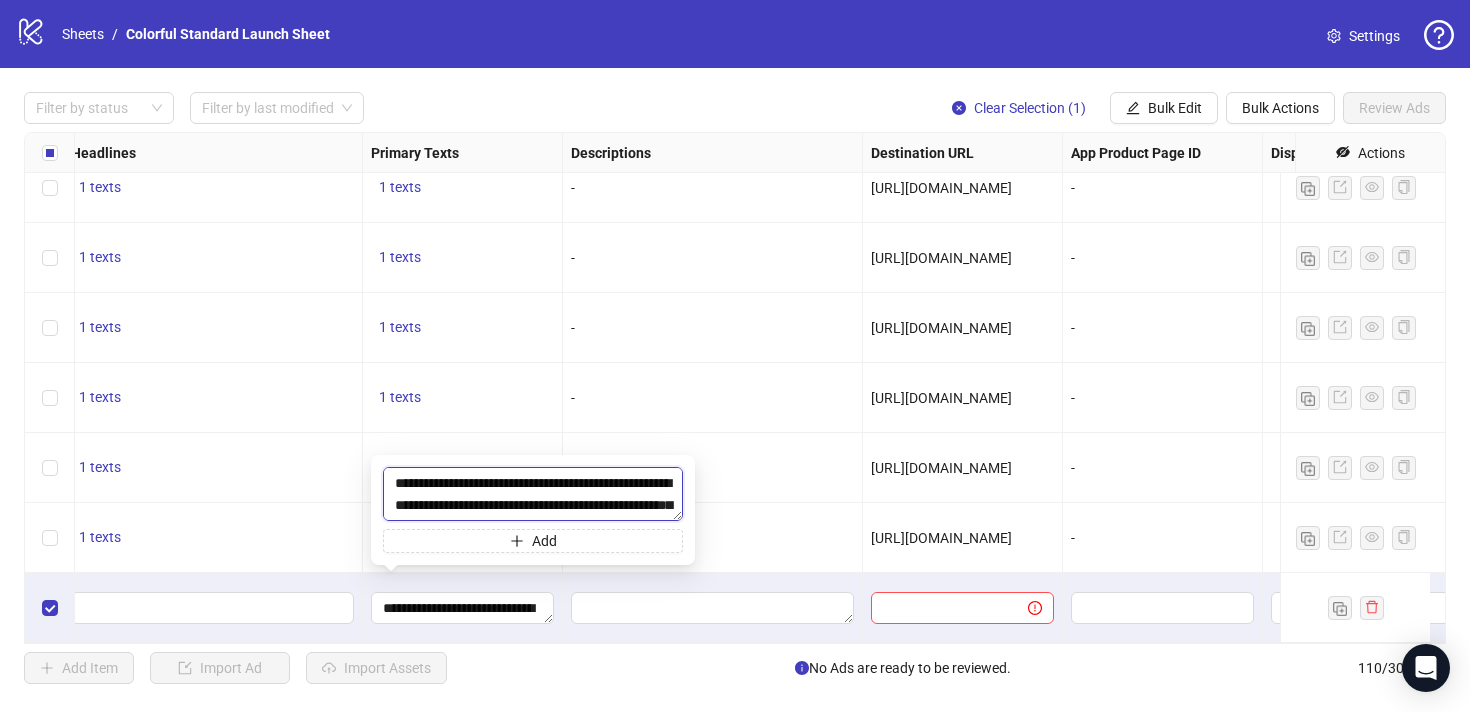 scroll, scrollTop: 191, scrollLeft: 0, axis: vertical 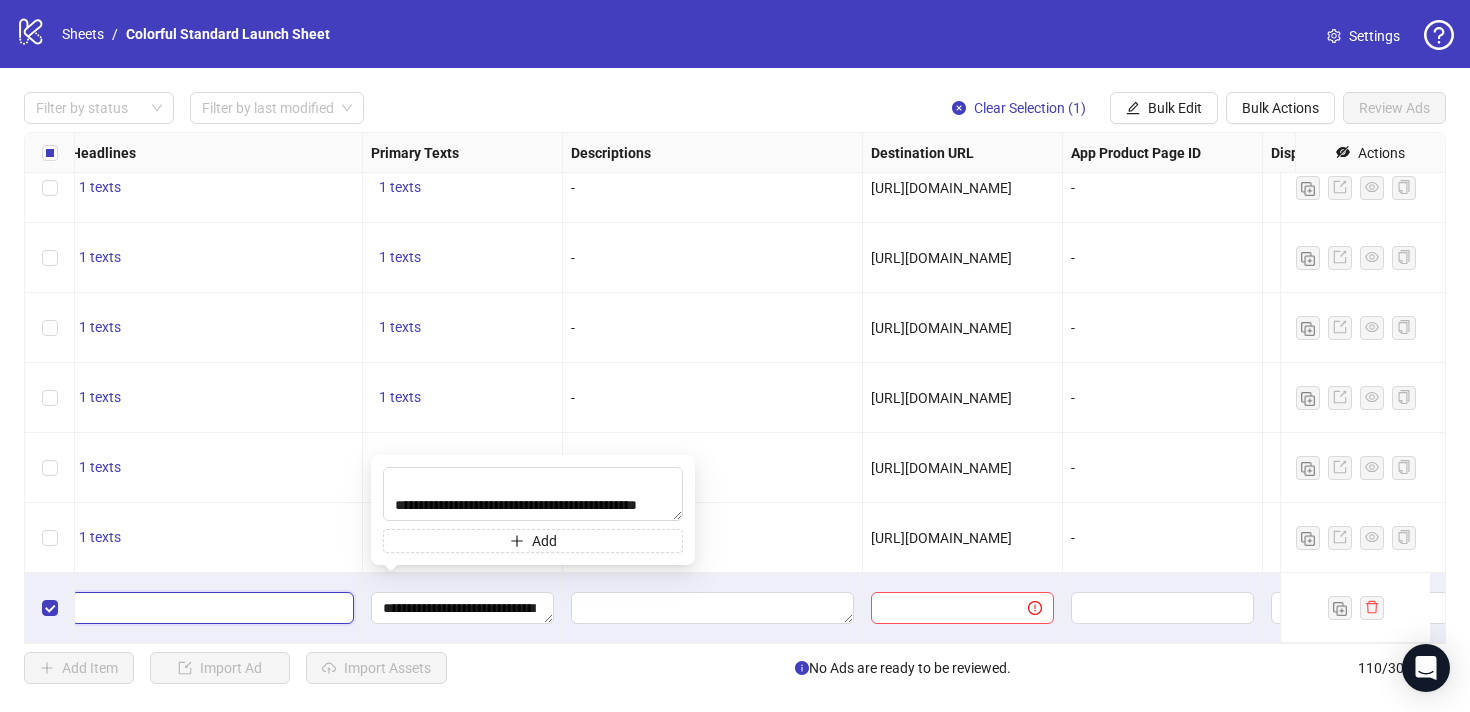 click at bounding box center [210, 608] 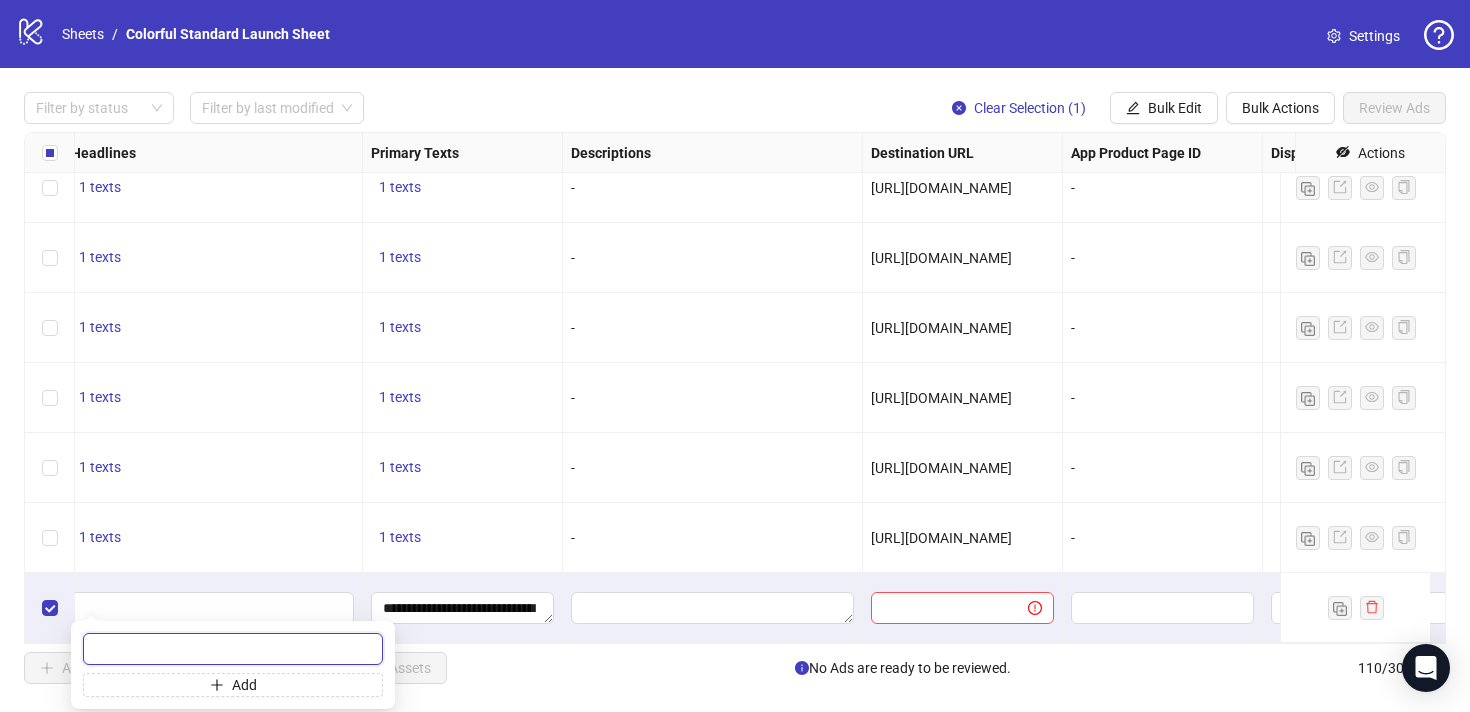 click at bounding box center [233, 649] 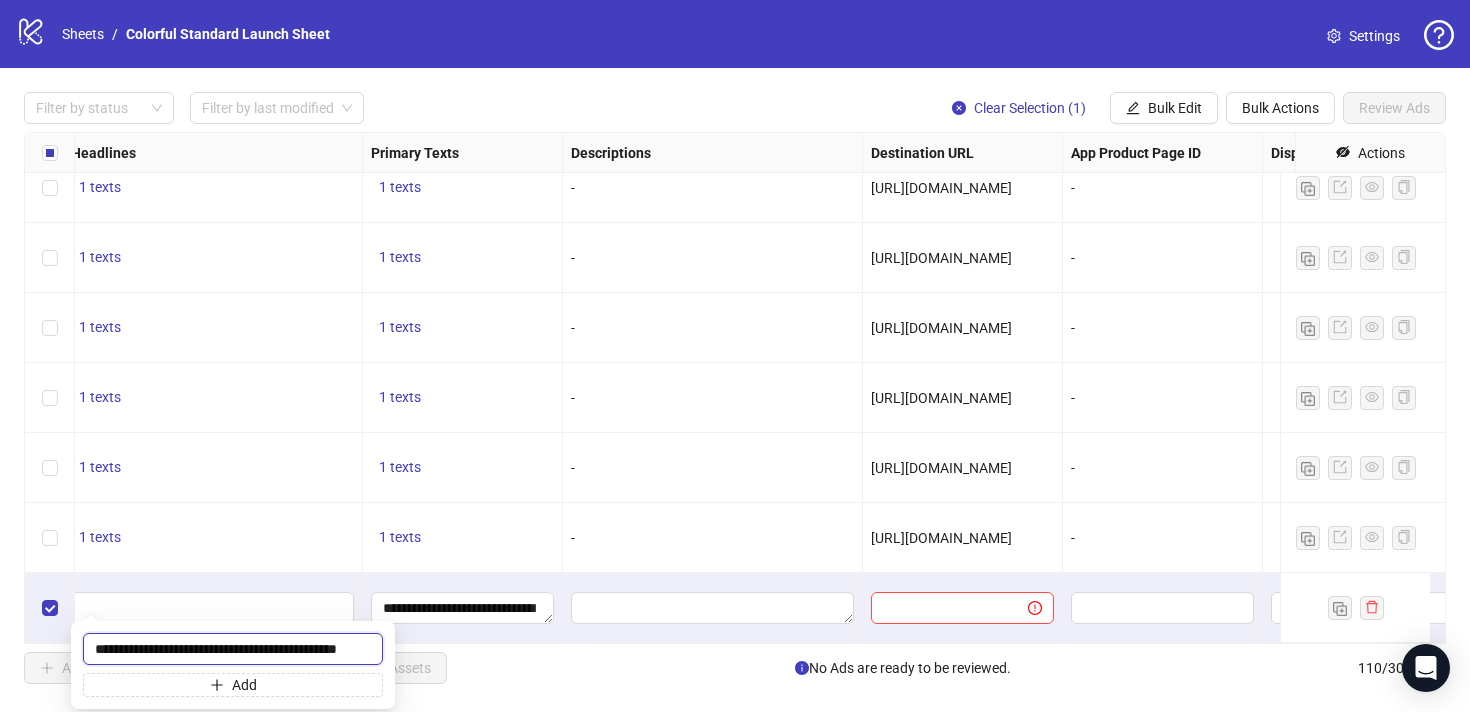 scroll, scrollTop: 0, scrollLeft: 30, axis: horizontal 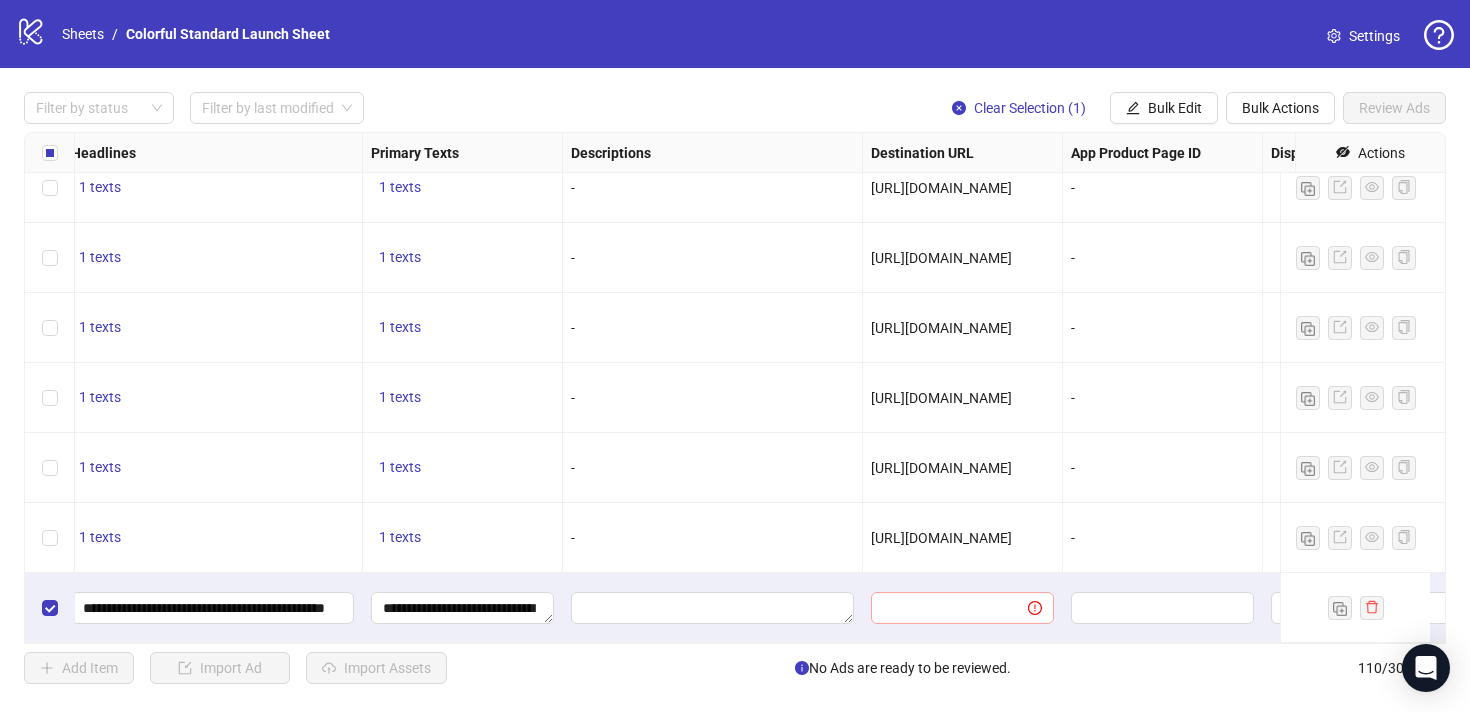 click at bounding box center (962, 608) 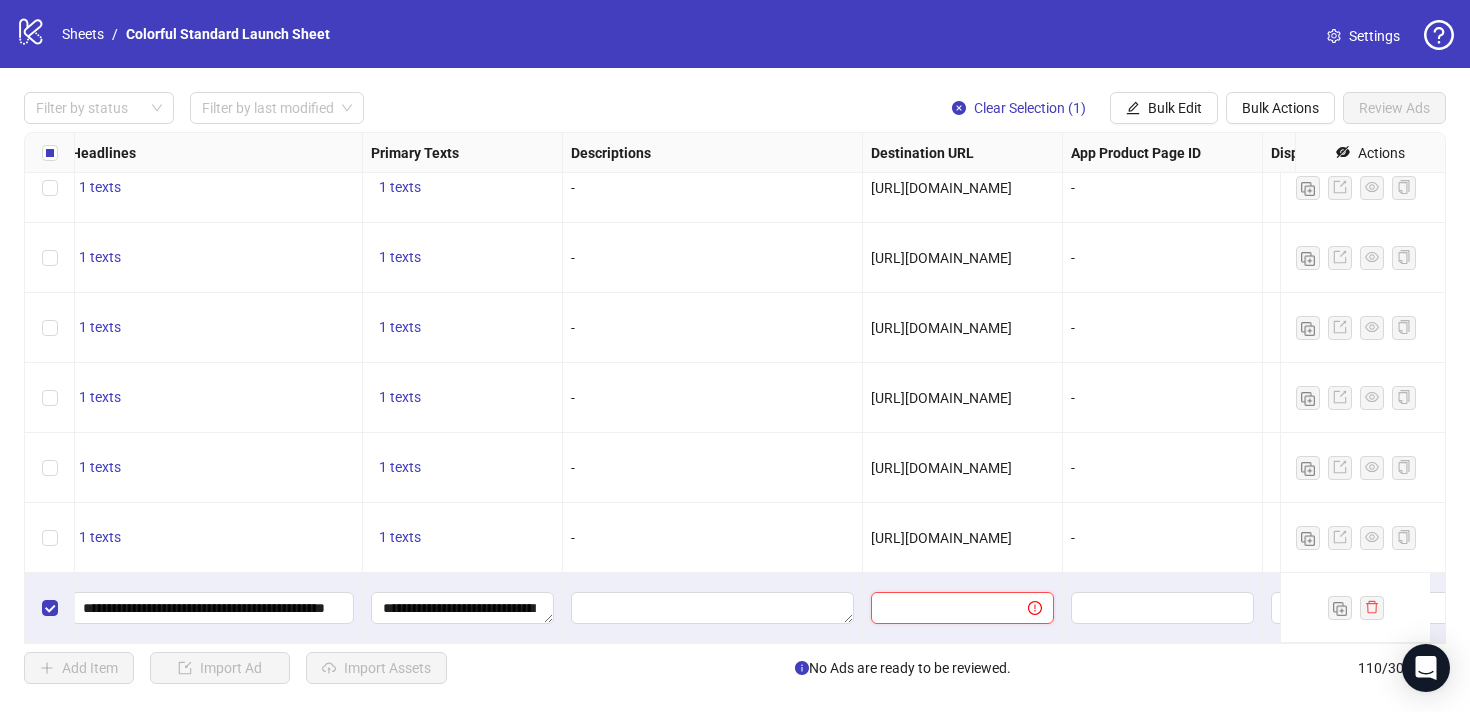 paste on "**********" 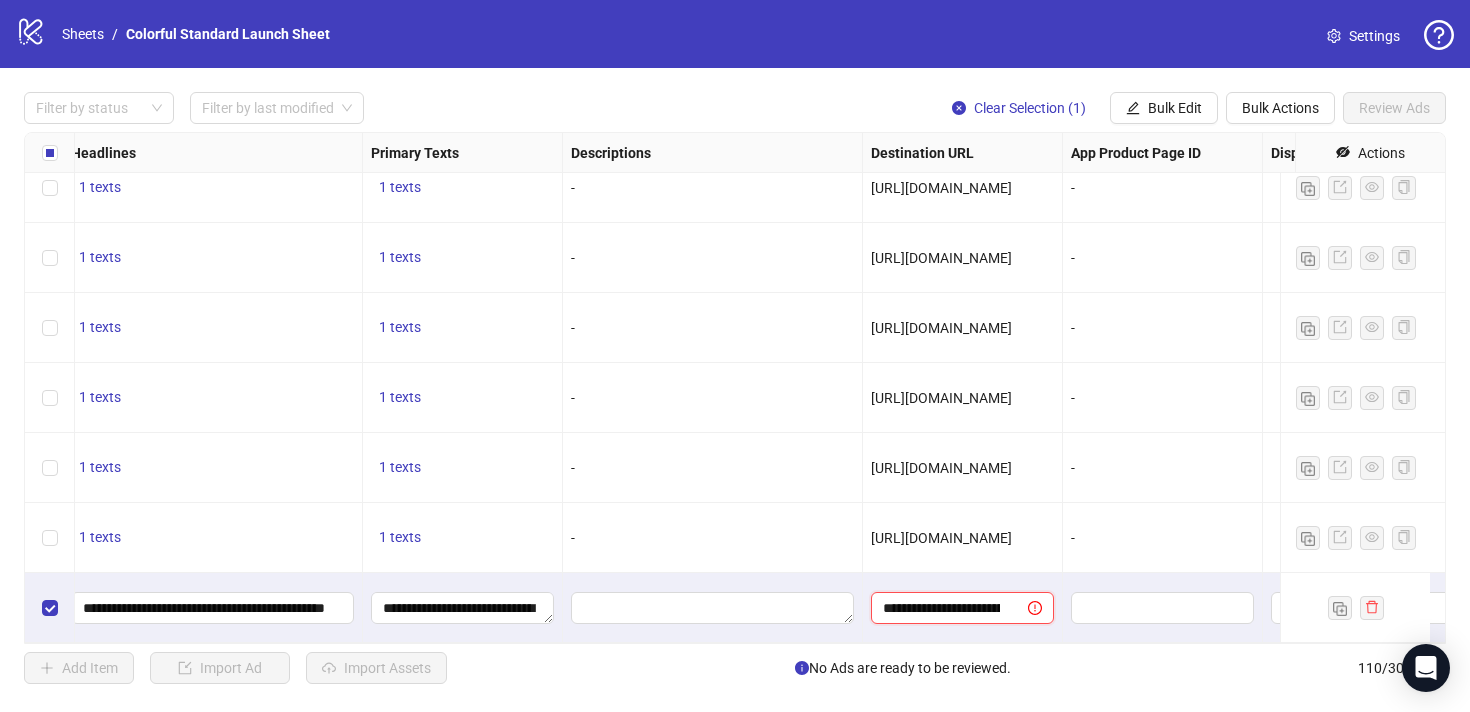 scroll, scrollTop: 0, scrollLeft: 307, axis: horizontal 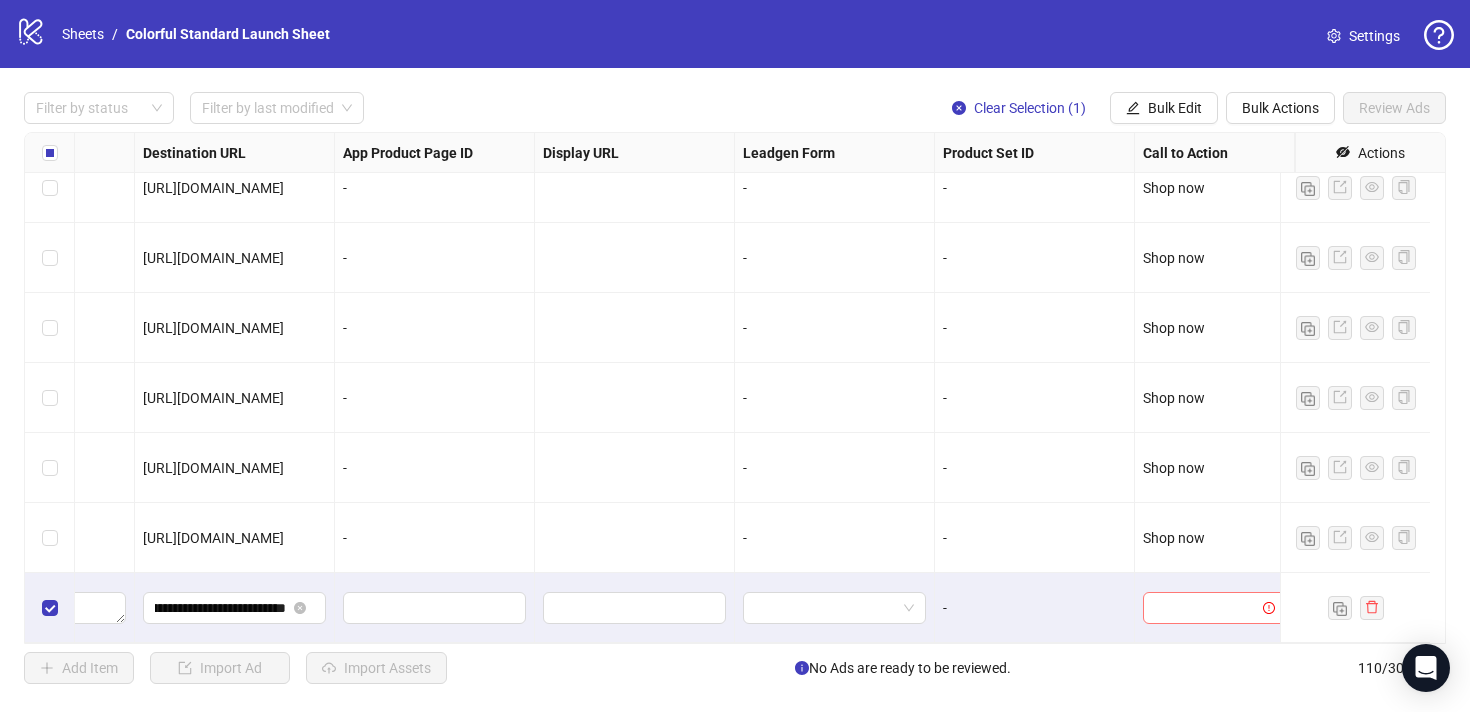click at bounding box center [1205, 608] 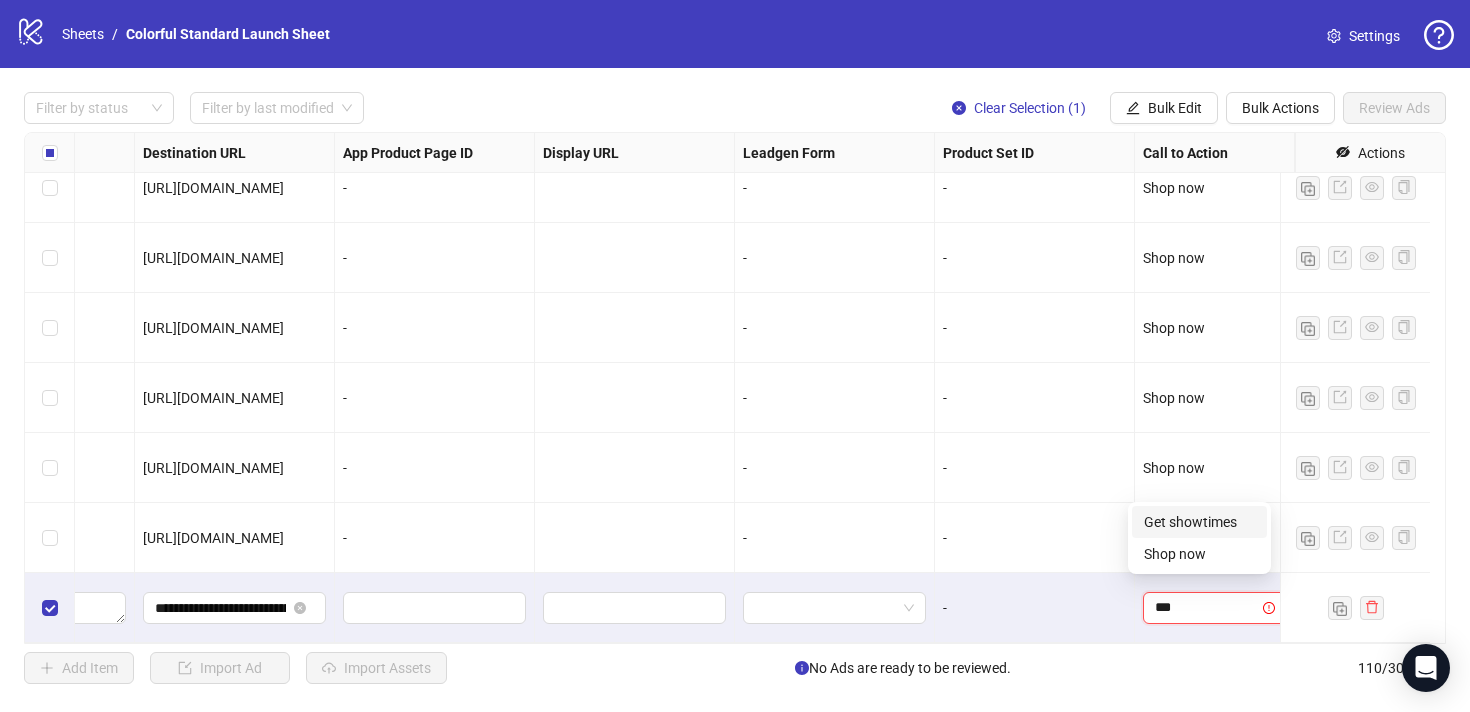 type on "****" 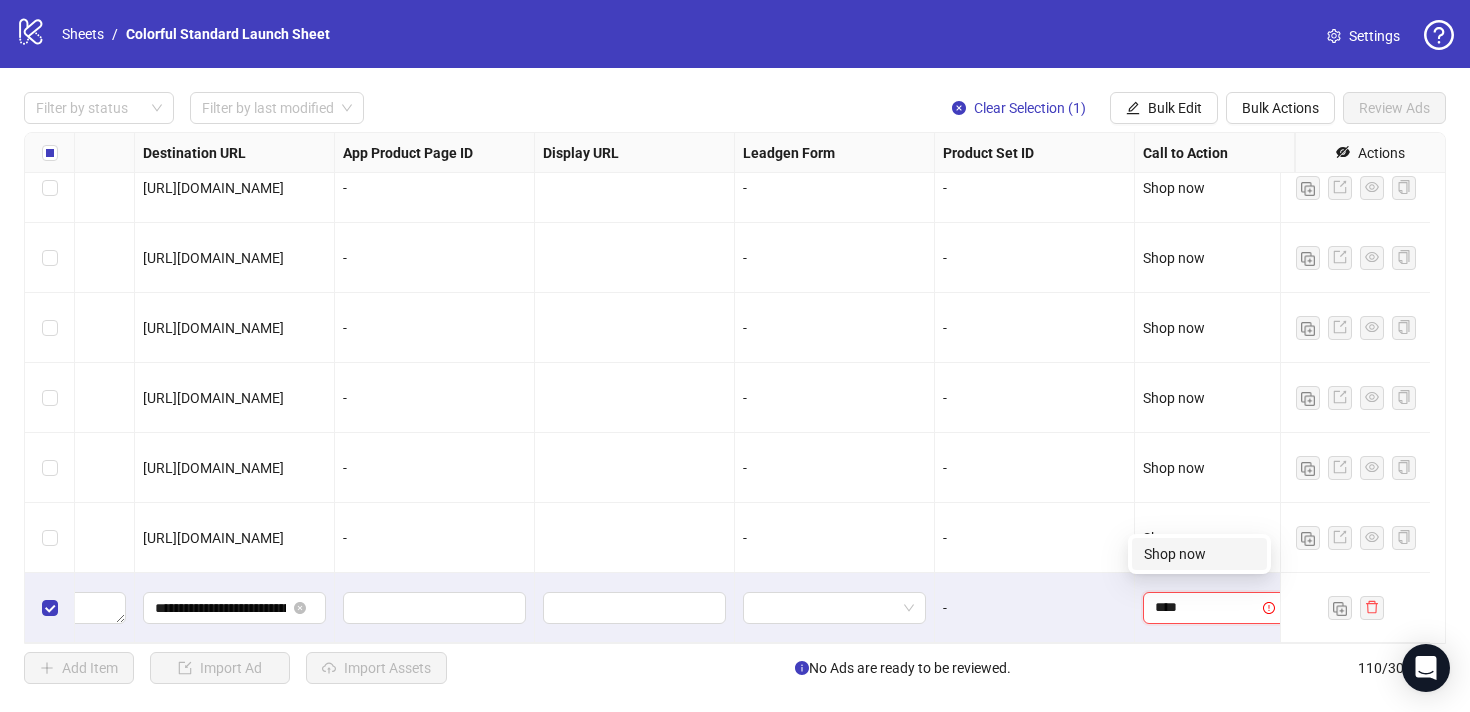 click on "Shop now" at bounding box center [1199, 554] 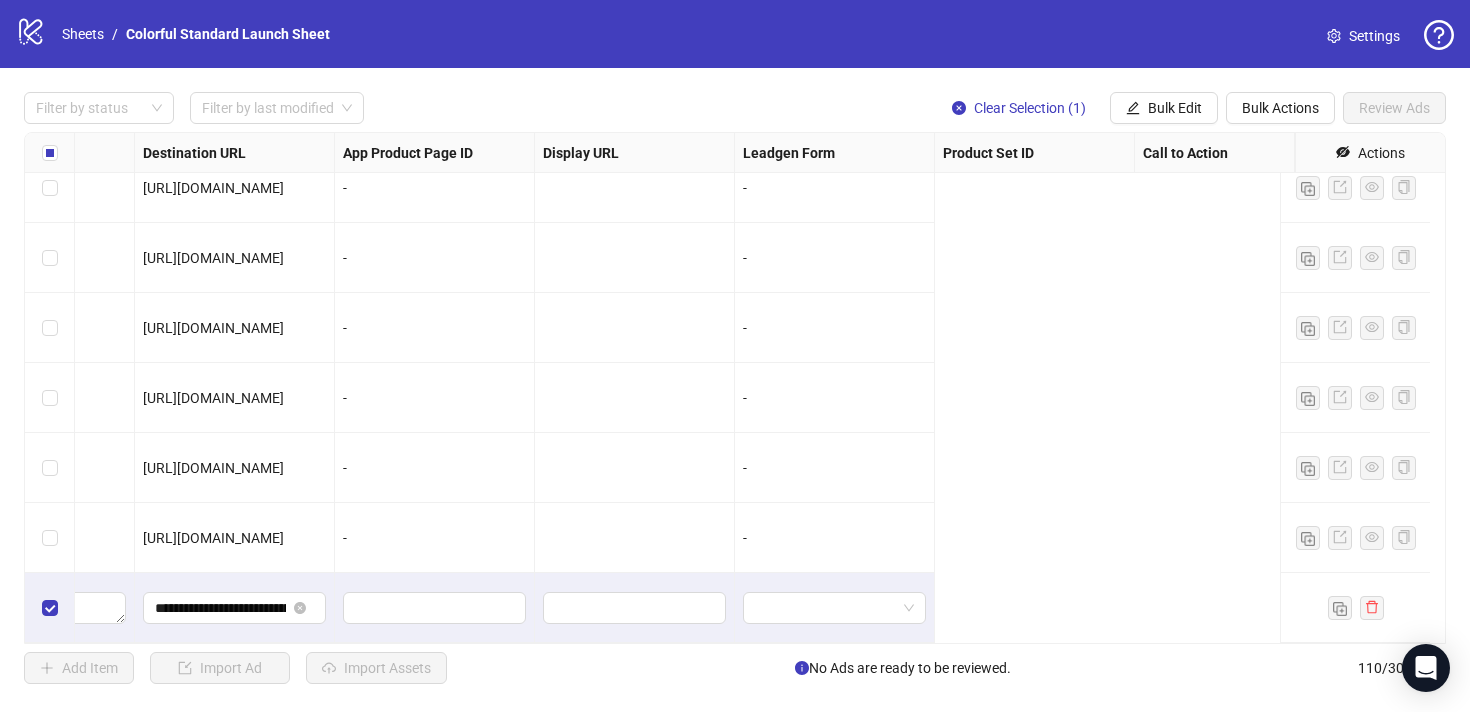 scroll, scrollTop: 7244, scrollLeft: 0, axis: vertical 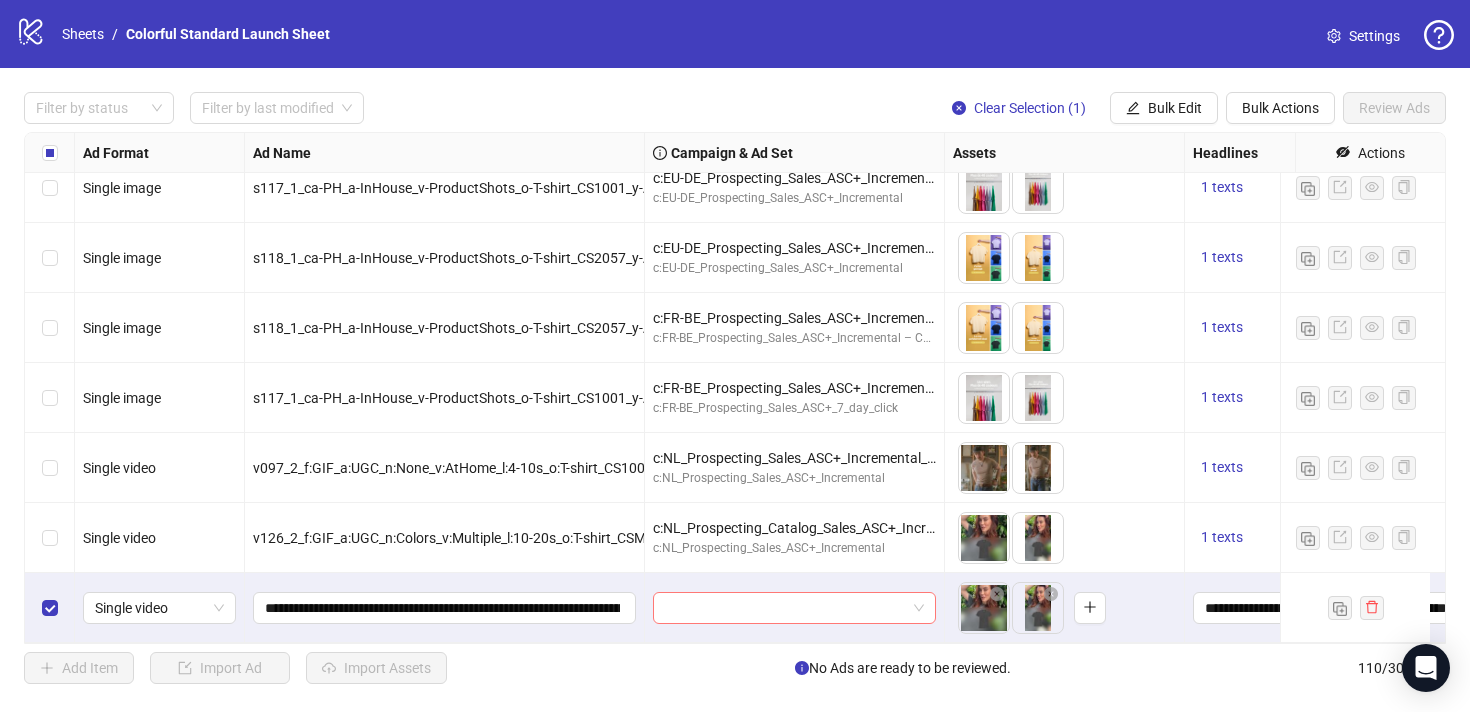 click at bounding box center (785, 608) 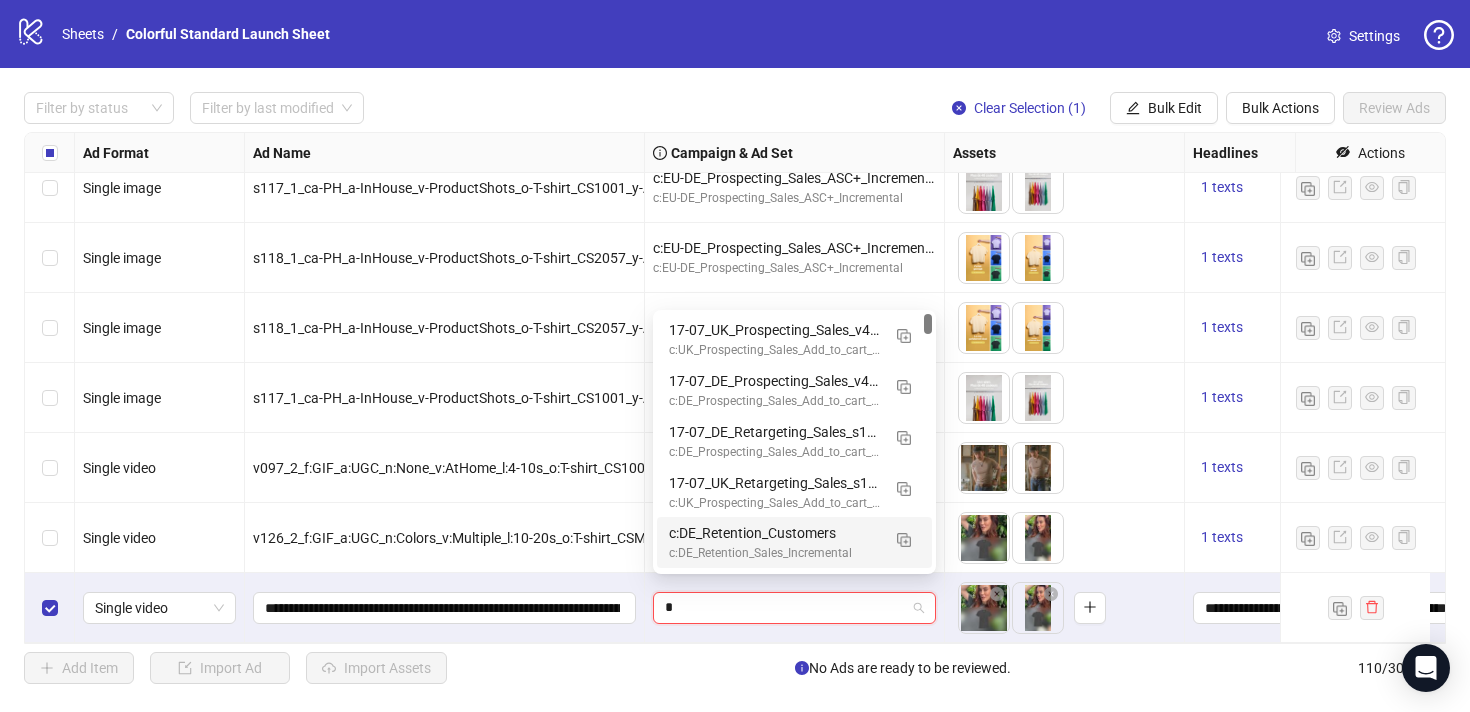 type on "**" 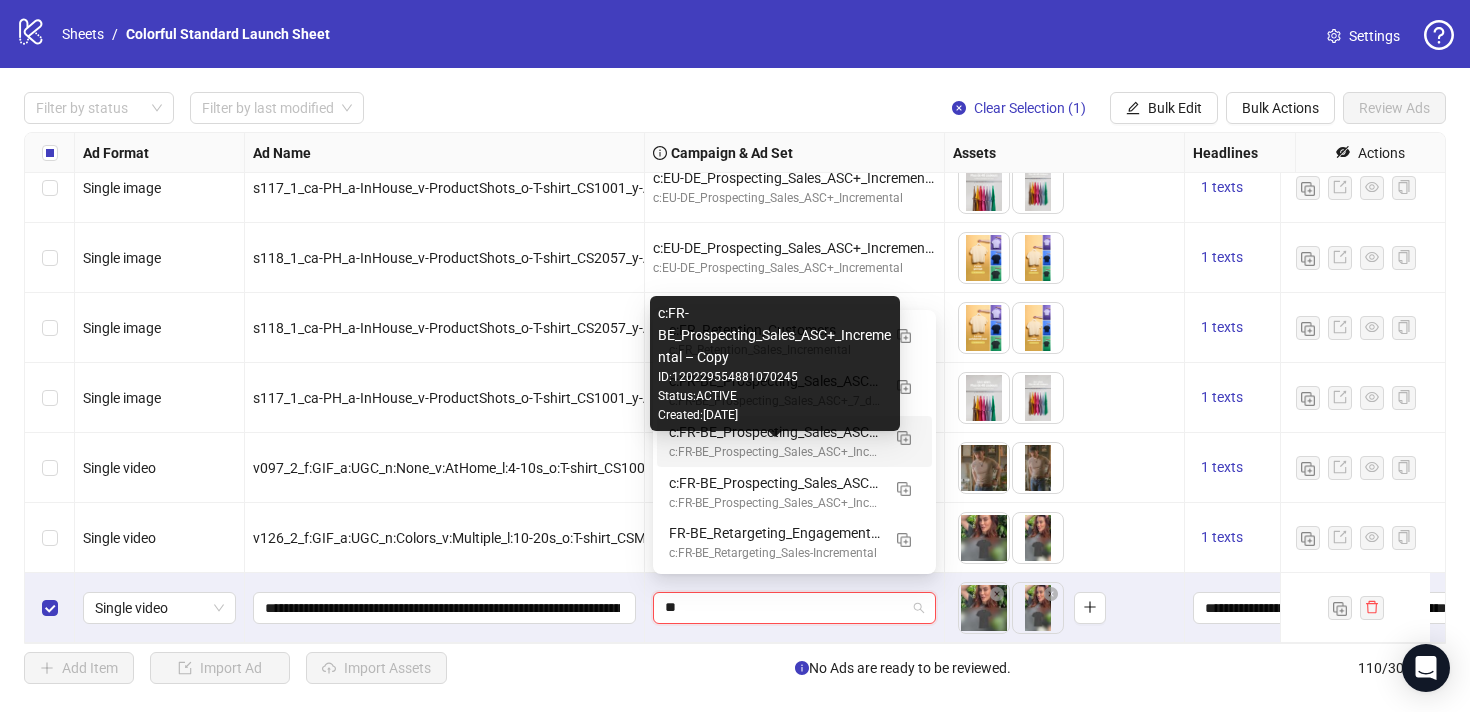 click on "c:FR-BE_Prospecting_Sales_ASC+_Incremental – Copy" at bounding box center [774, 452] 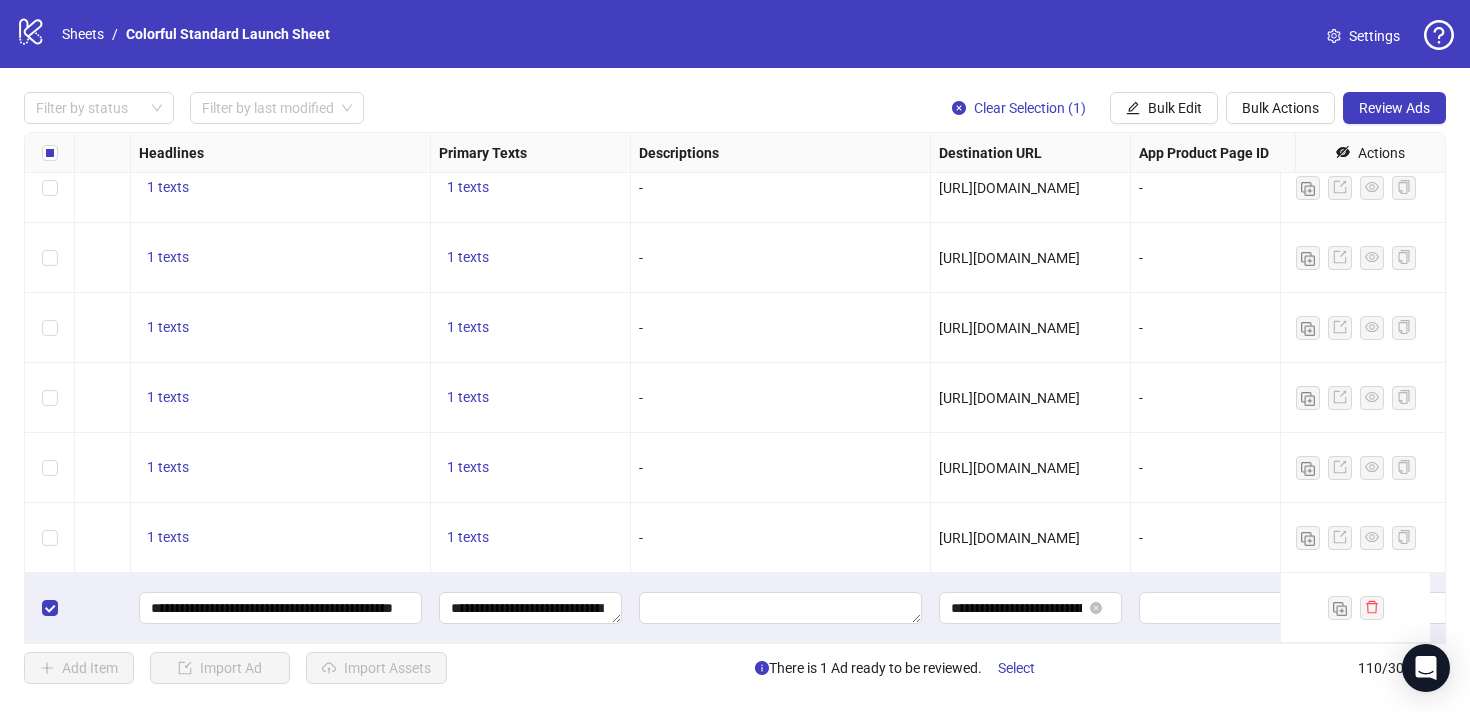 scroll, scrollTop: 7245, scrollLeft: 1058, axis: both 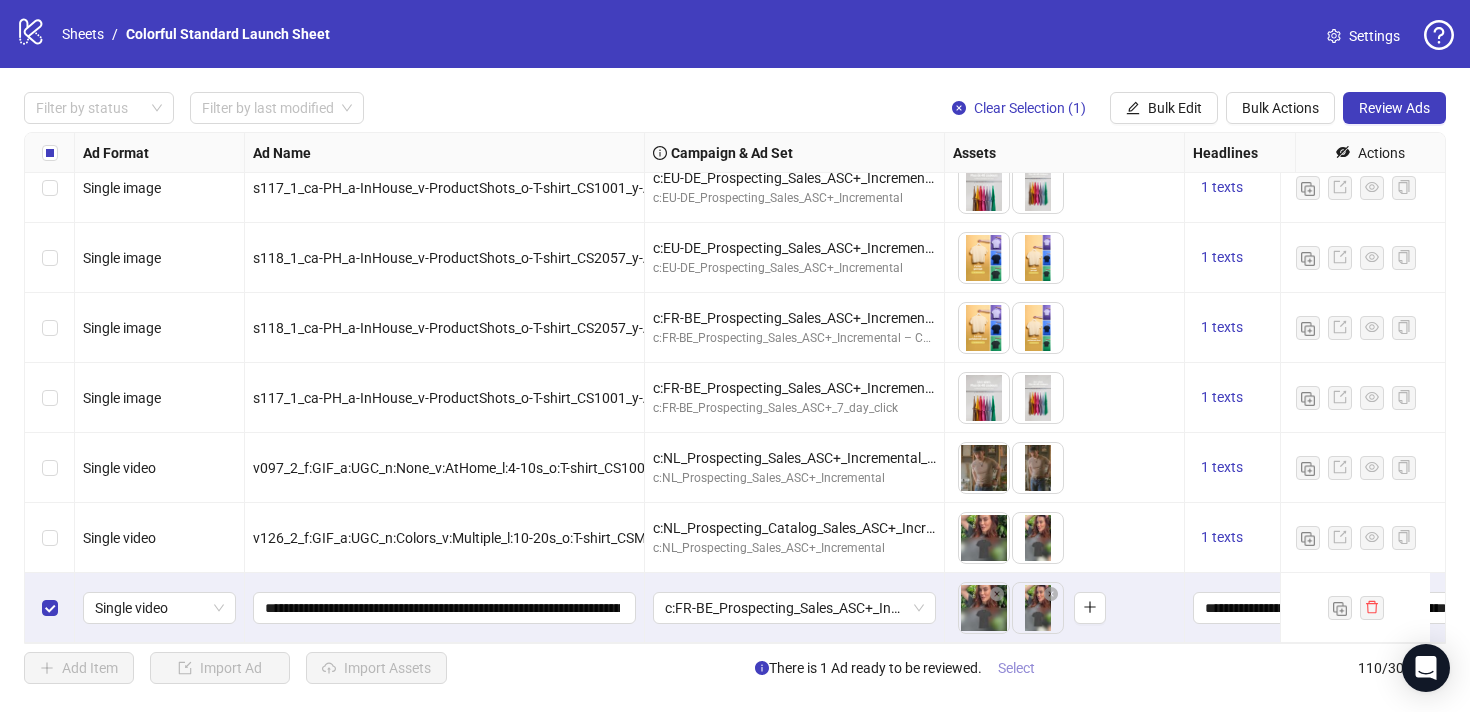 click on "Select" at bounding box center (1016, 668) 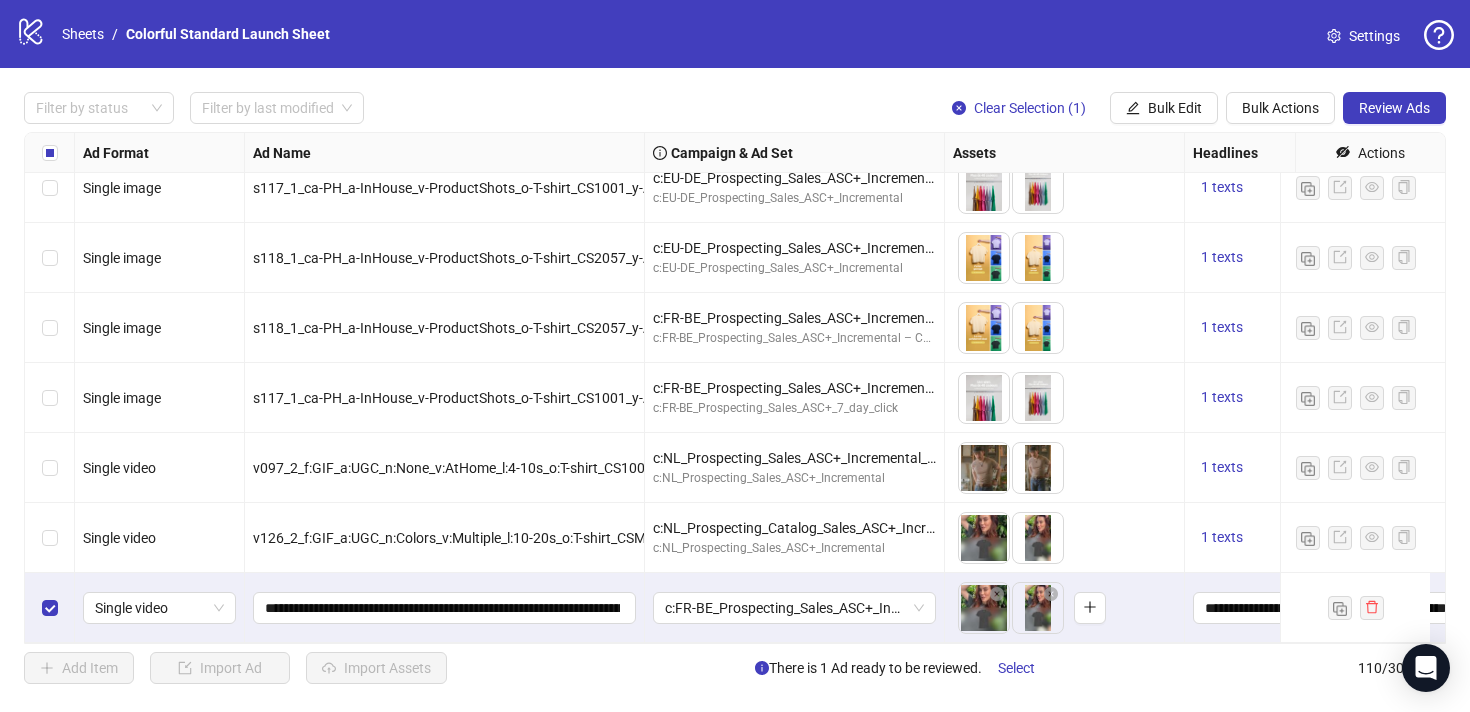 scroll, scrollTop: 7245, scrollLeft: 0, axis: vertical 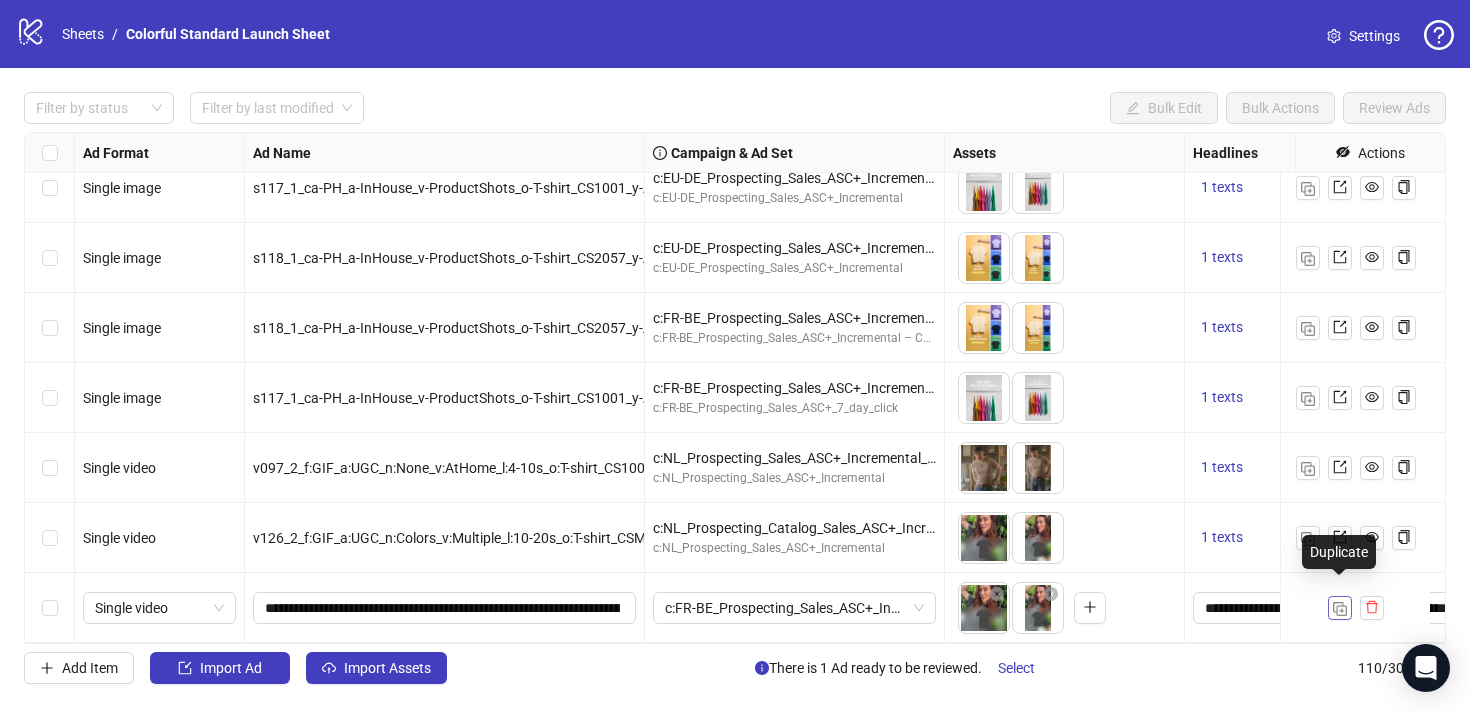 click at bounding box center (1340, 609) 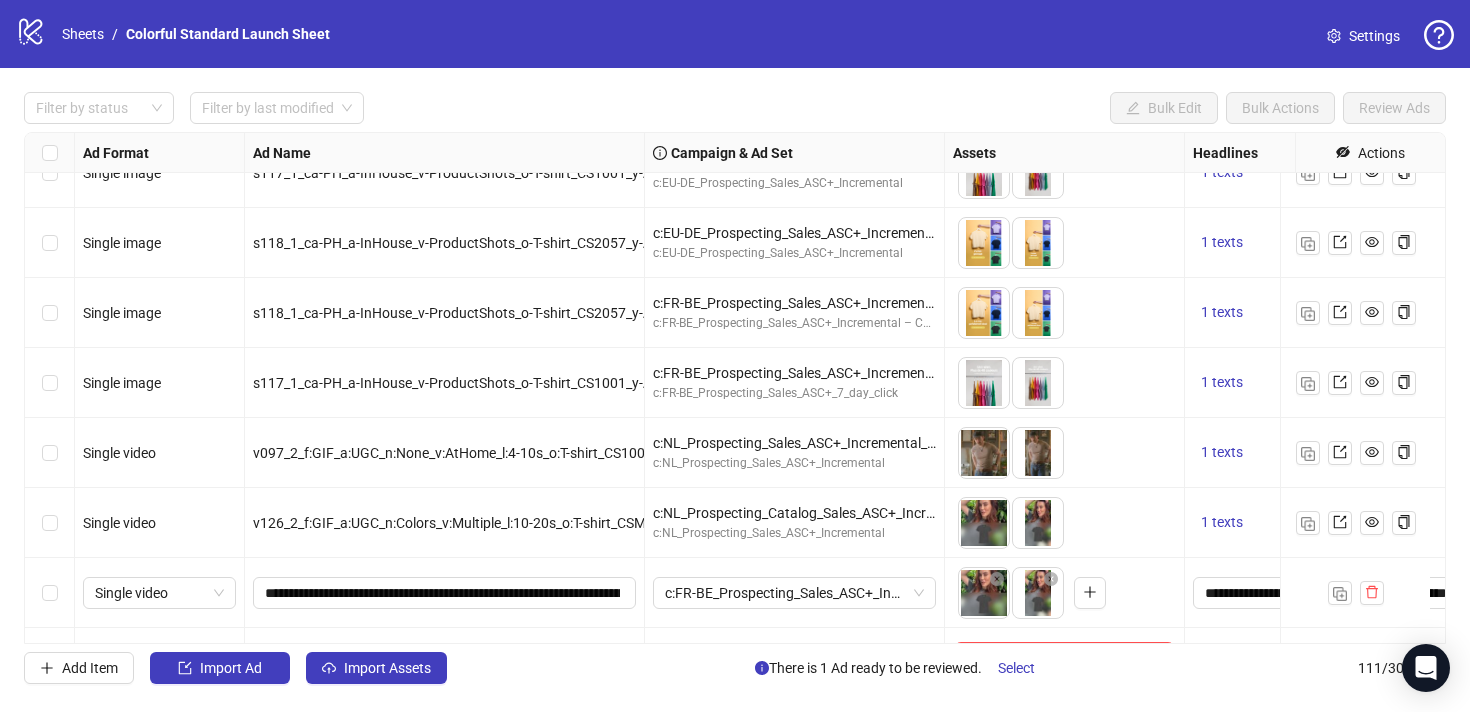 scroll, scrollTop: 7315, scrollLeft: 0, axis: vertical 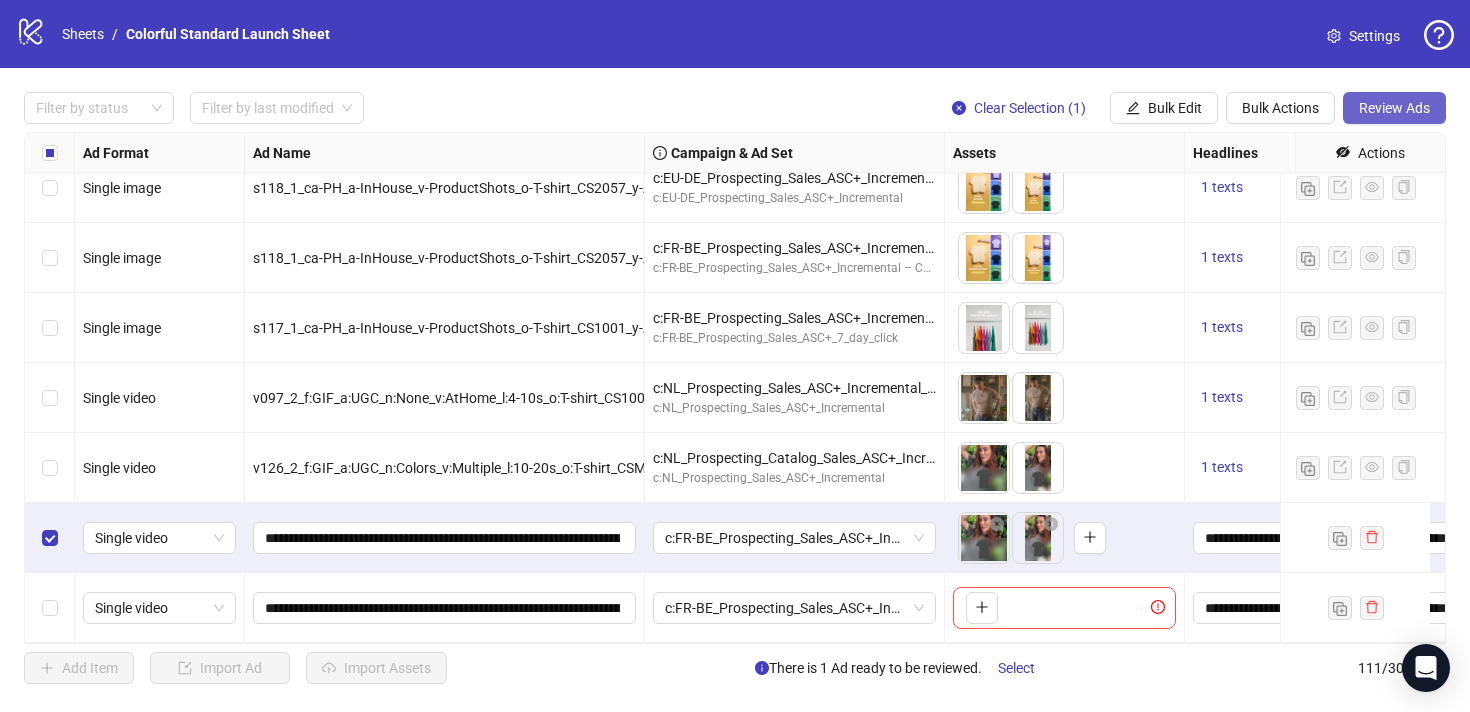click on "Review Ads" at bounding box center (1394, 108) 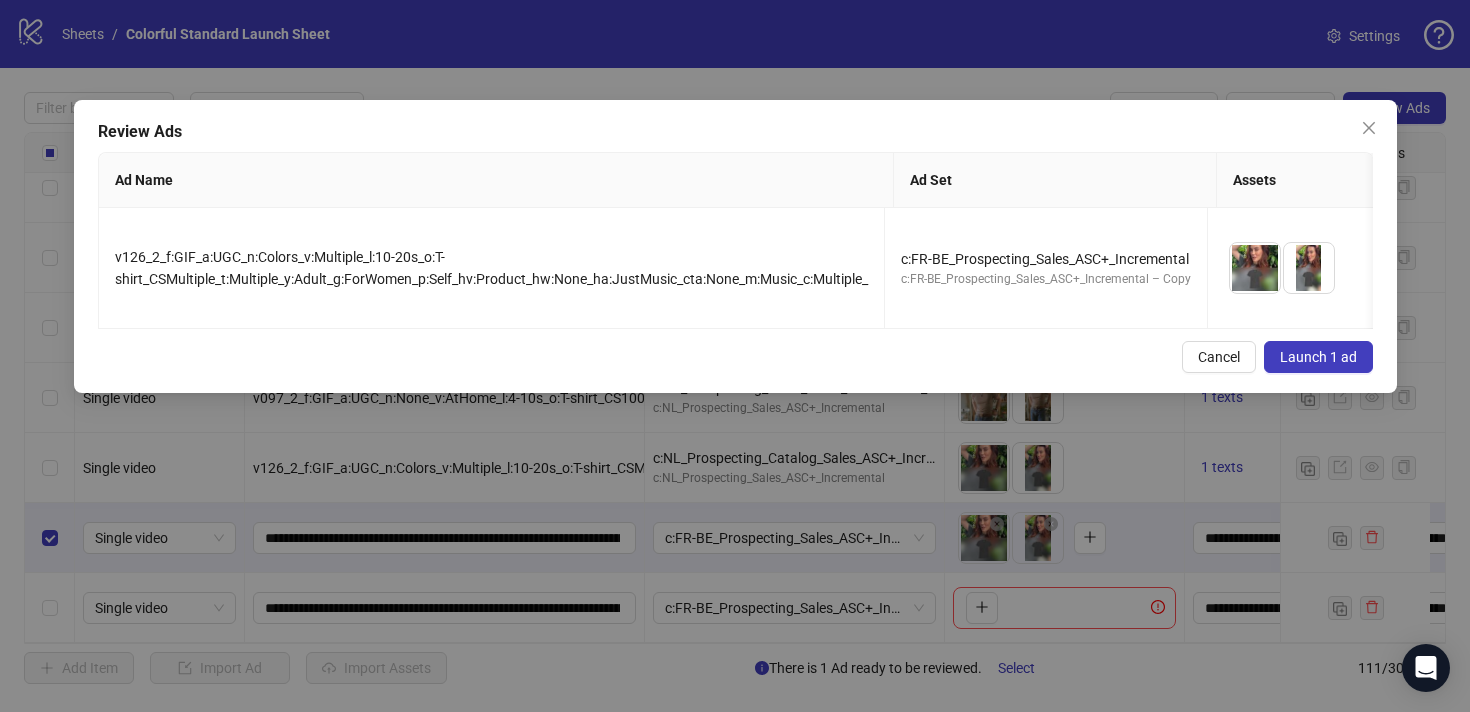 click on "Launch 1 ad" at bounding box center (1318, 357) 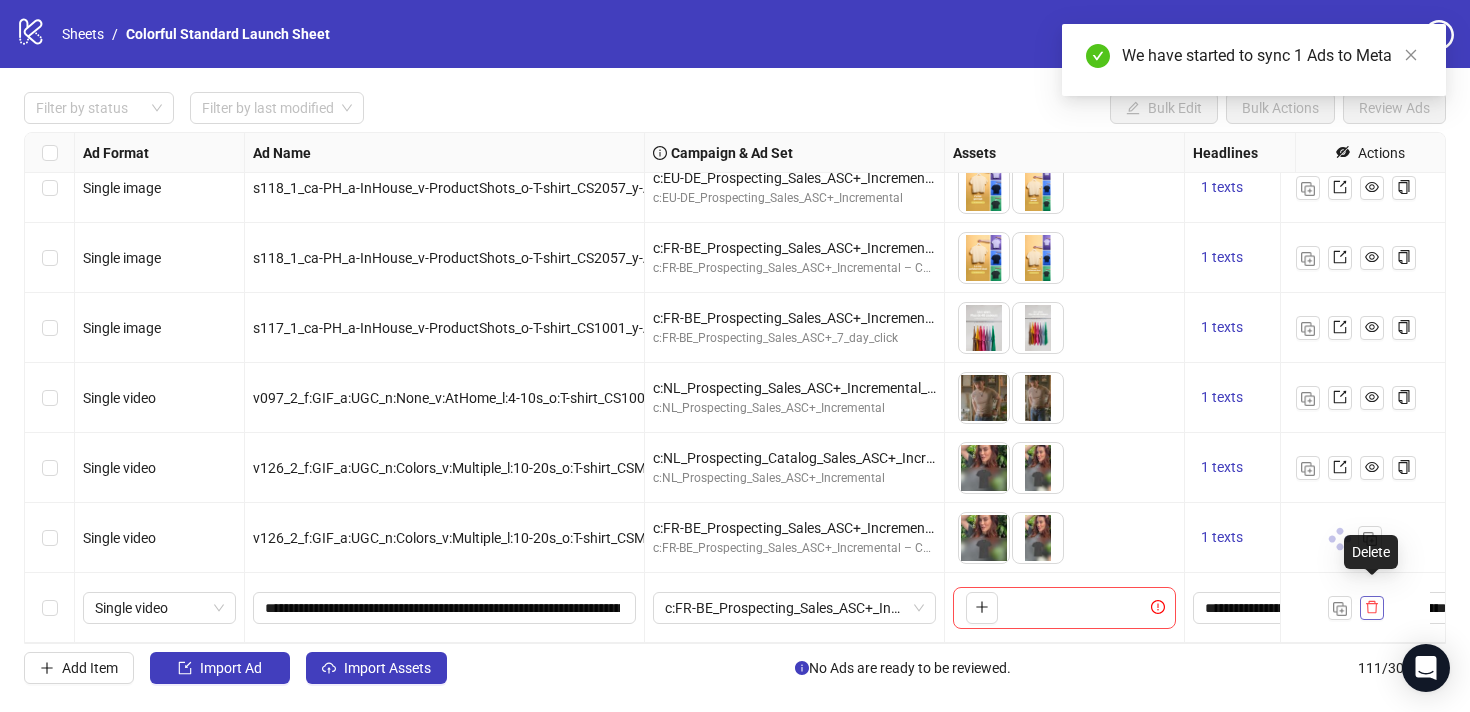 click 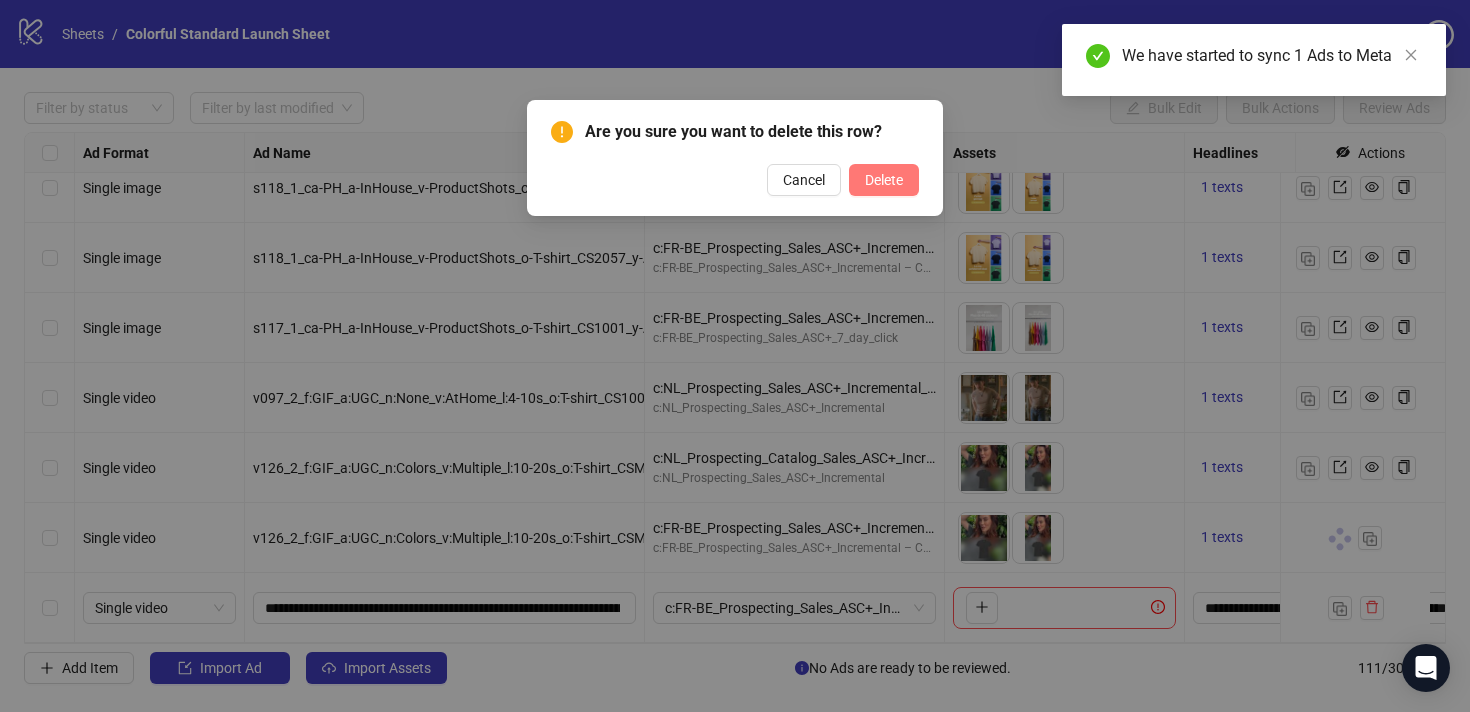 click on "Delete" at bounding box center [884, 180] 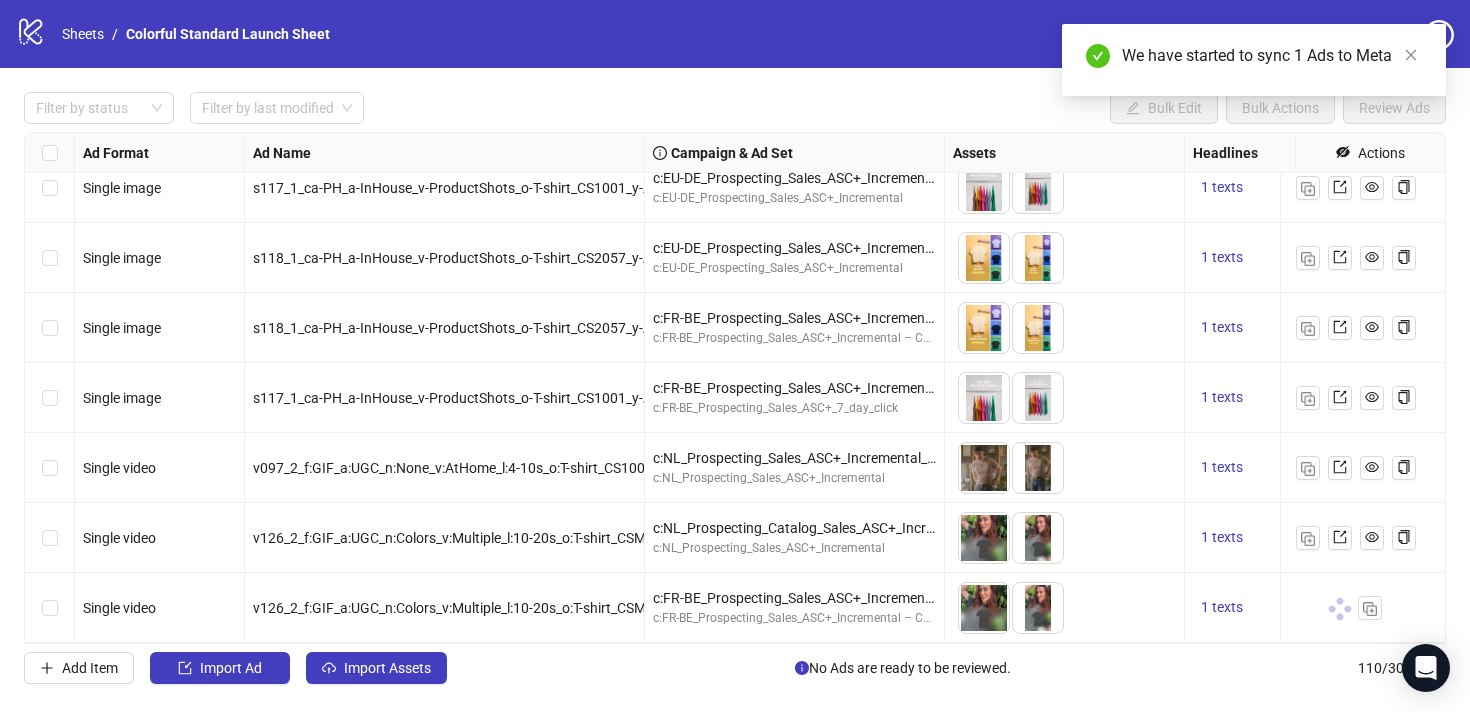 scroll, scrollTop: 7245, scrollLeft: 0, axis: vertical 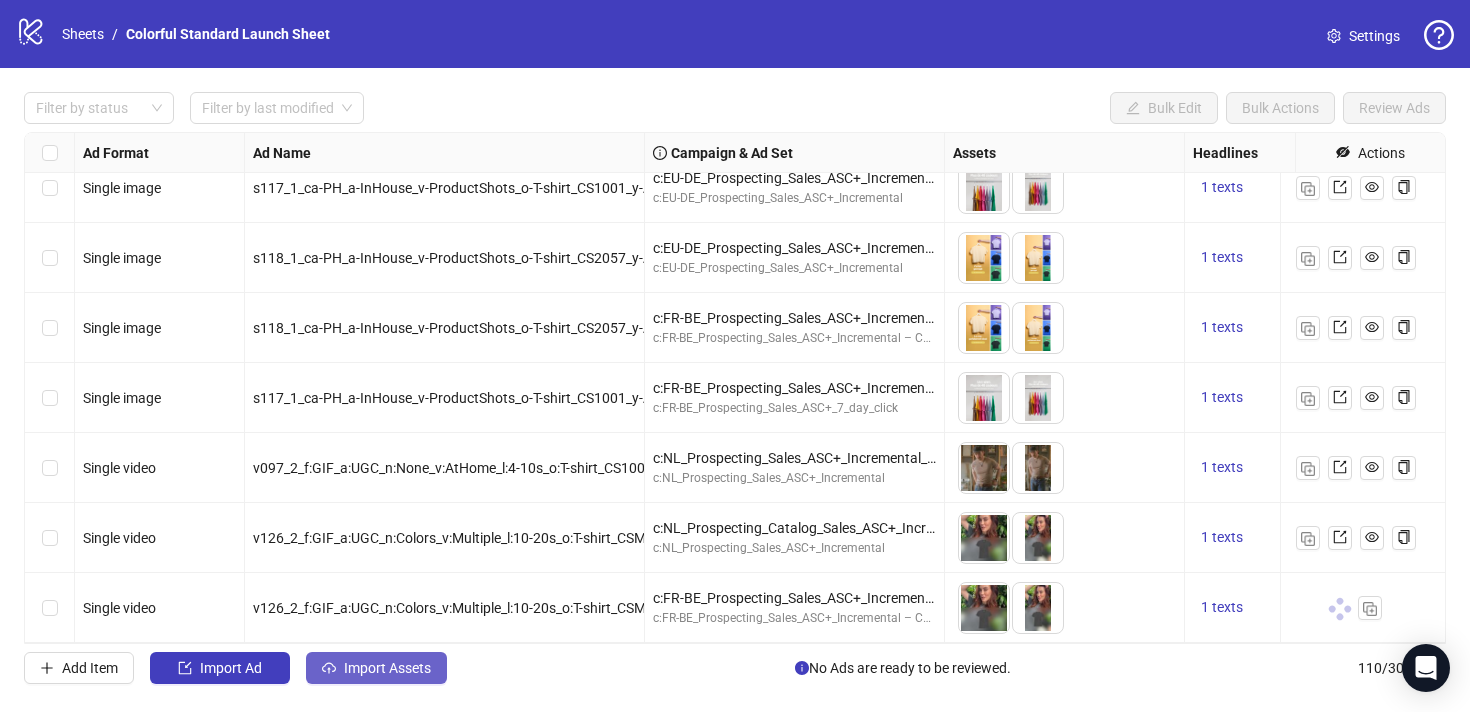 click on "Import Assets" at bounding box center (387, 668) 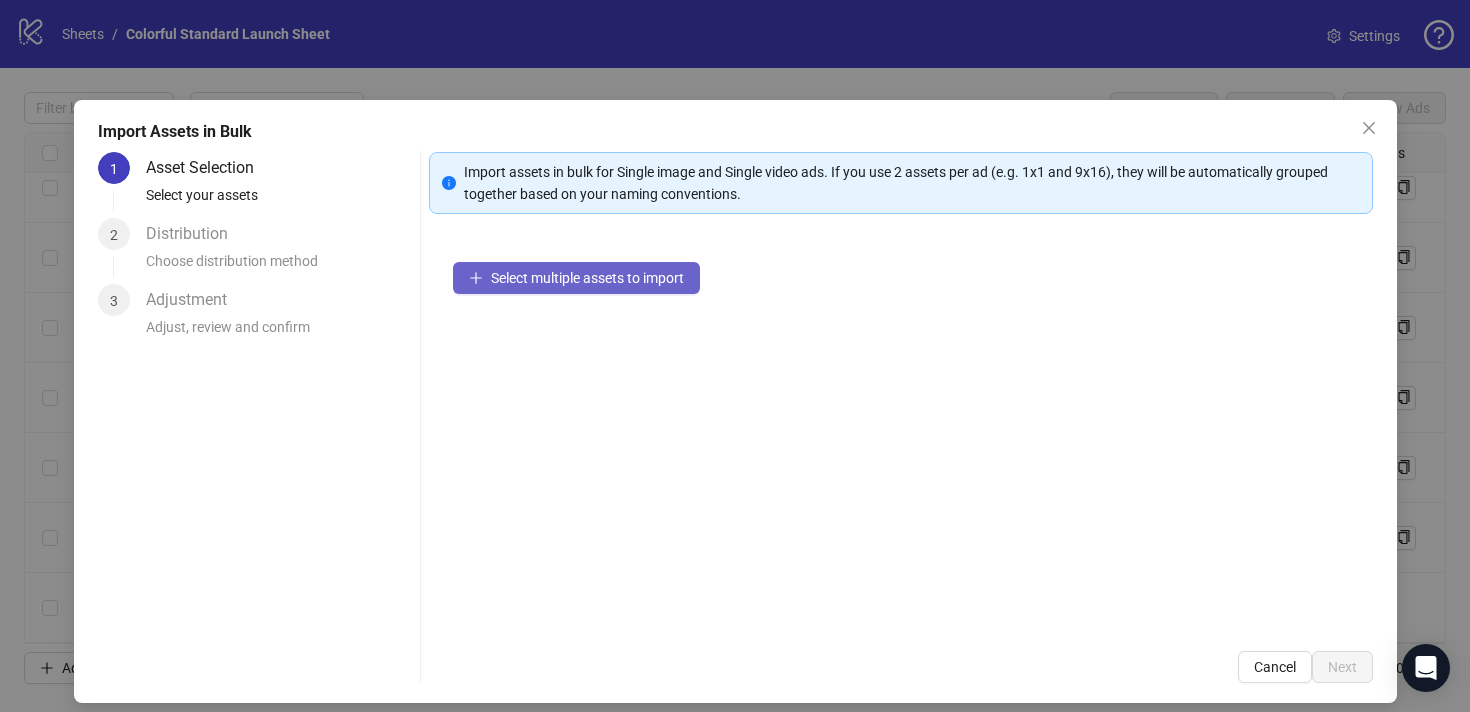 click on "Select multiple assets to import" at bounding box center (587, 278) 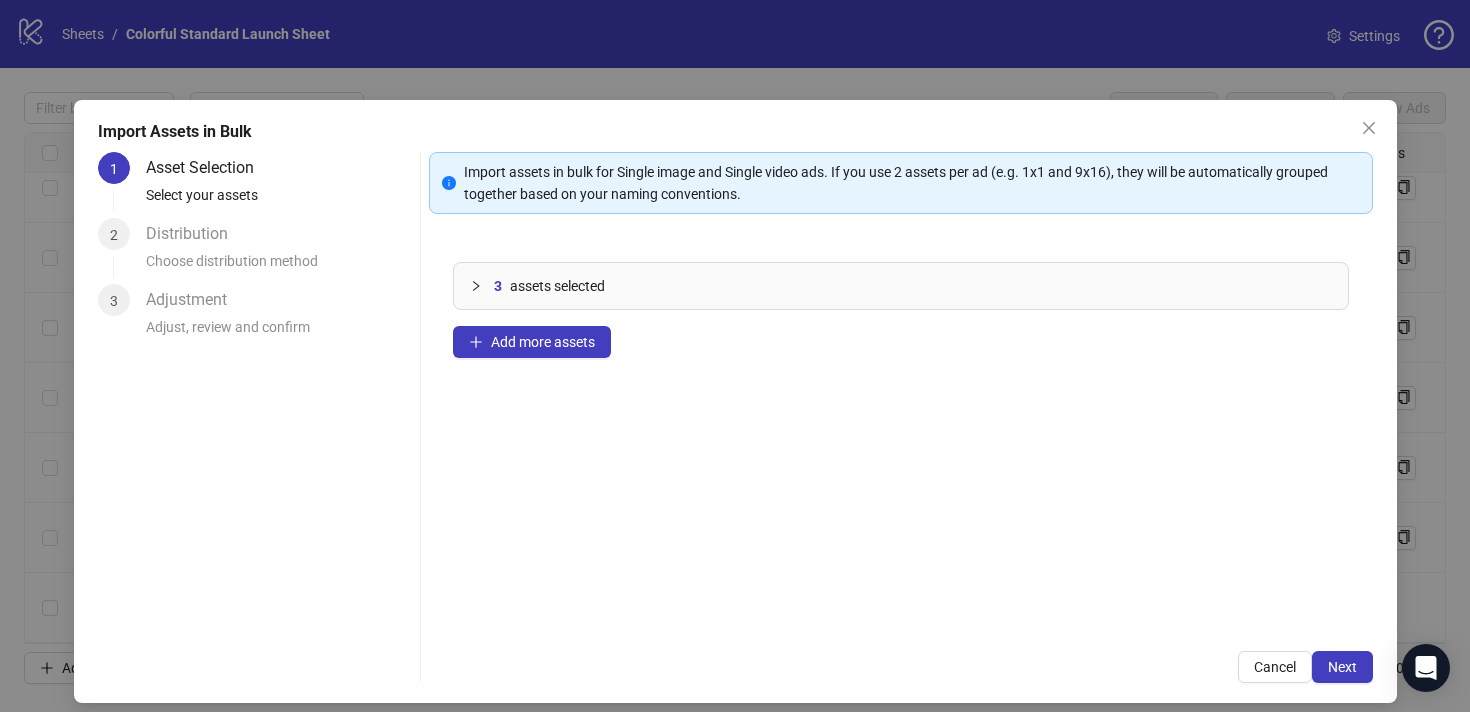 click 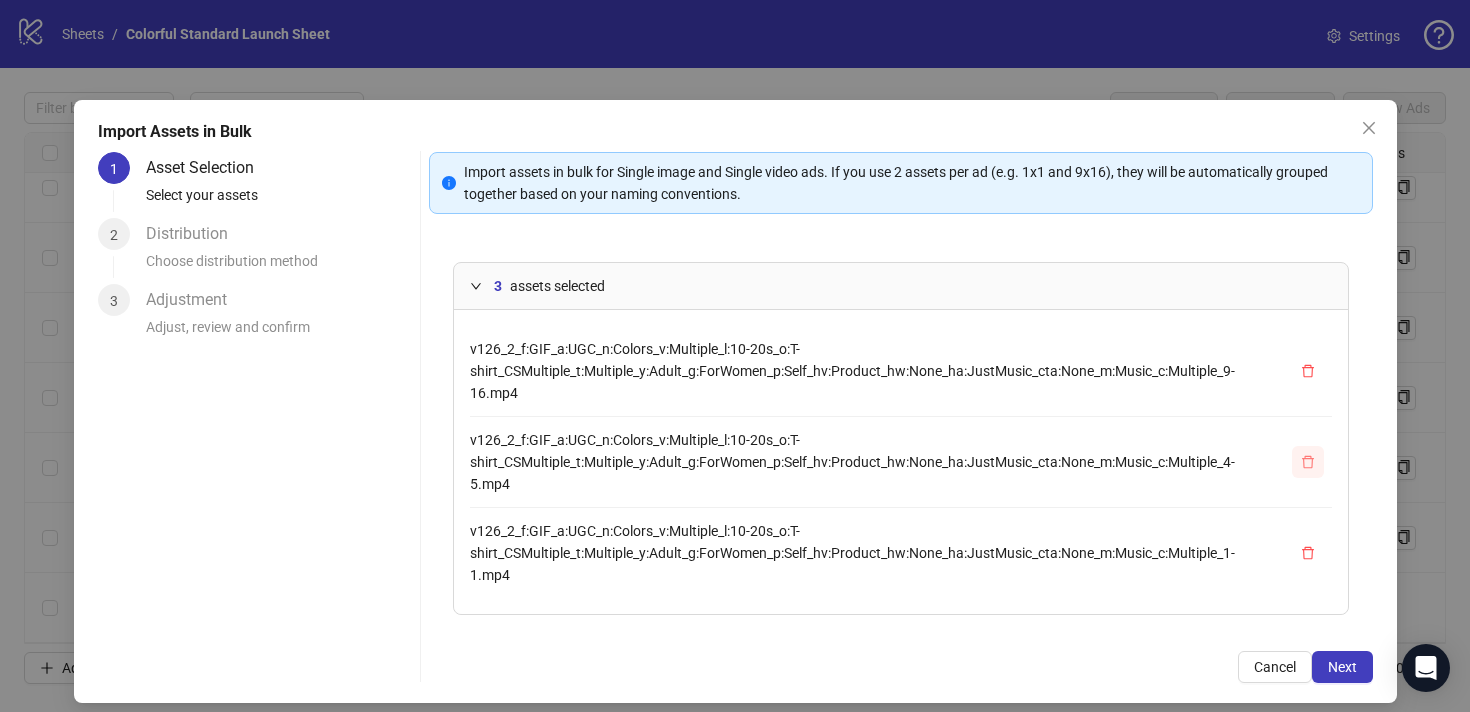 click 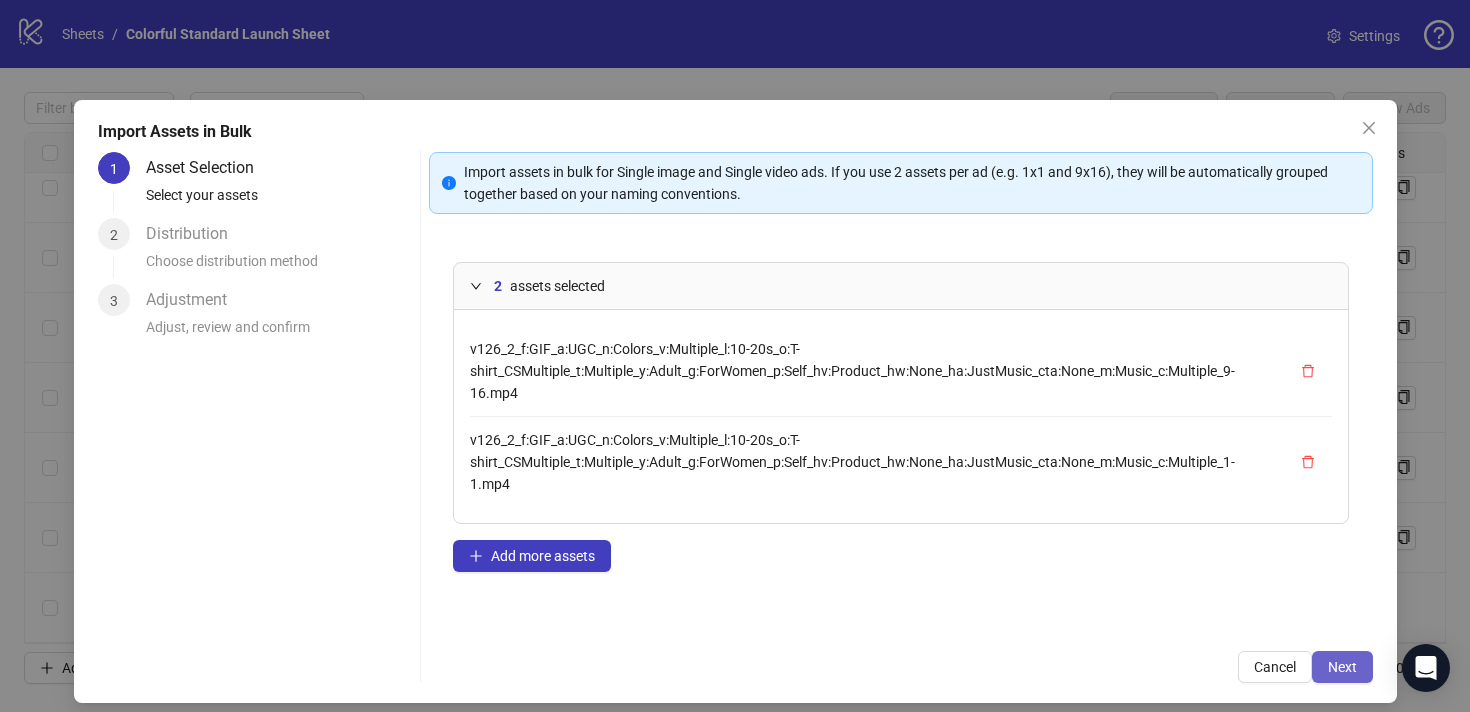 click on "Next" at bounding box center (1342, 667) 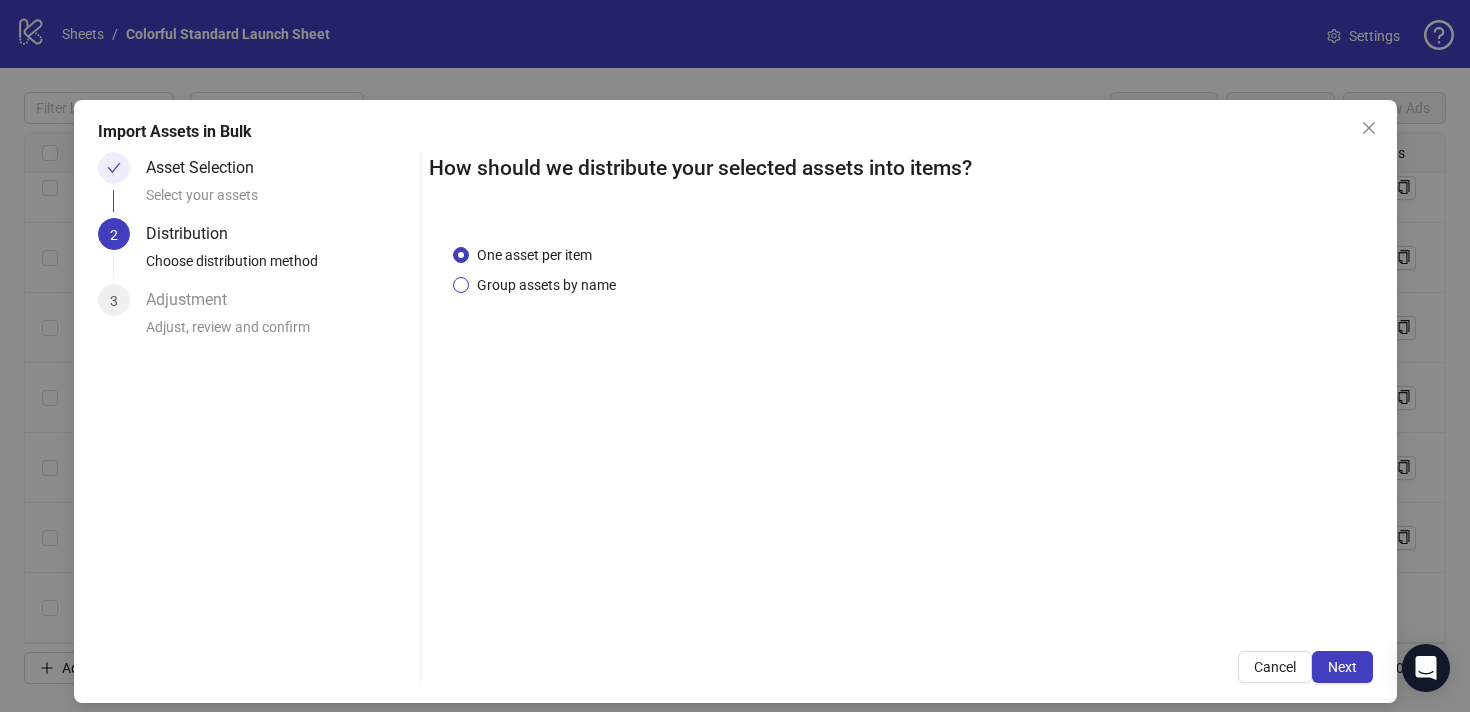 click on "Group assets by name" at bounding box center (546, 285) 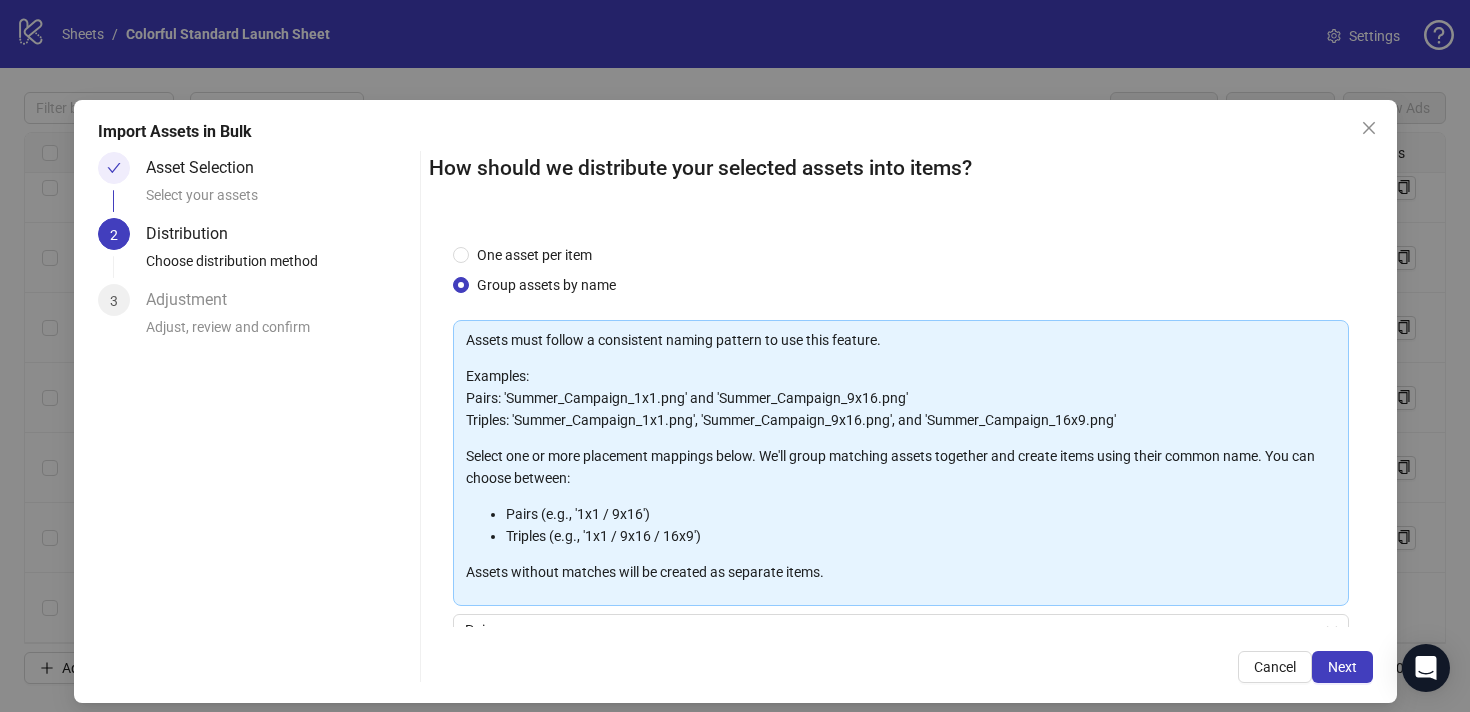 scroll, scrollTop: 178, scrollLeft: 0, axis: vertical 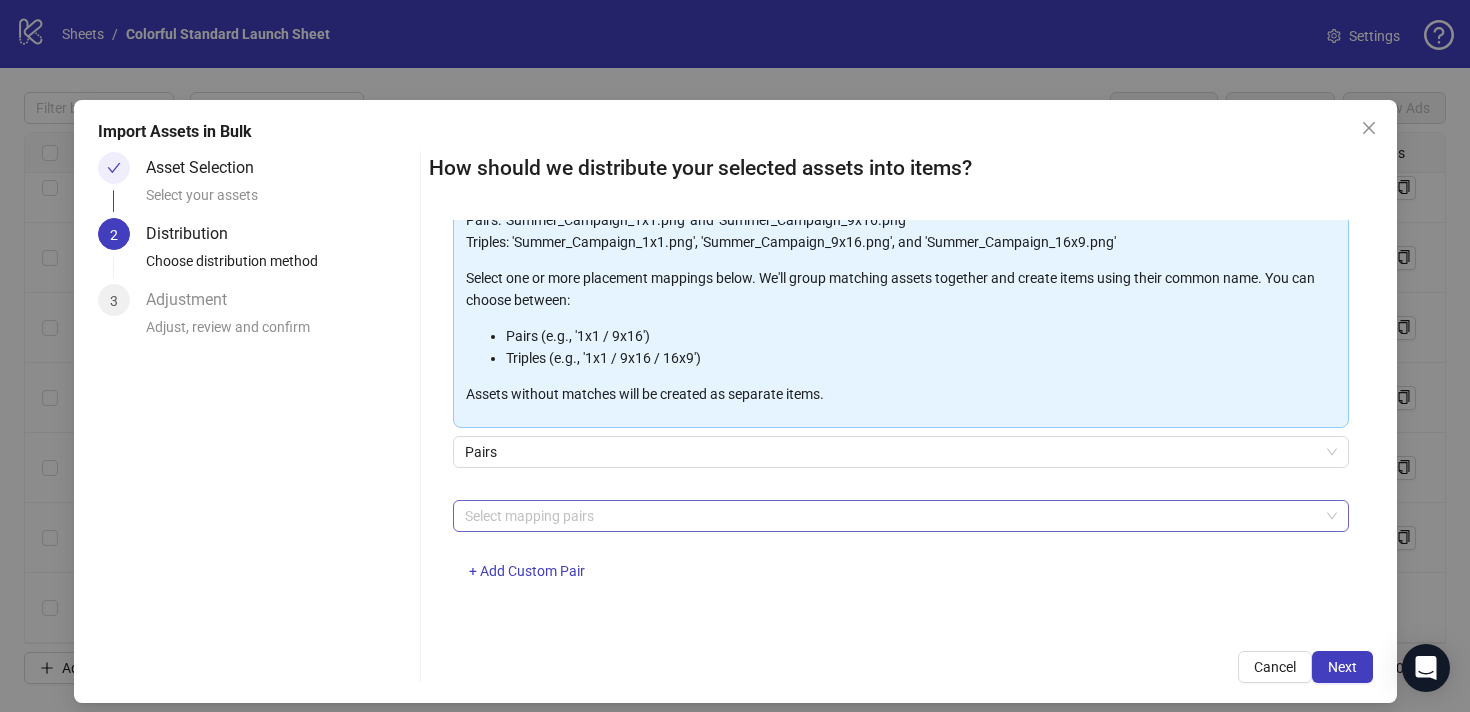click at bounding box center [890, 516] 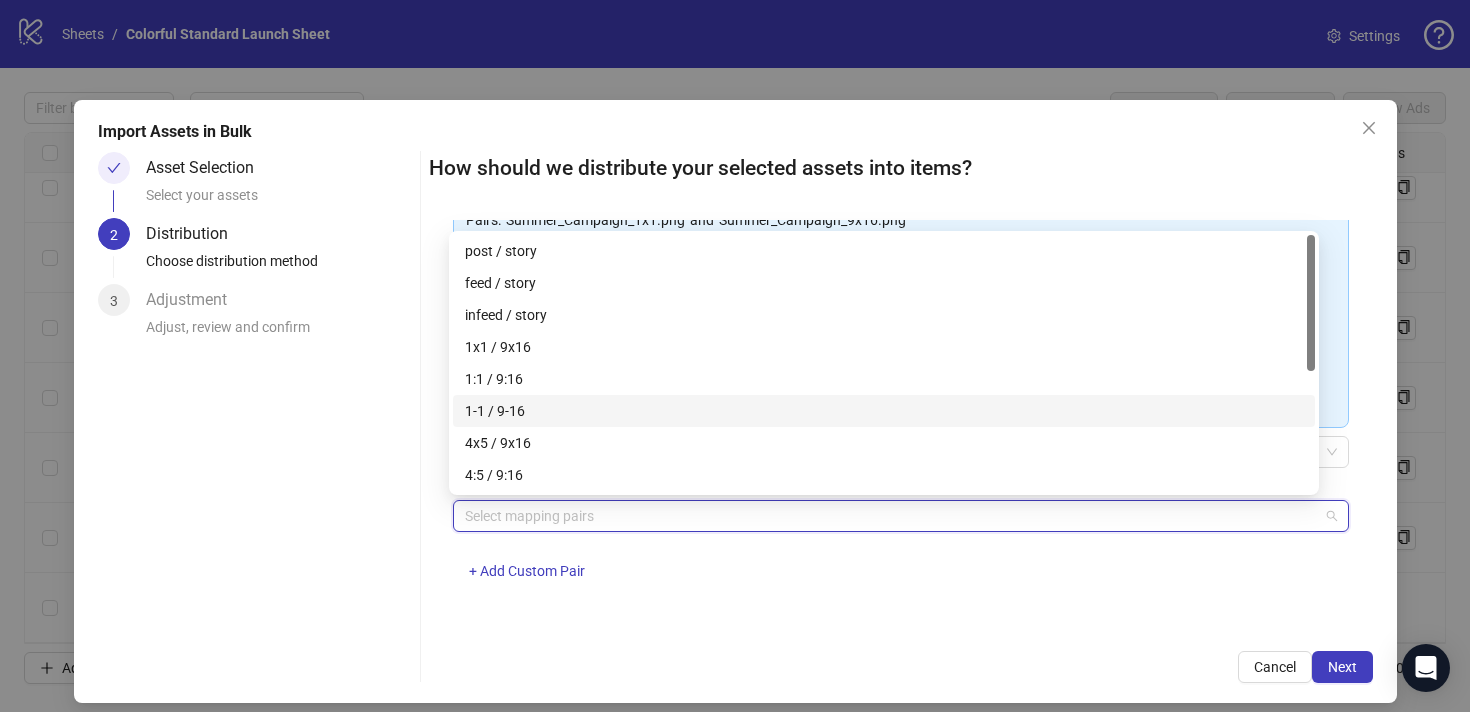 click on "1-1 / 9-16" at bounding box center [884, 411] 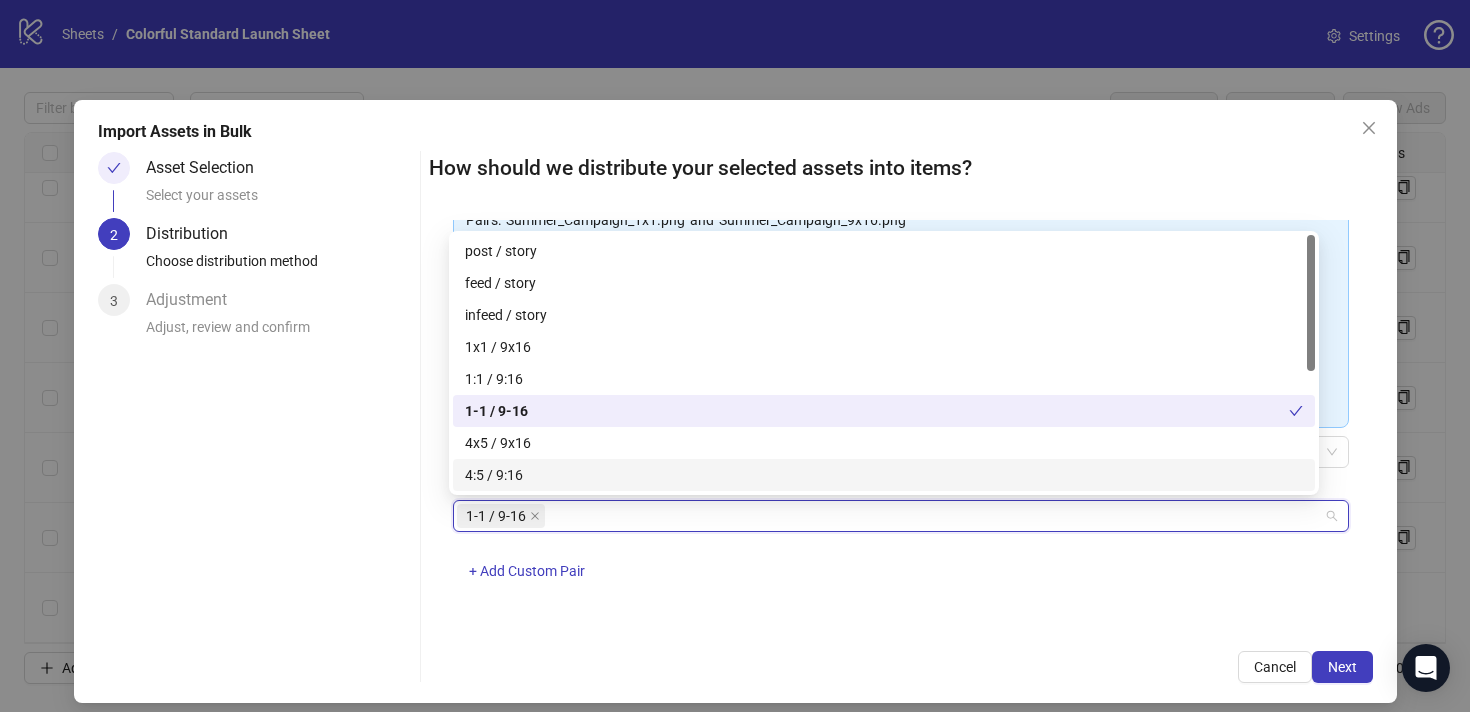 click on "Cancel Next" at bounding box center [901, 667] 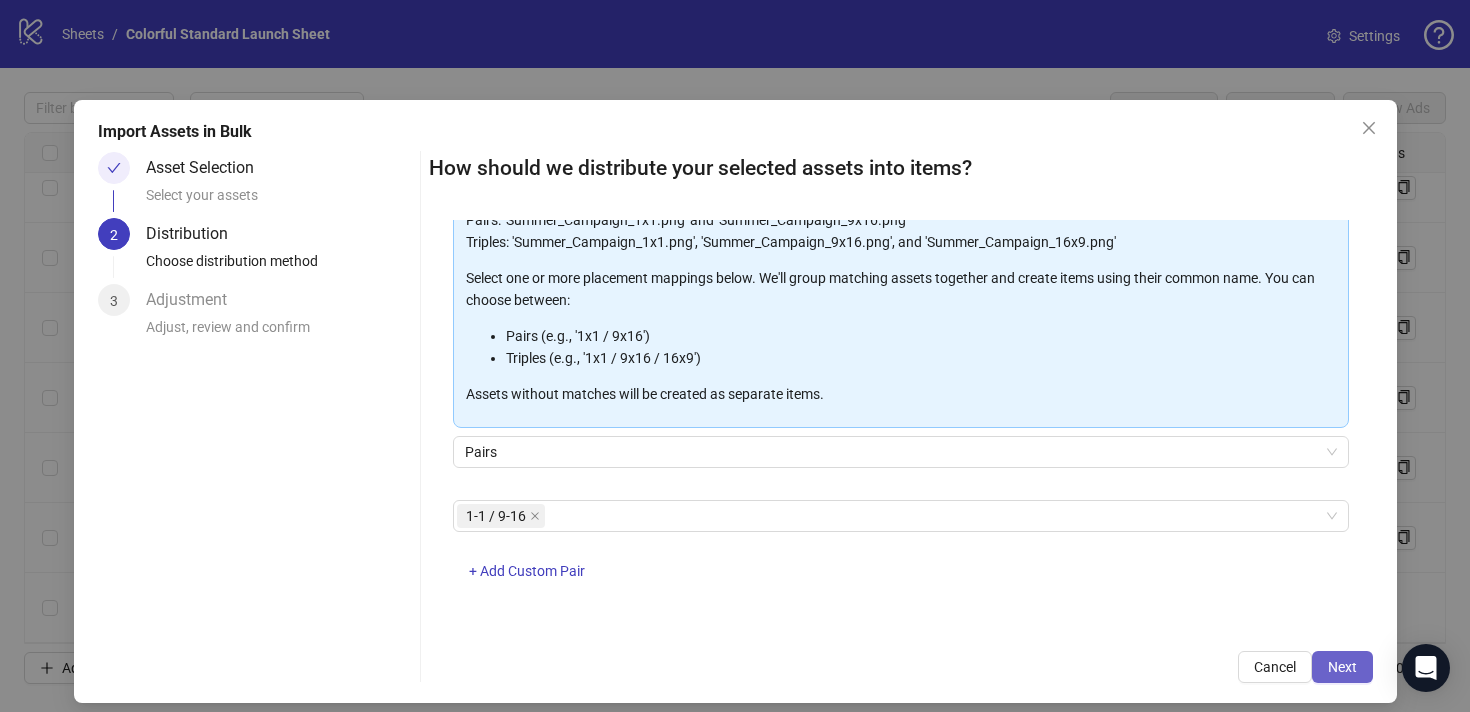 click on "Next" at bounding box center [1342, 667] 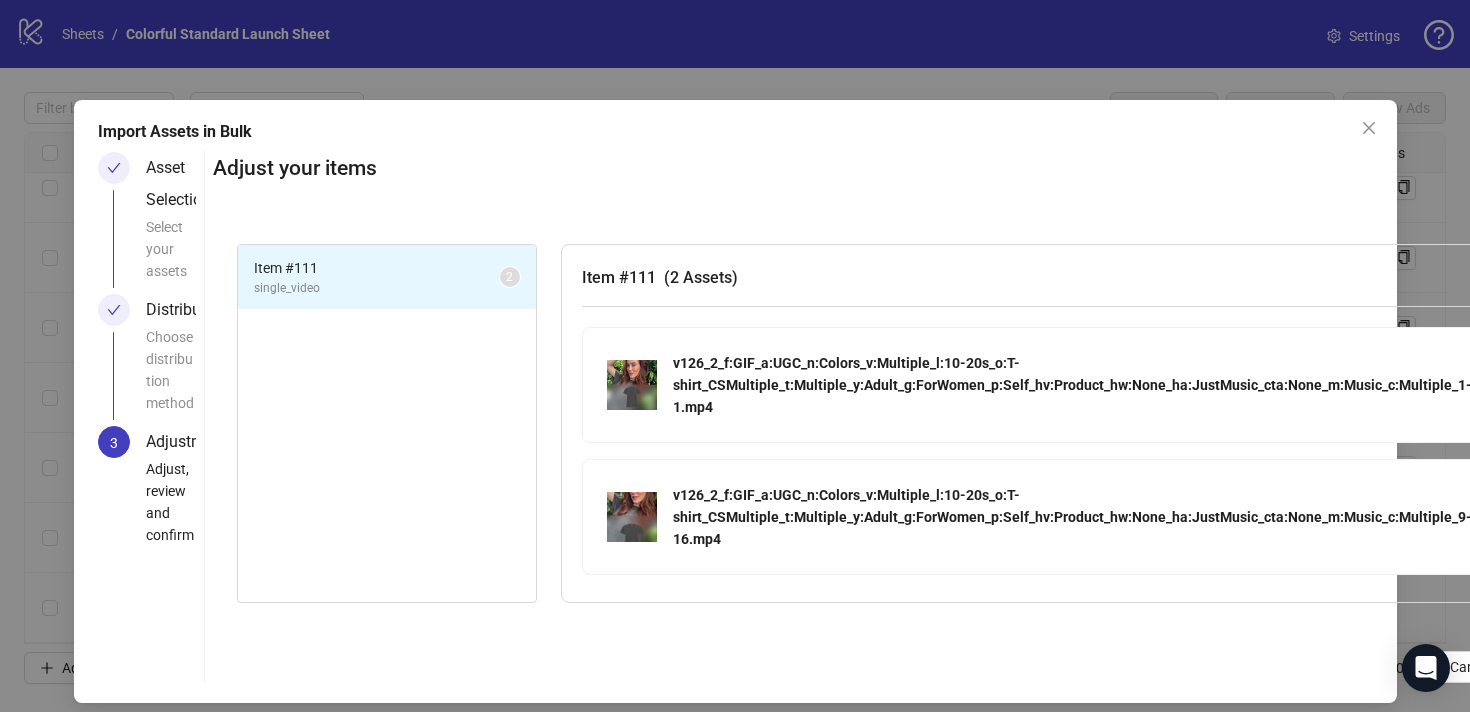 scroll, scrollTop: 0, scrollLeft: 125, axis: horizontal 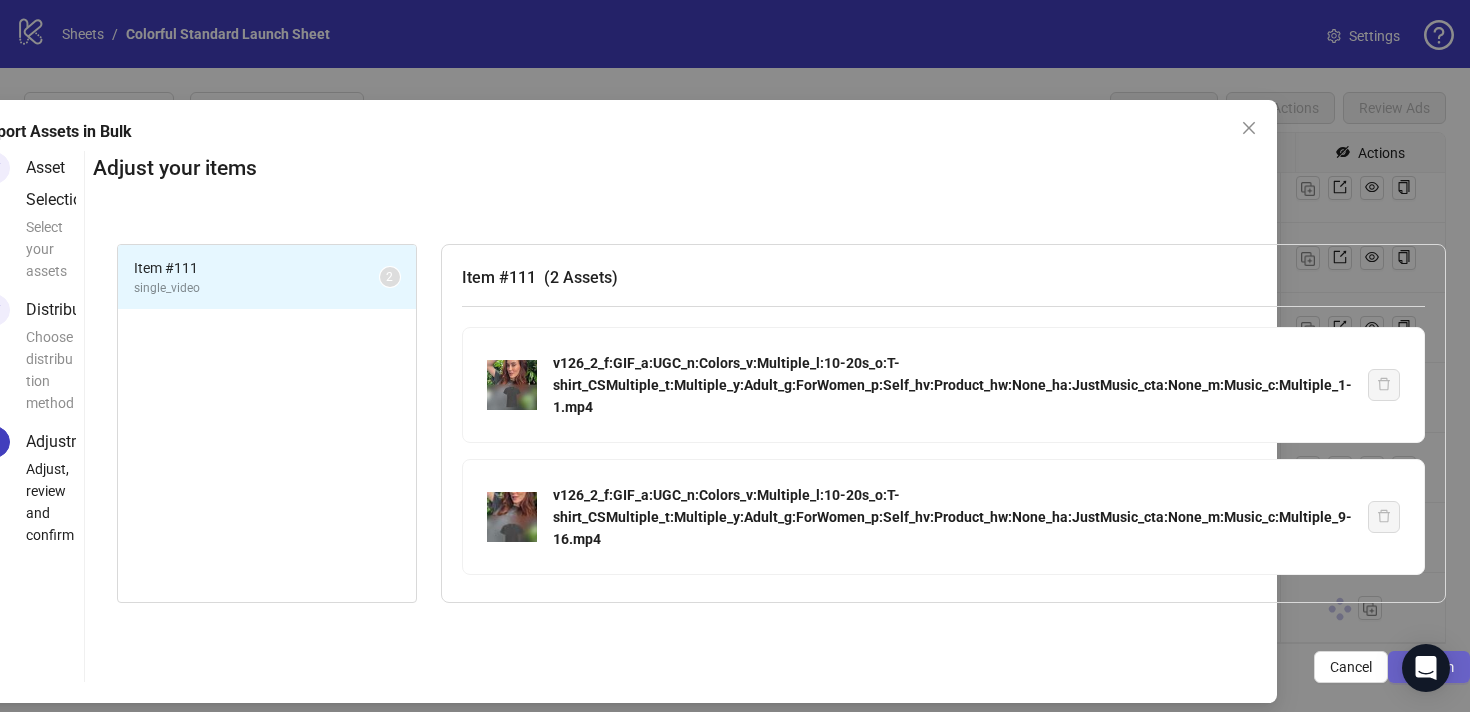 click on "Confirm" at bounding box center [1429, 667] 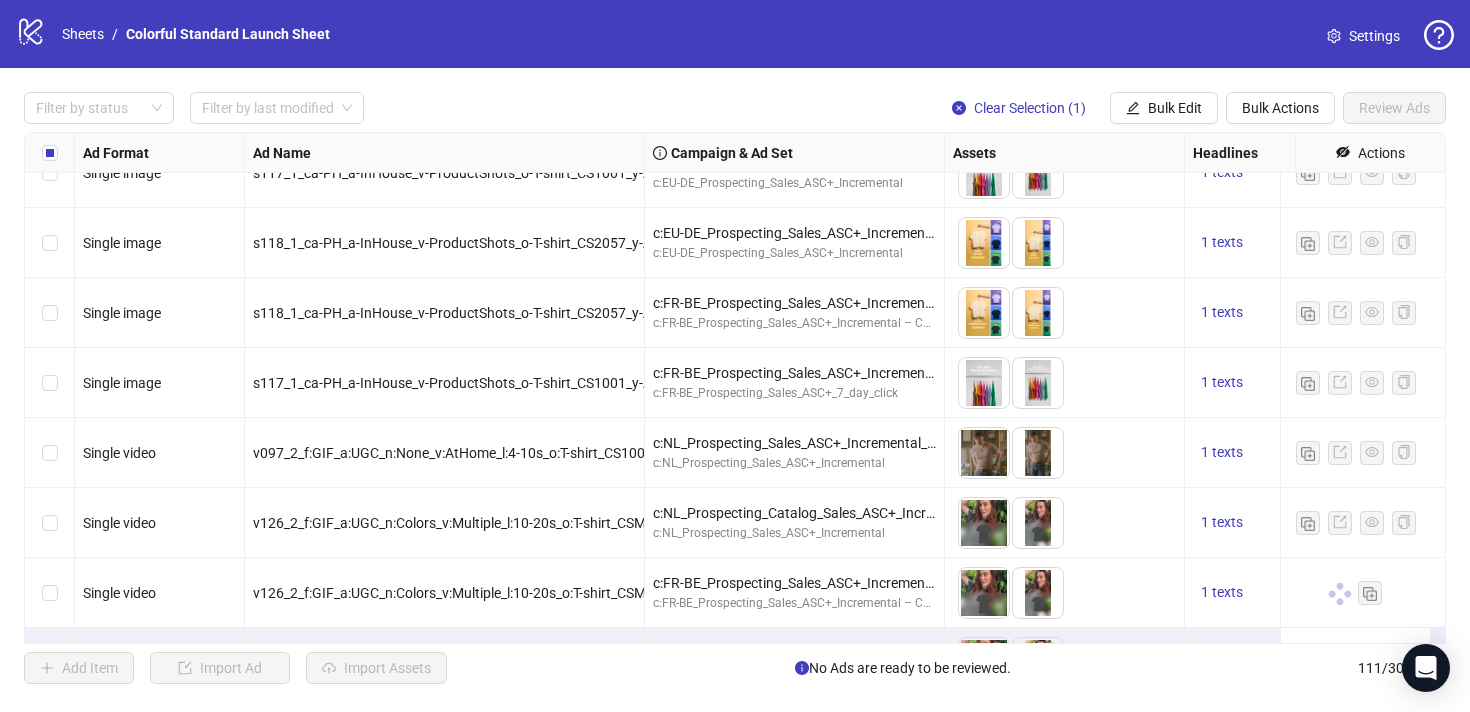 scroll, scrollTop: 7315, scrollLeft: 0, axis: vertical 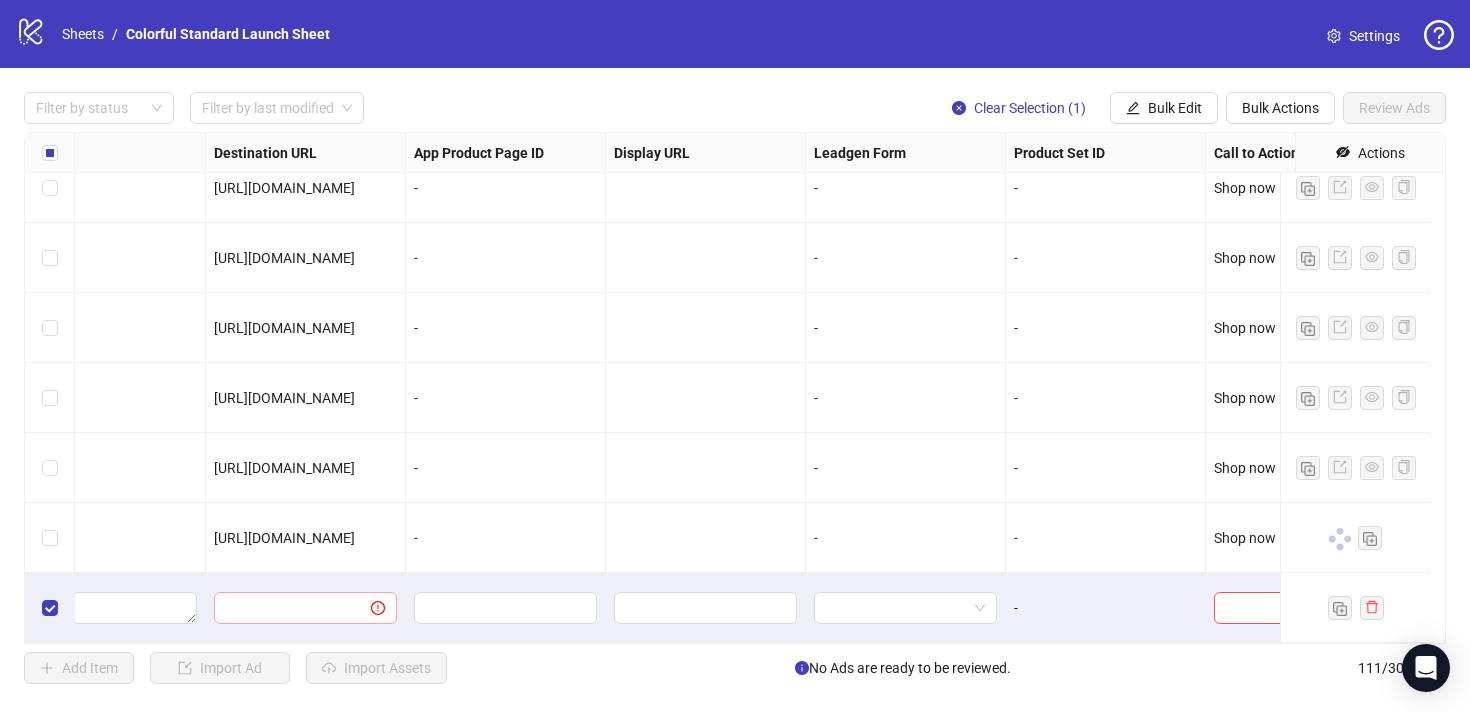 click at bounding box center (366, 608) 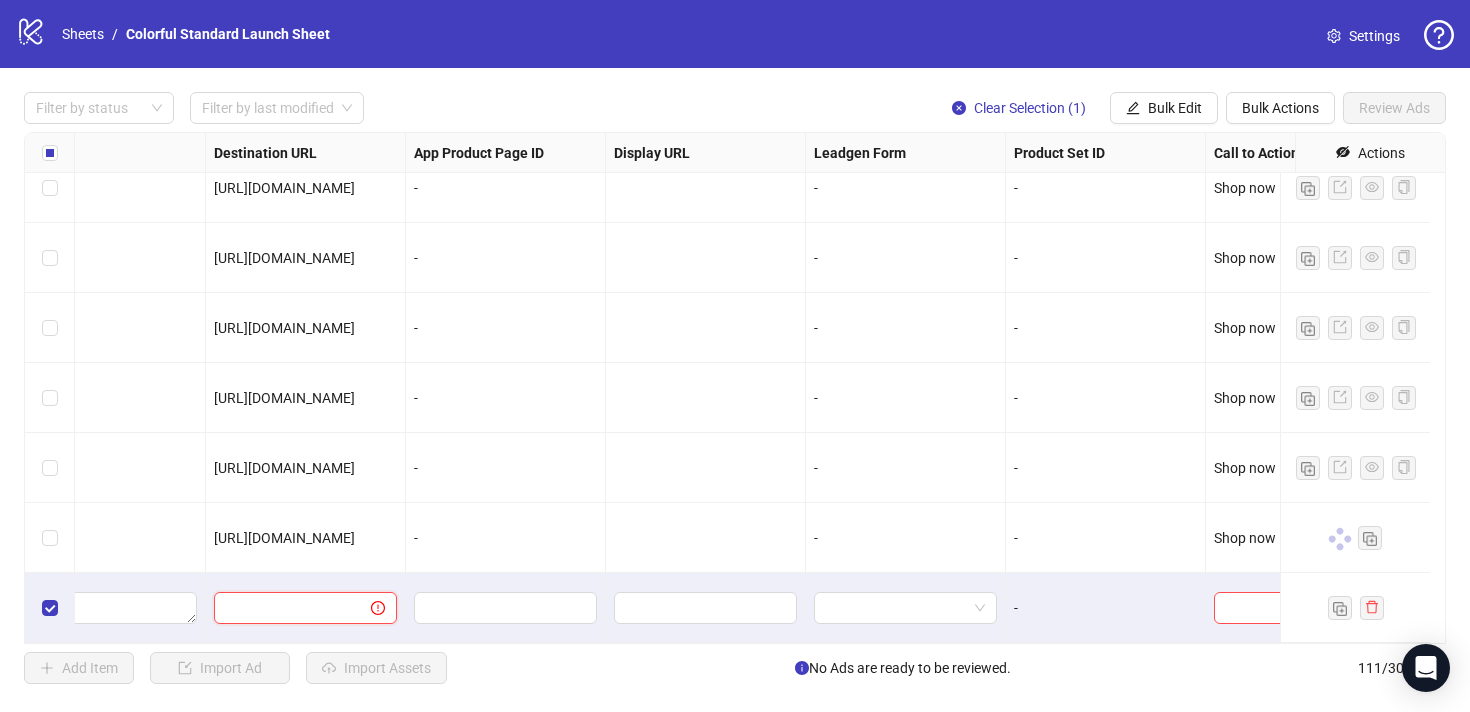 paste on "**********" 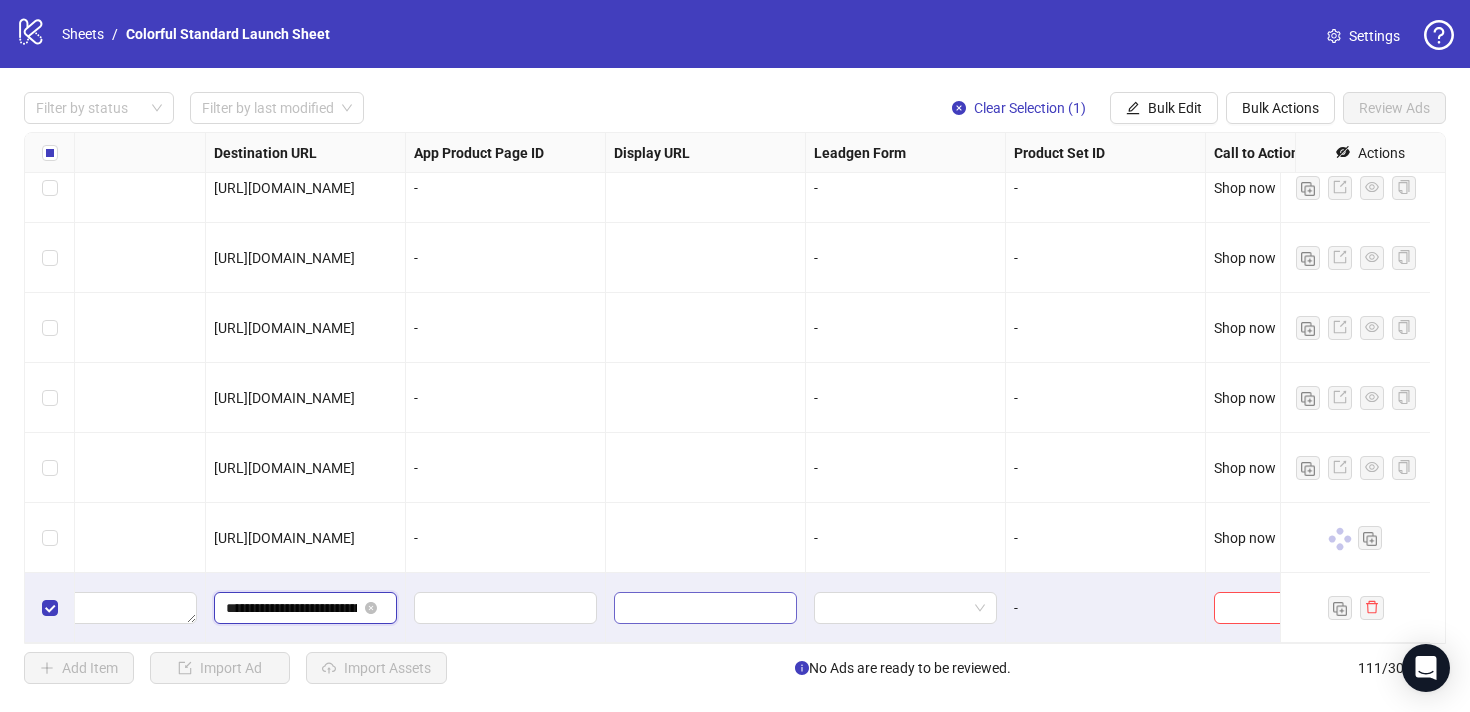 scroll, scrollTop: 0, scrollLeft: 299, axis: horizontal 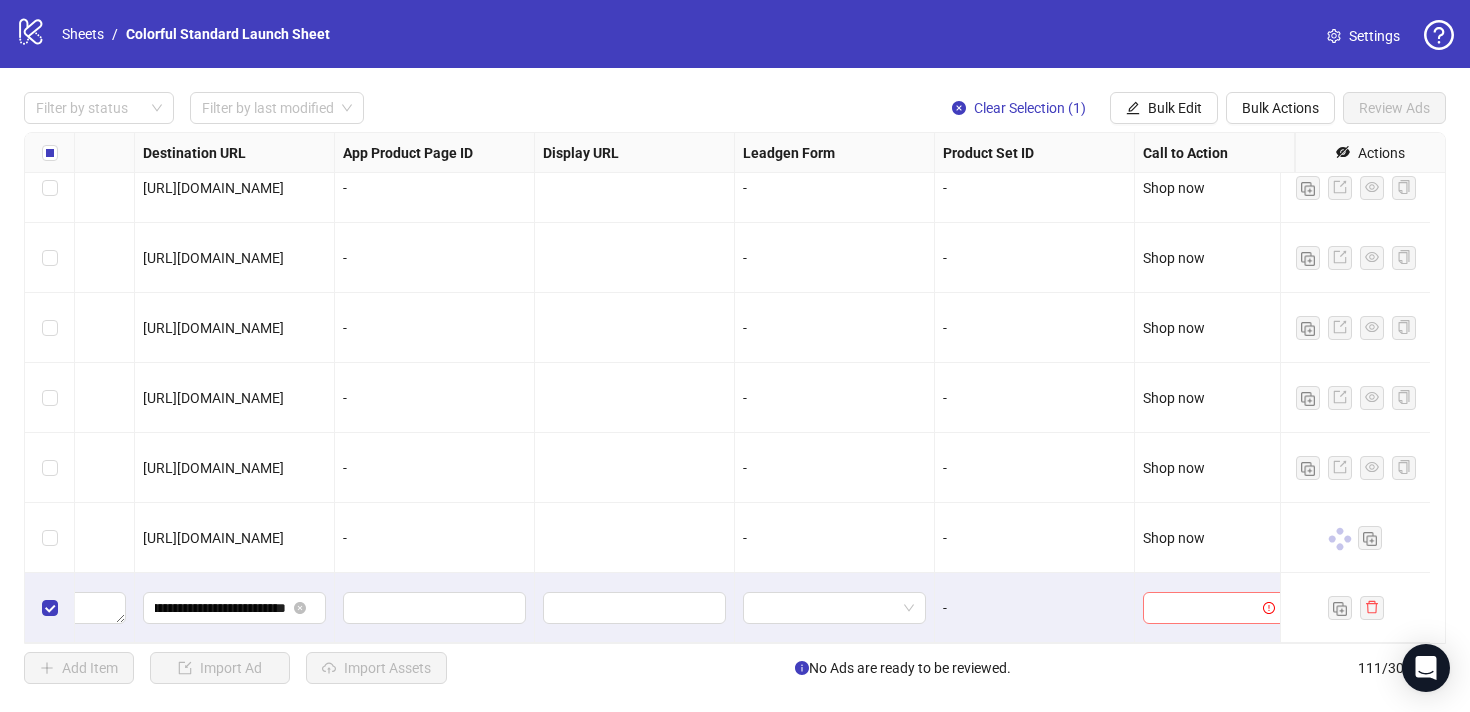 click at bounding box center (1205, 608) 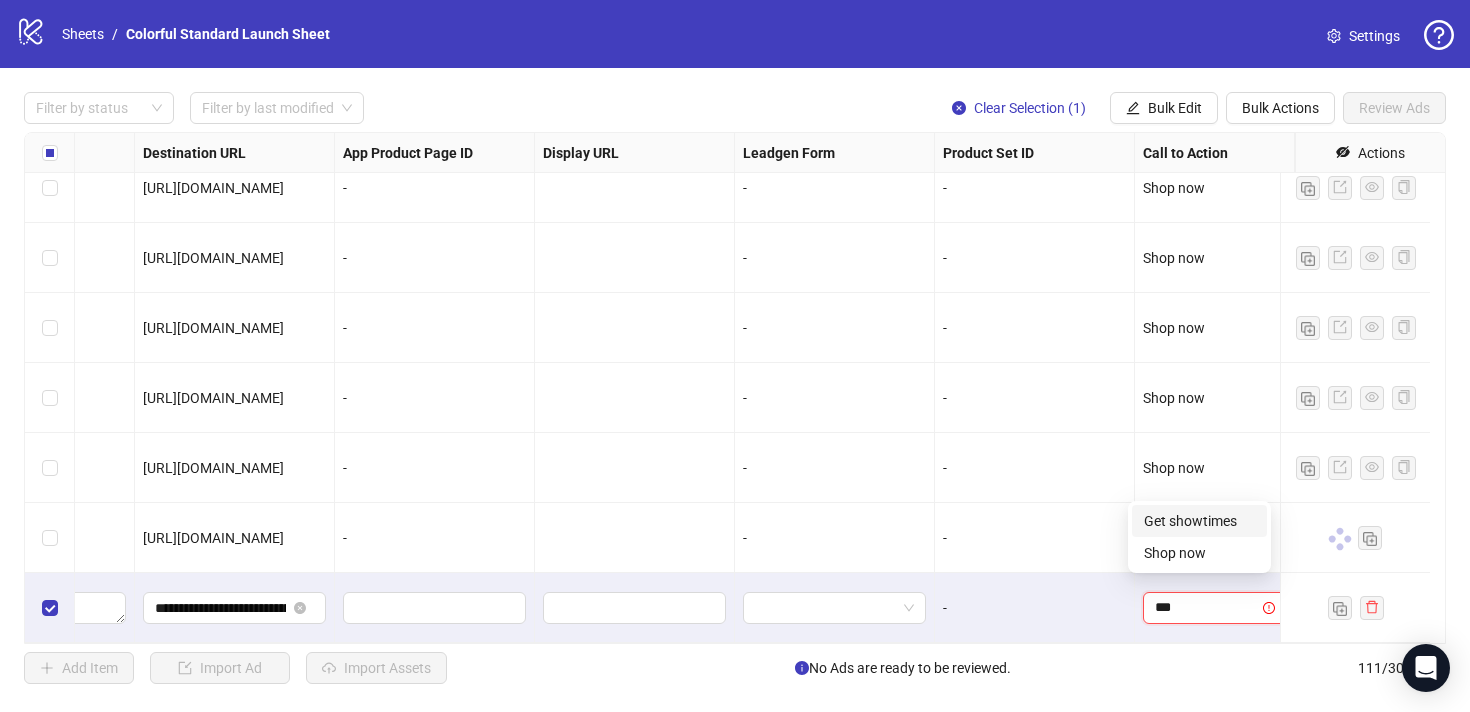 type on "****" 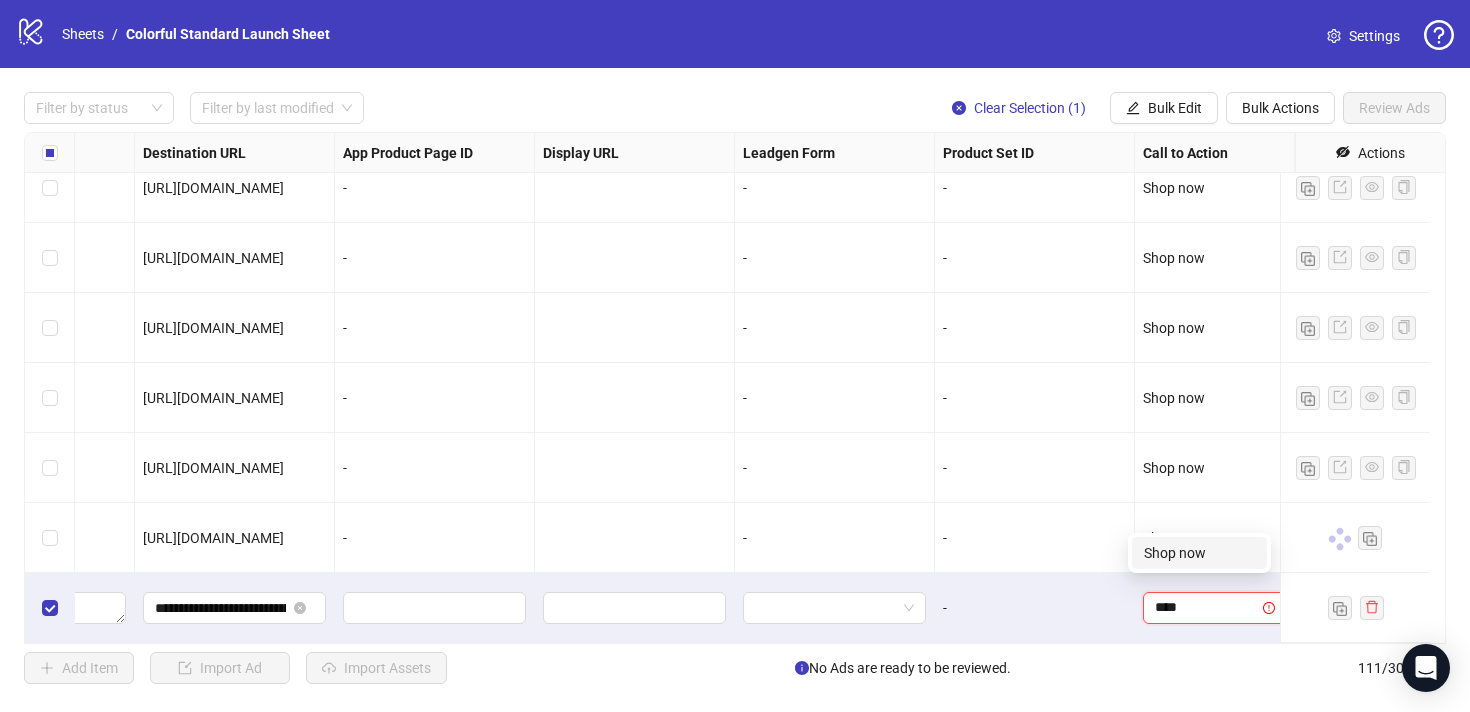 click on "Shop now" at bounding box center [1199, 553] 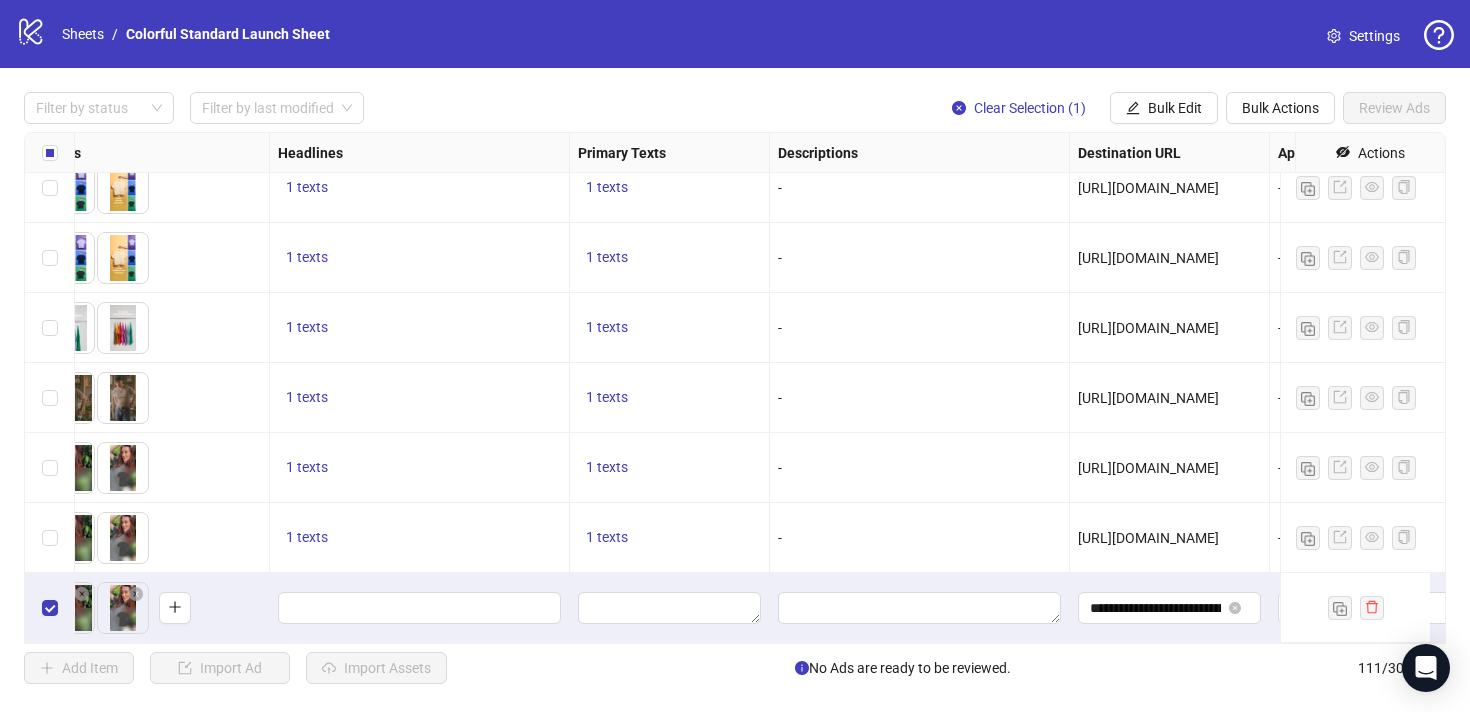 scroll, scrollTop: 7315, scrollLeft: 943, axis: both 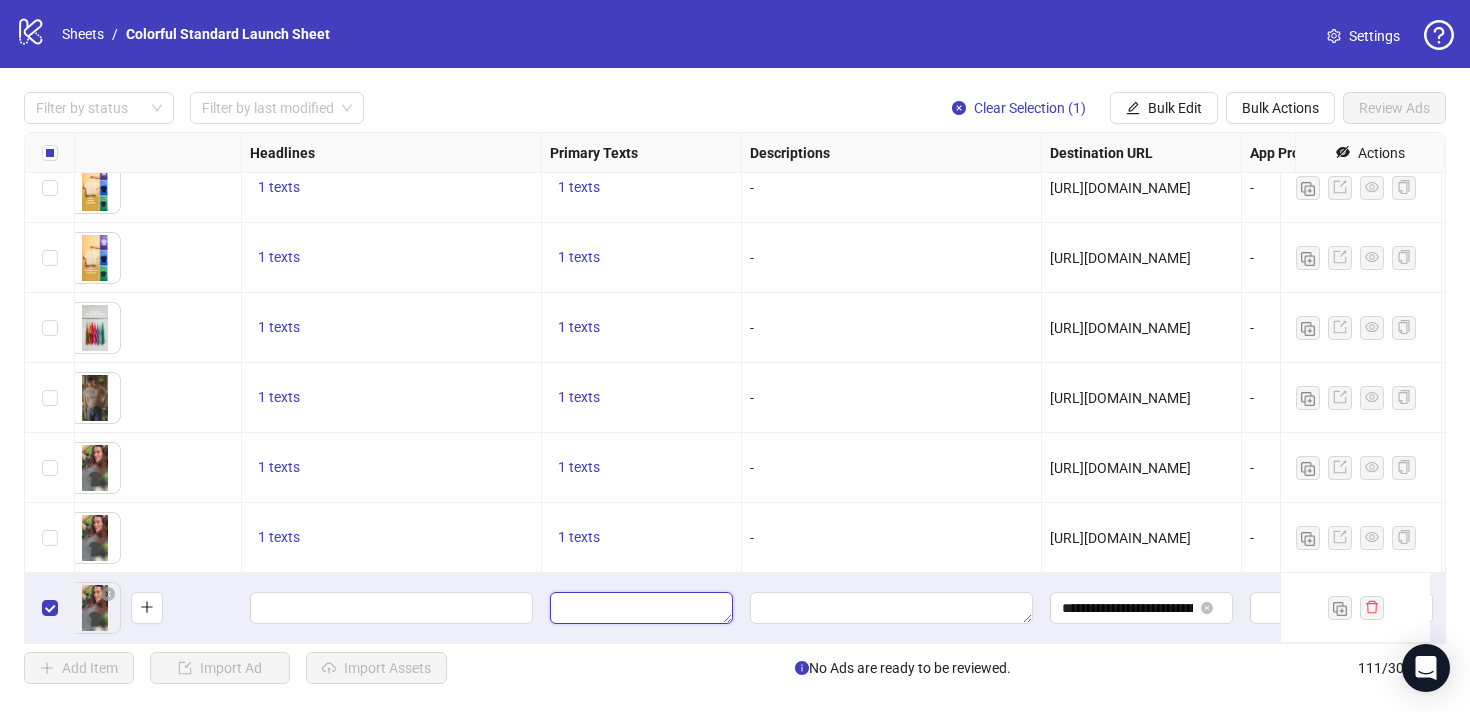 click at bounding box center (641, 608) 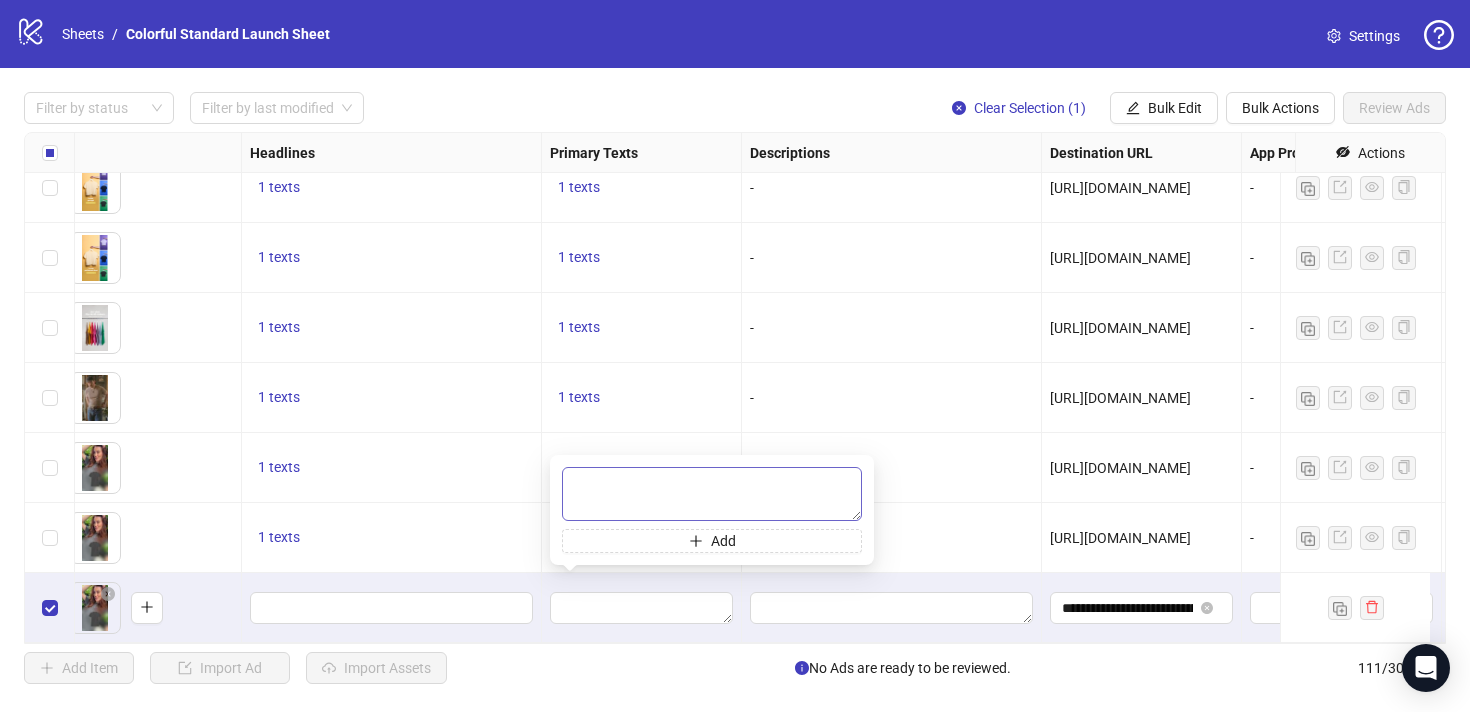 click at bounding box center [712, 494] 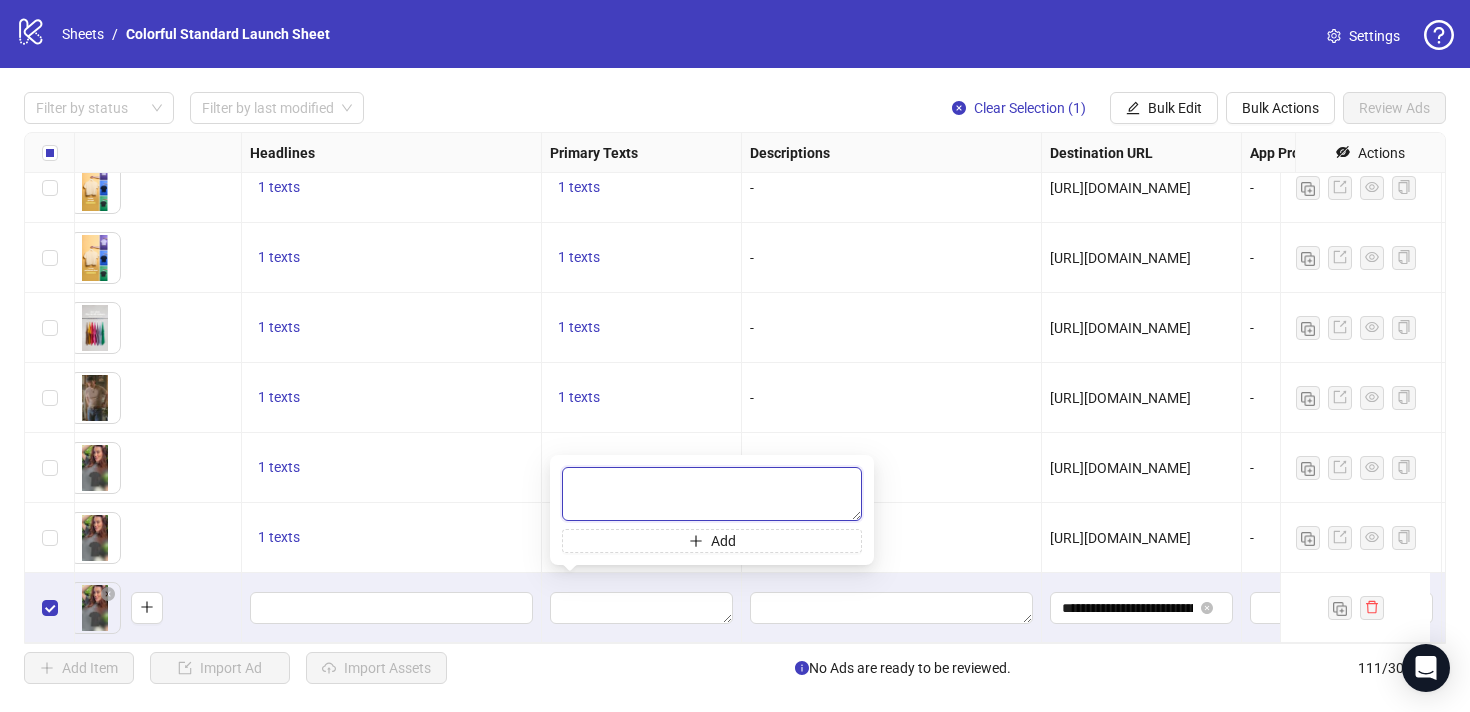 paste on "**********" 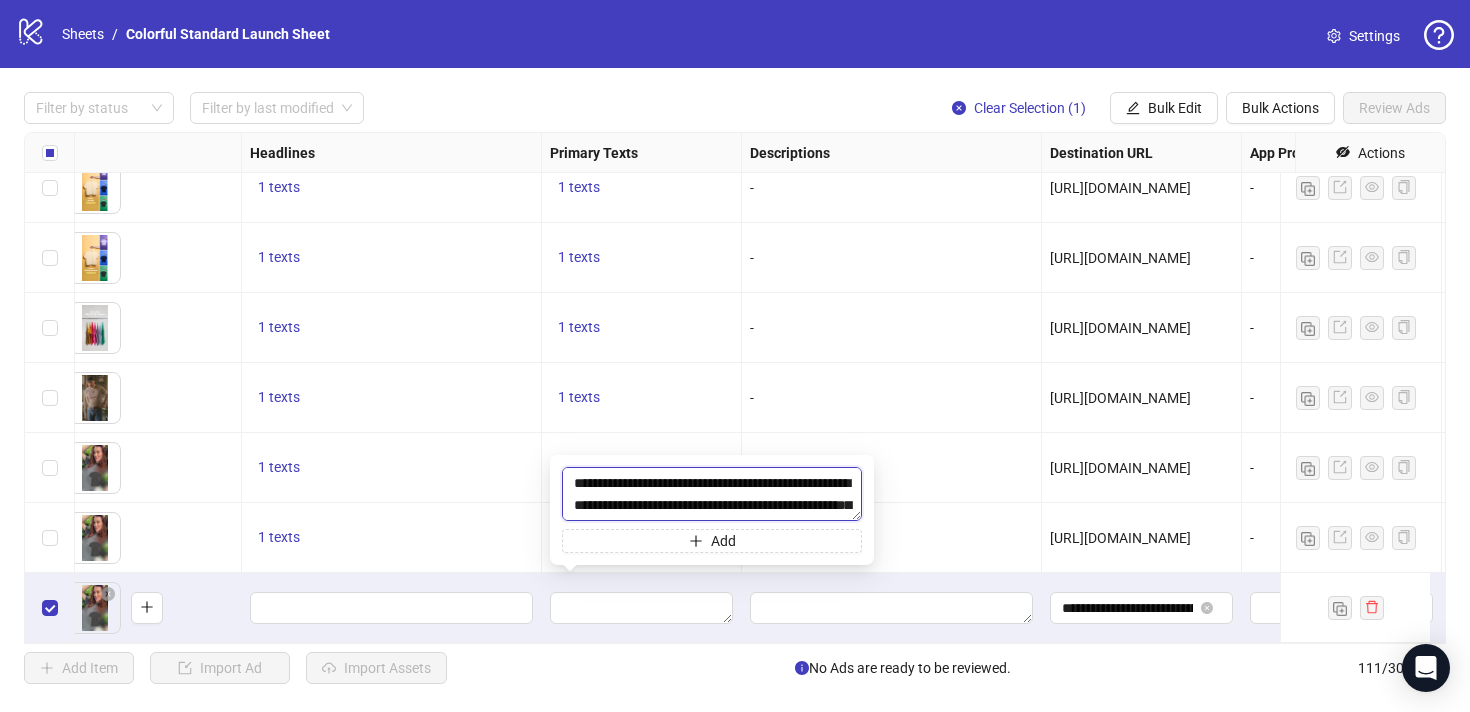 scroll, scrollTop: 213, scrollLeft: 0, axis: vertical 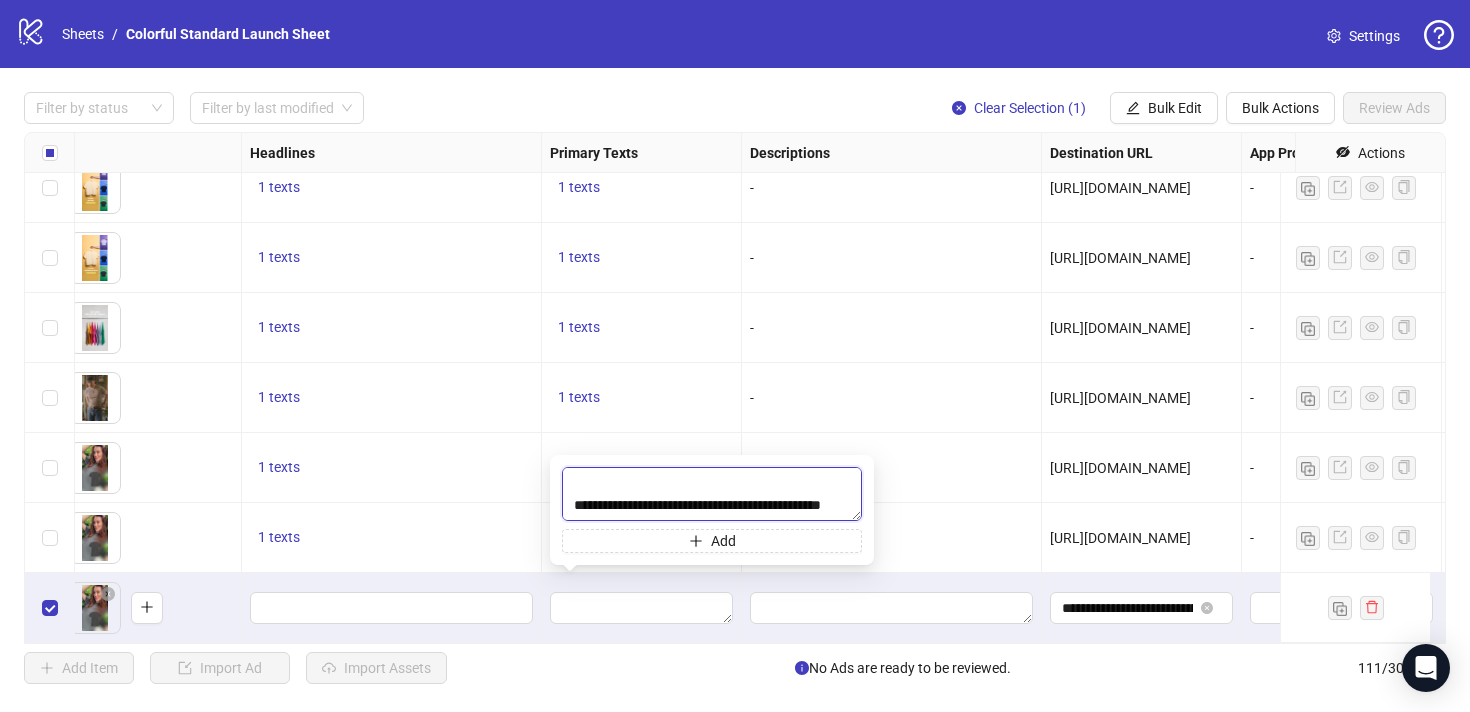 drag, startPoint x: 652, startPoint y: 507, endPoint x: 572, endPoint y: 493, distance: 81.21576 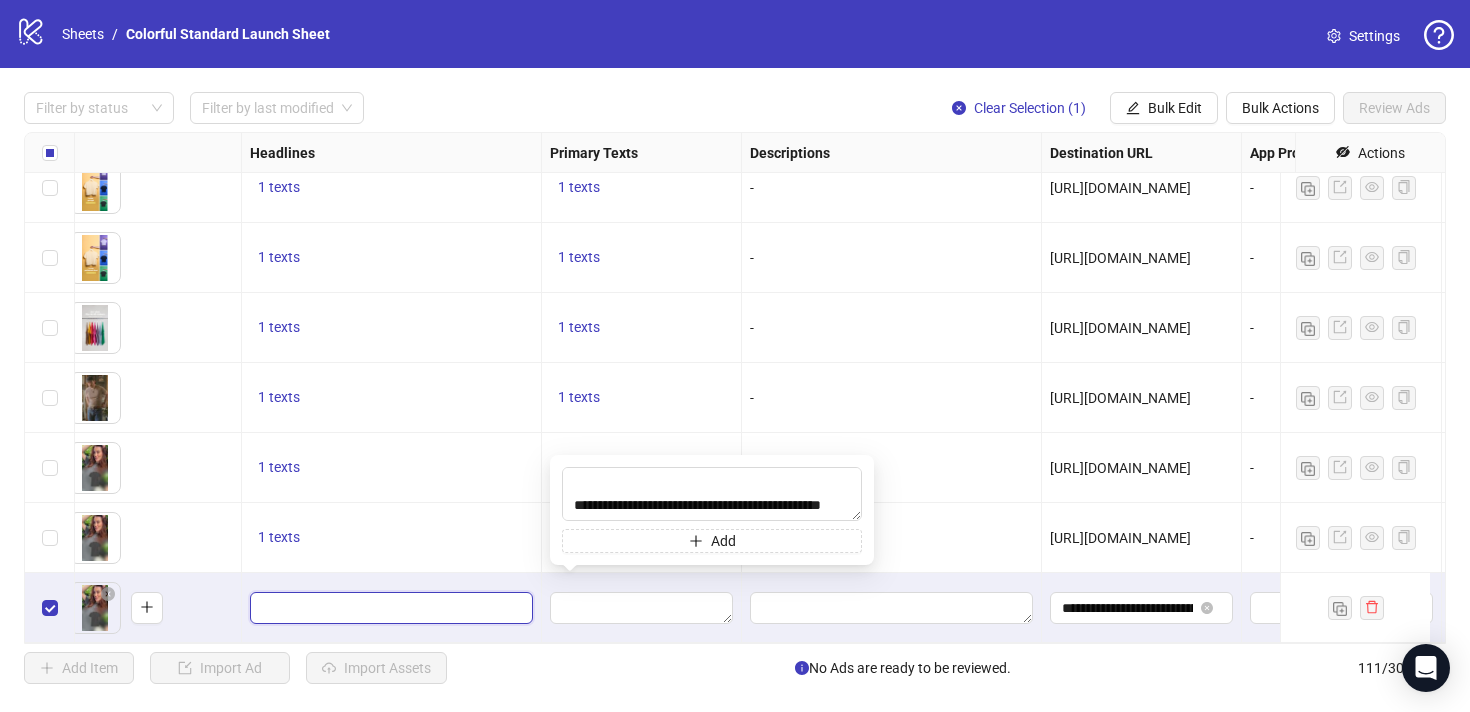 click at bounding box center [389, 608] 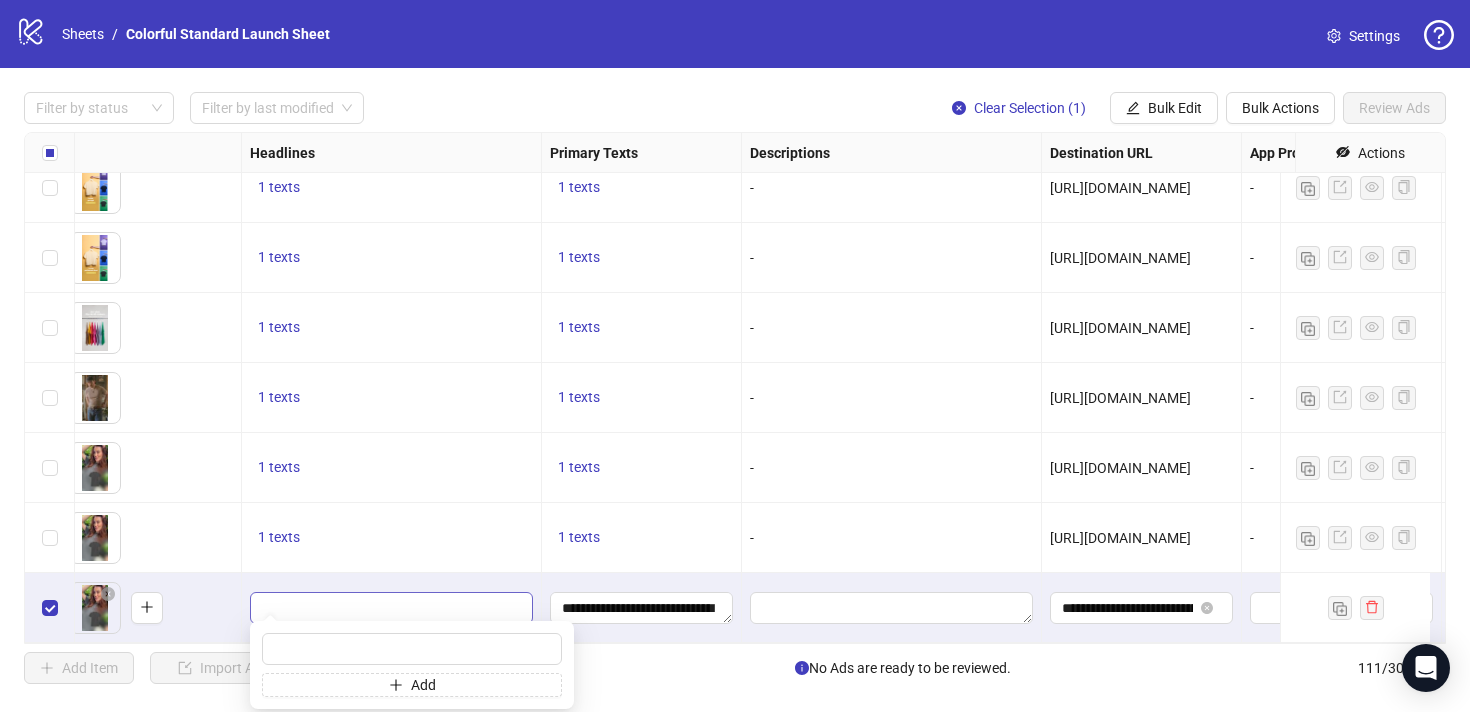 type on "**********" 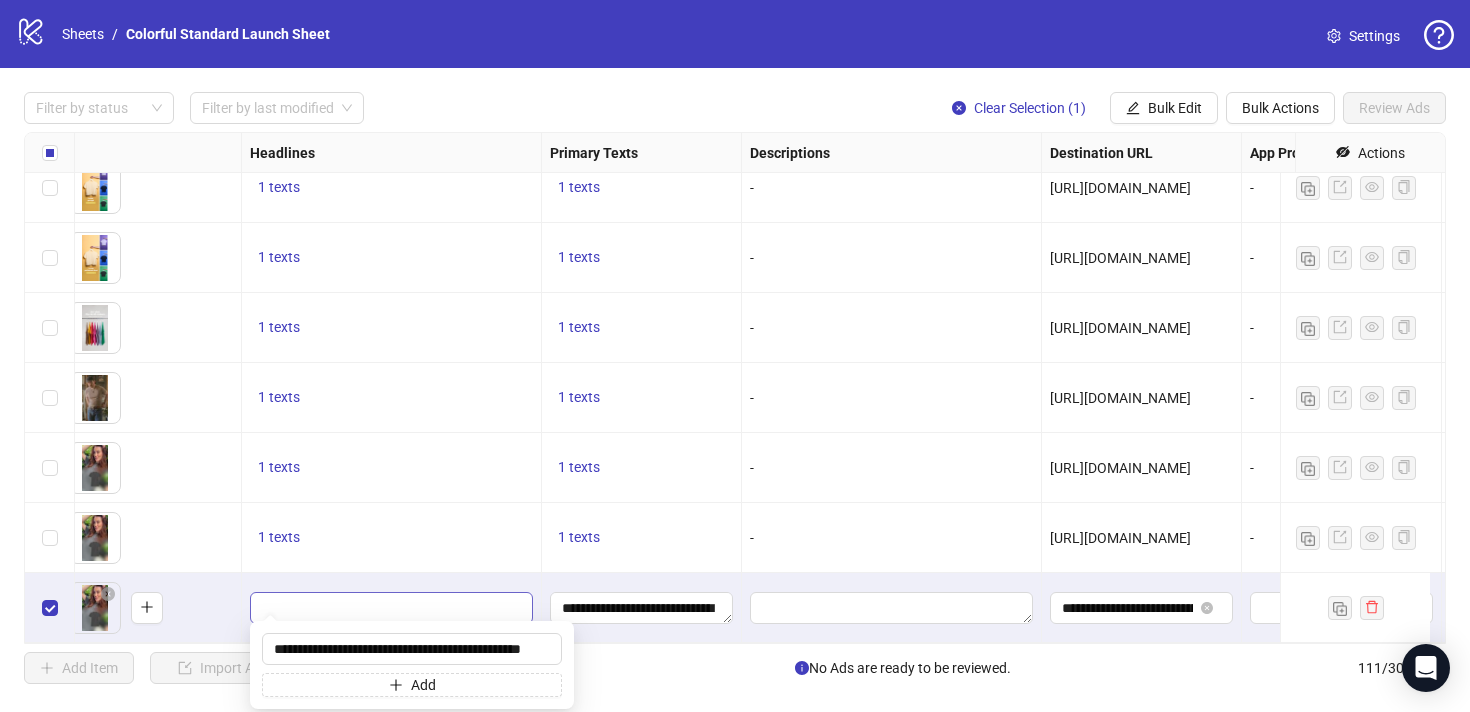scroll, scrollTop: 0, scrollLeft: 21, axis: horizontal 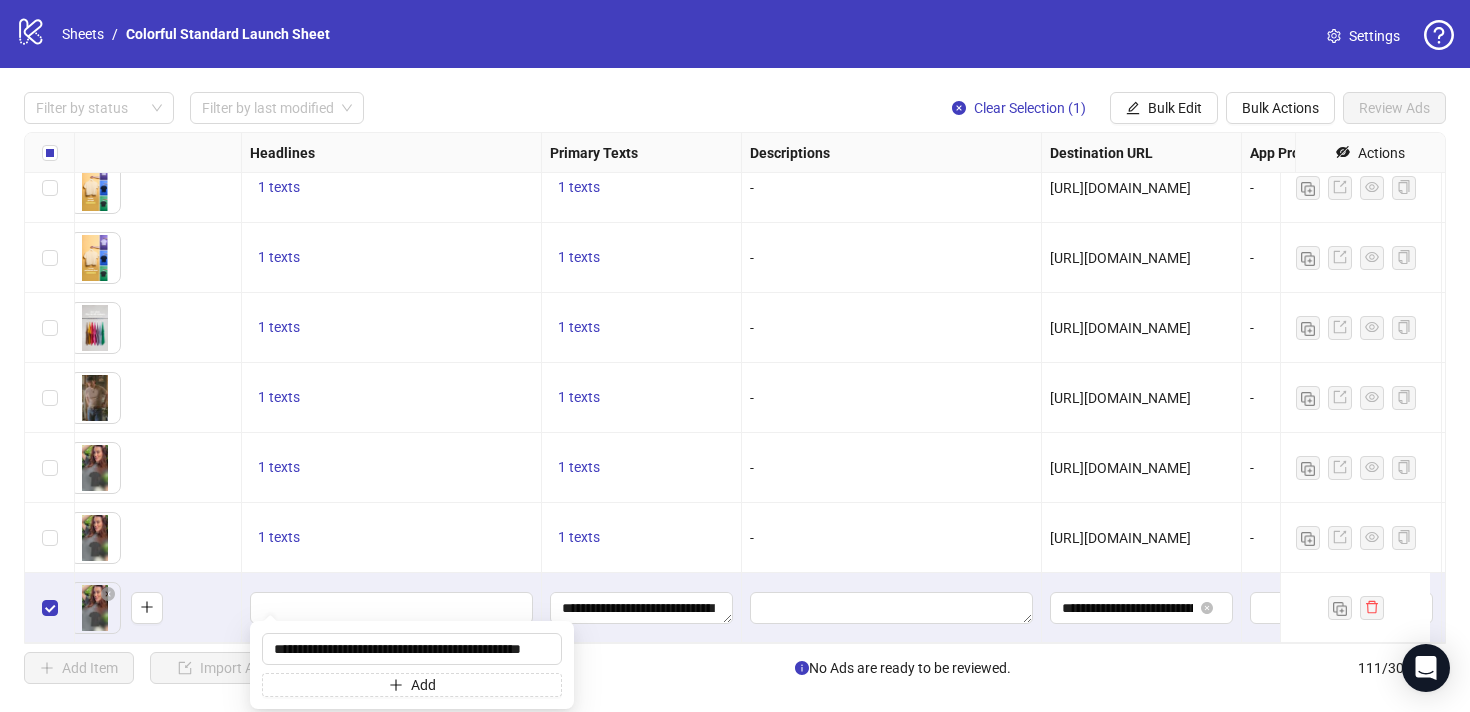 click at bounding box center [392, 608] 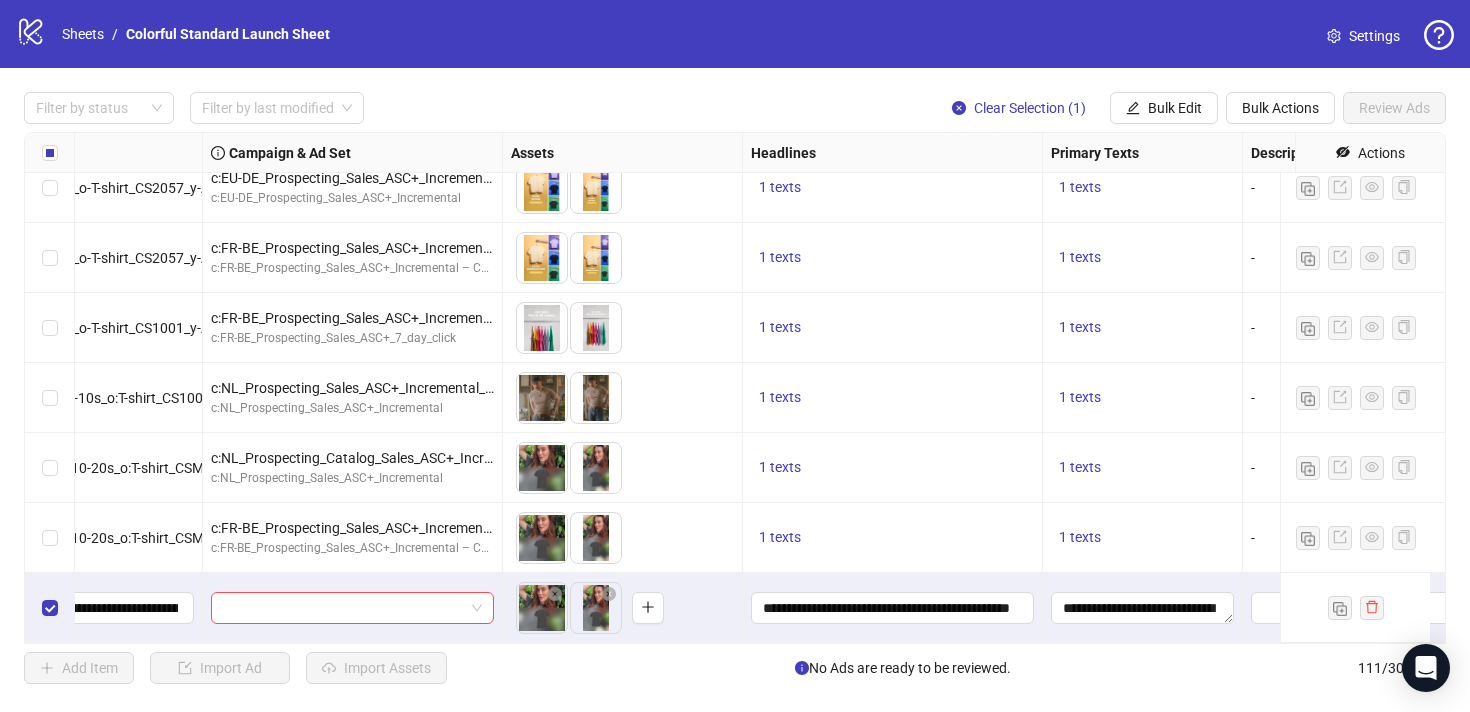 scroll, scrollTop: 7315, scrollLeft: 0, axis: vertical 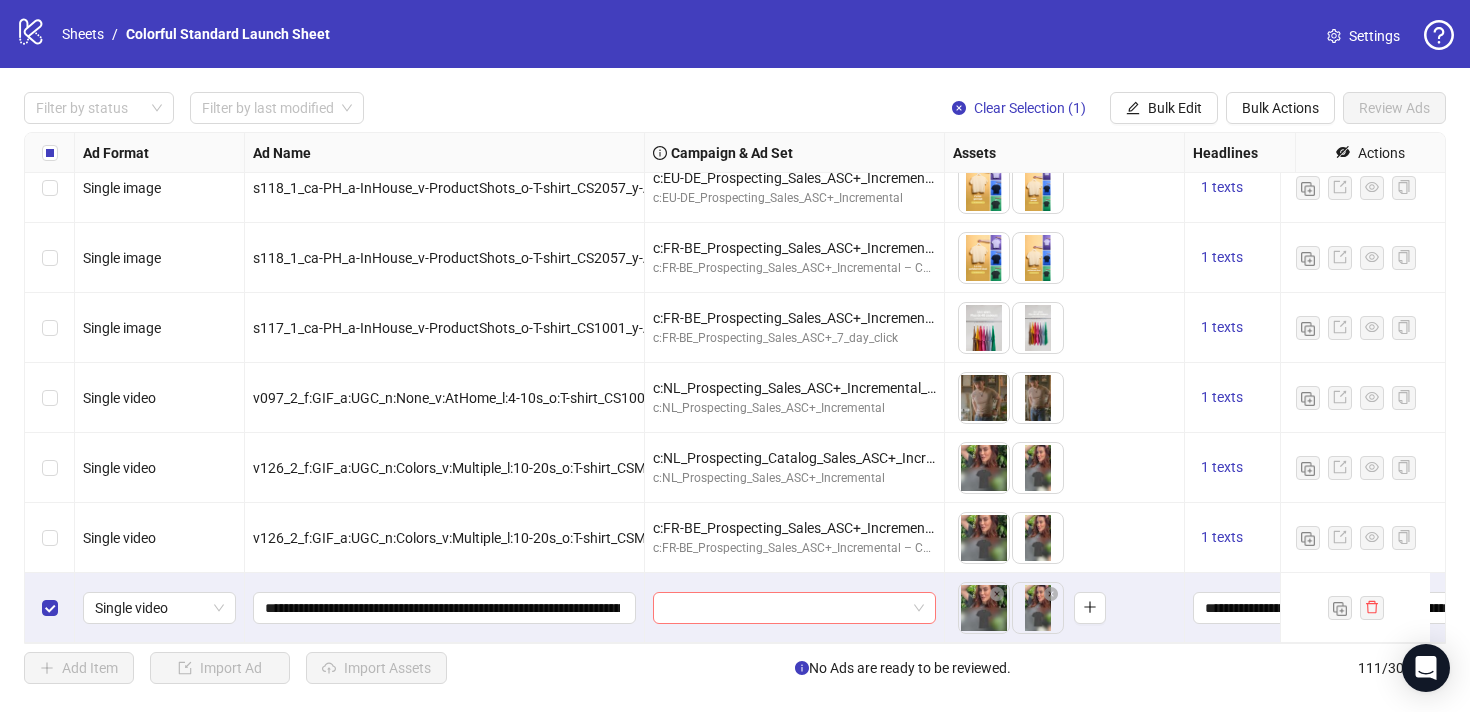 click at bounding box center [785, 608] 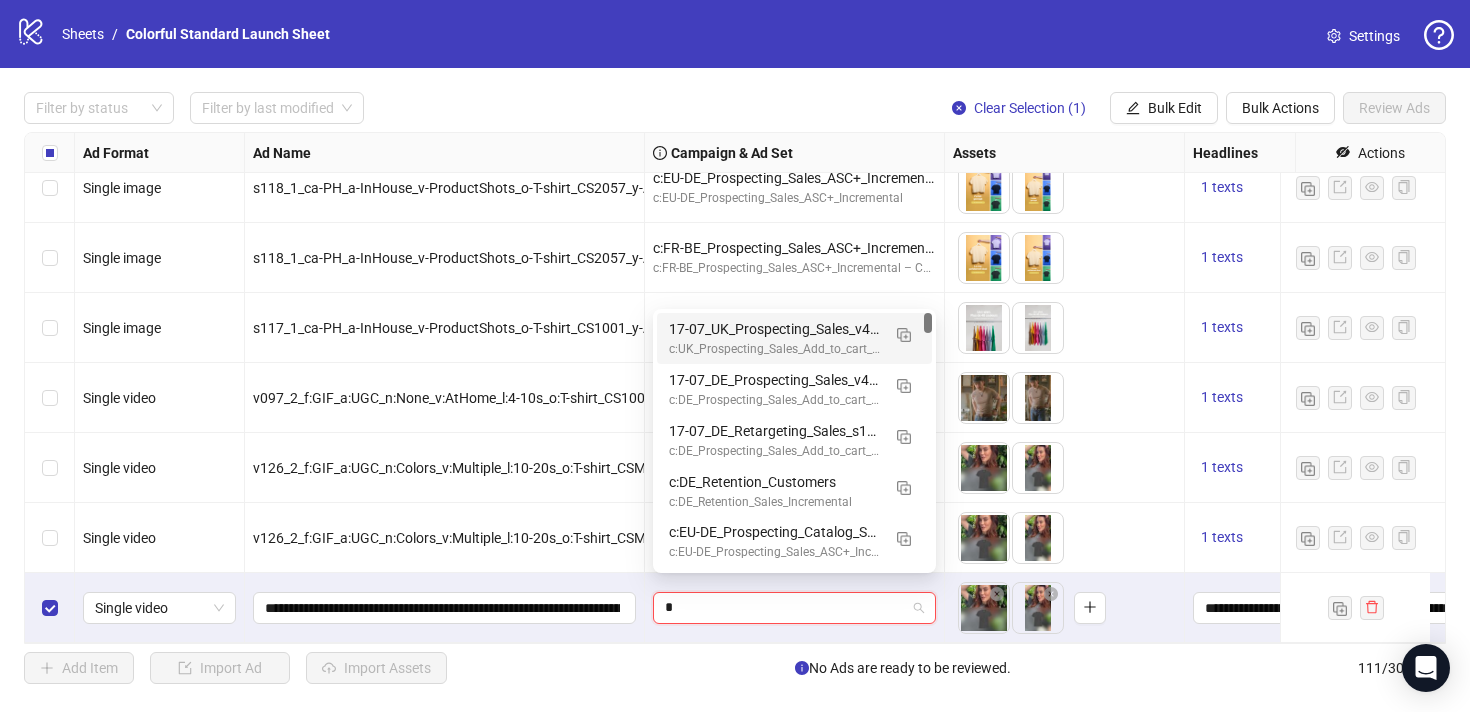 type on "**" 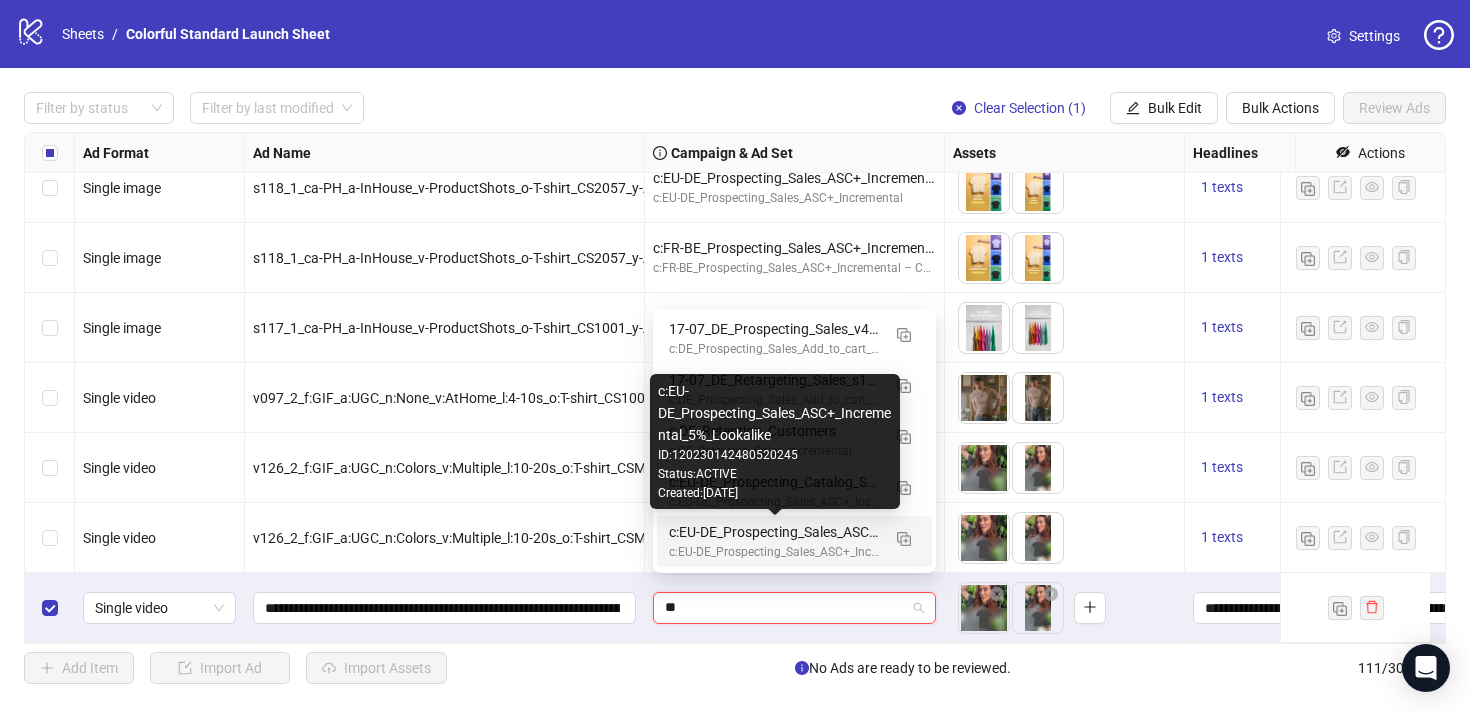 click on "c:EU-DE_Prospecting_Sales_ASC+_Incremental_5%_Lookalike" at bounding box center (774, 532) 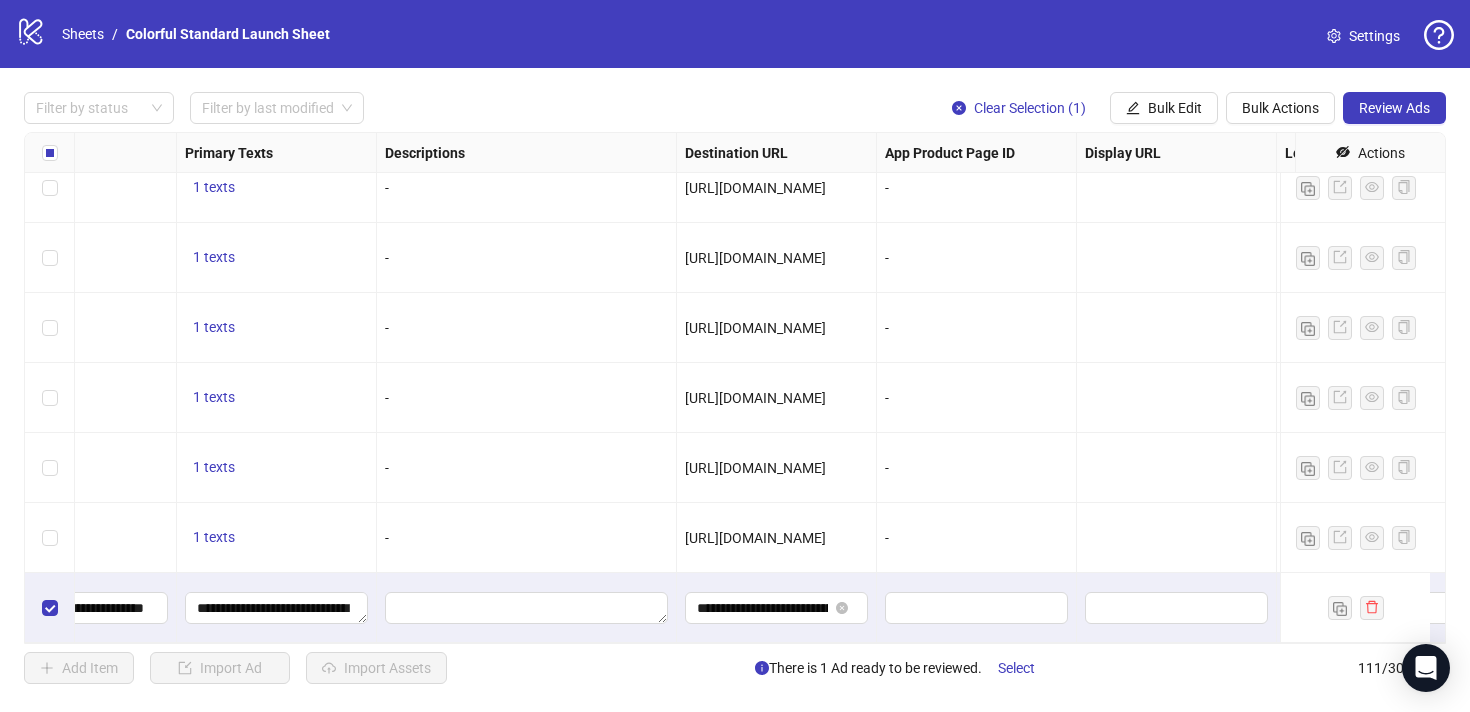 scroll, scrollTop: 7315, scrollLeft: 1321, axis: both 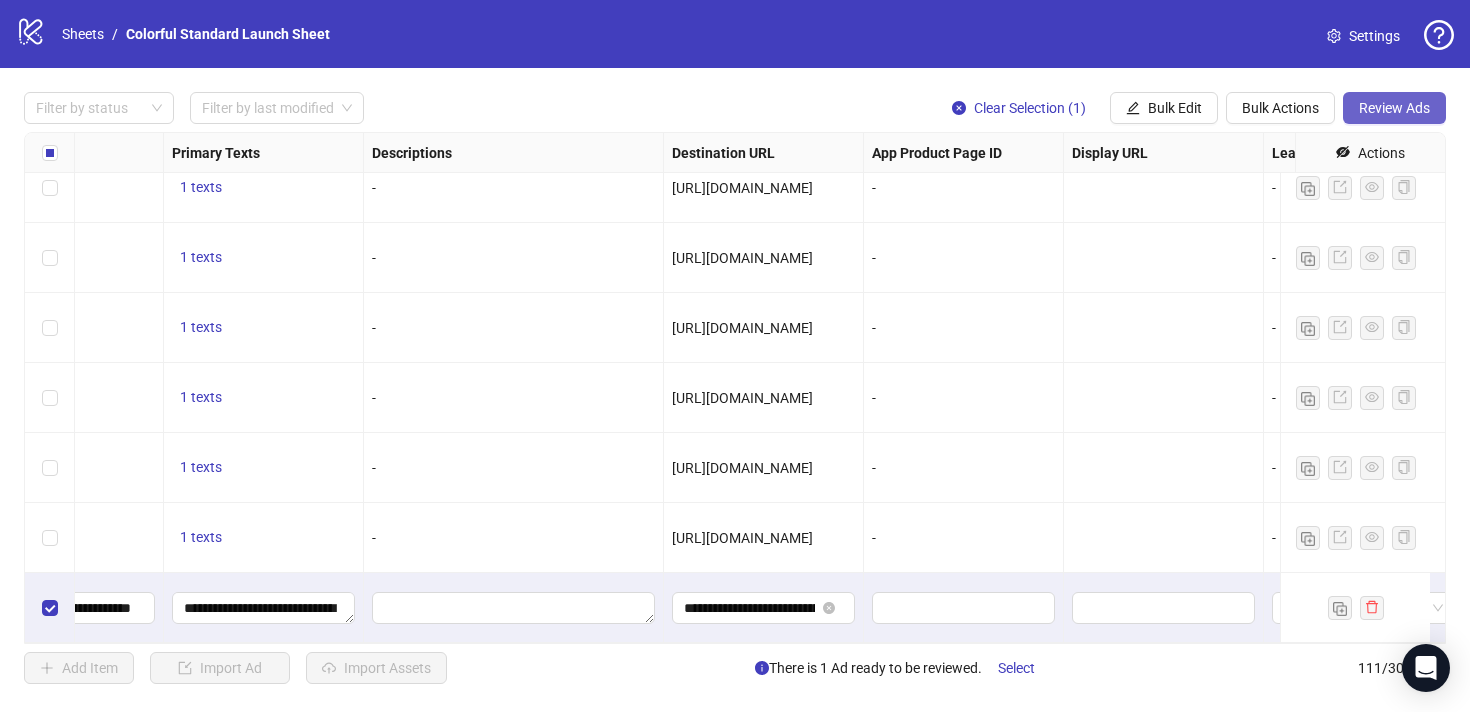 click on "Review Ads" at bounding box center (1394, 108) 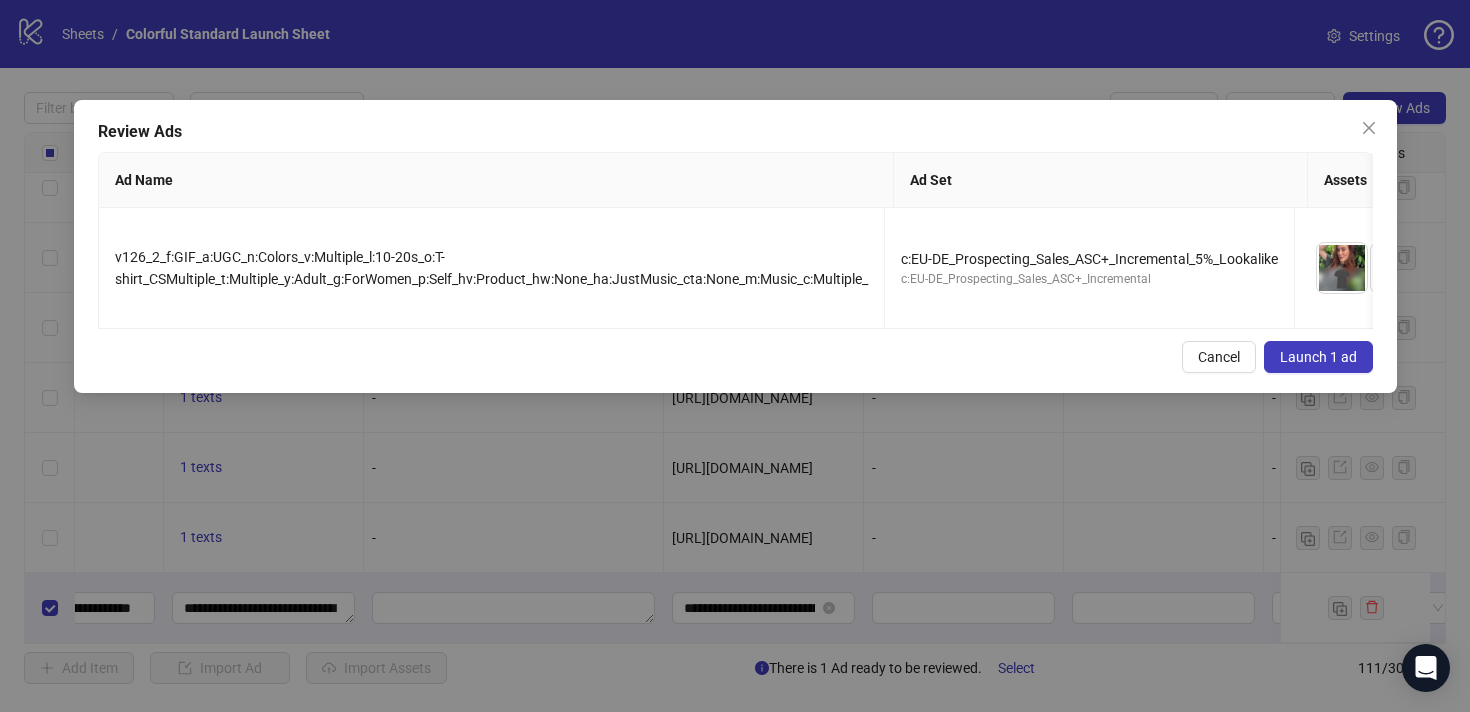 click on "Launch 1 ad" at bounding box center [1318, 357] 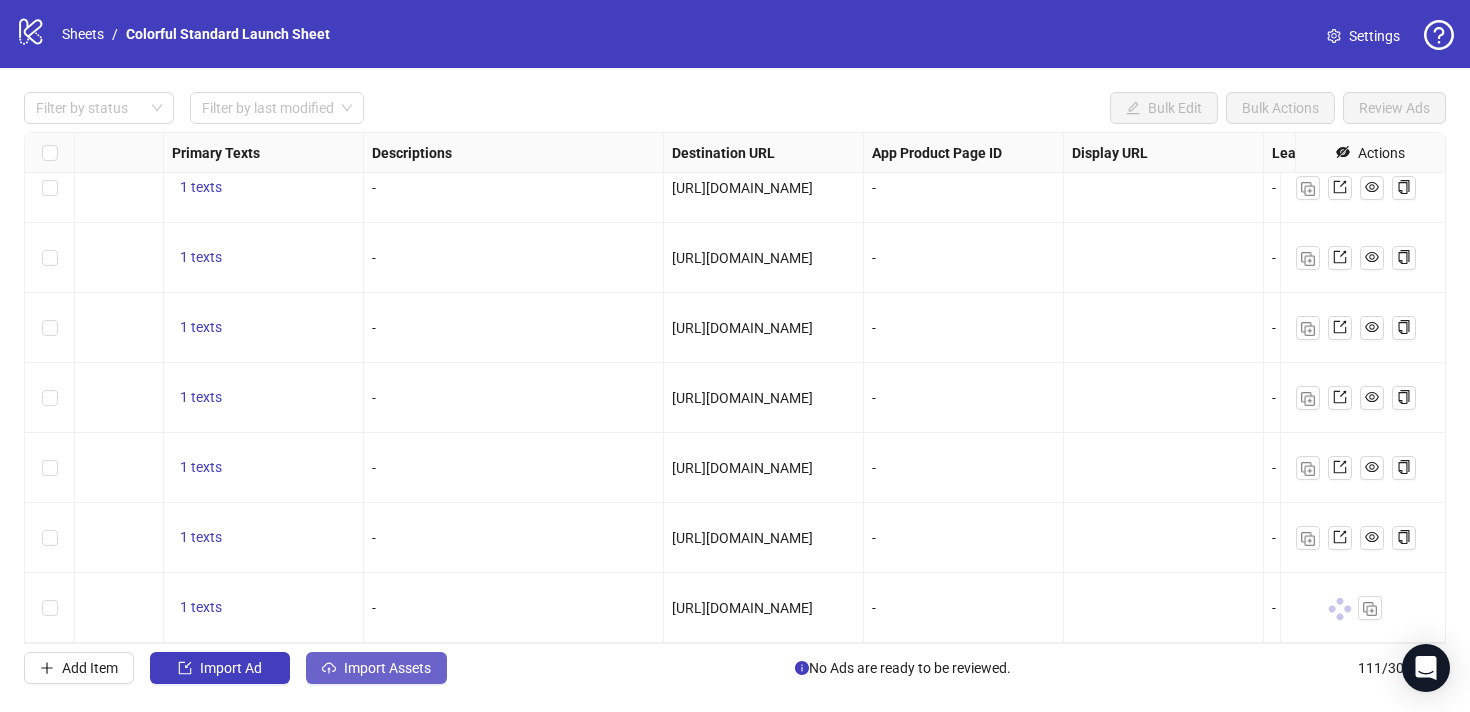 click on "Import Assets" at bounding box center (387, 668) 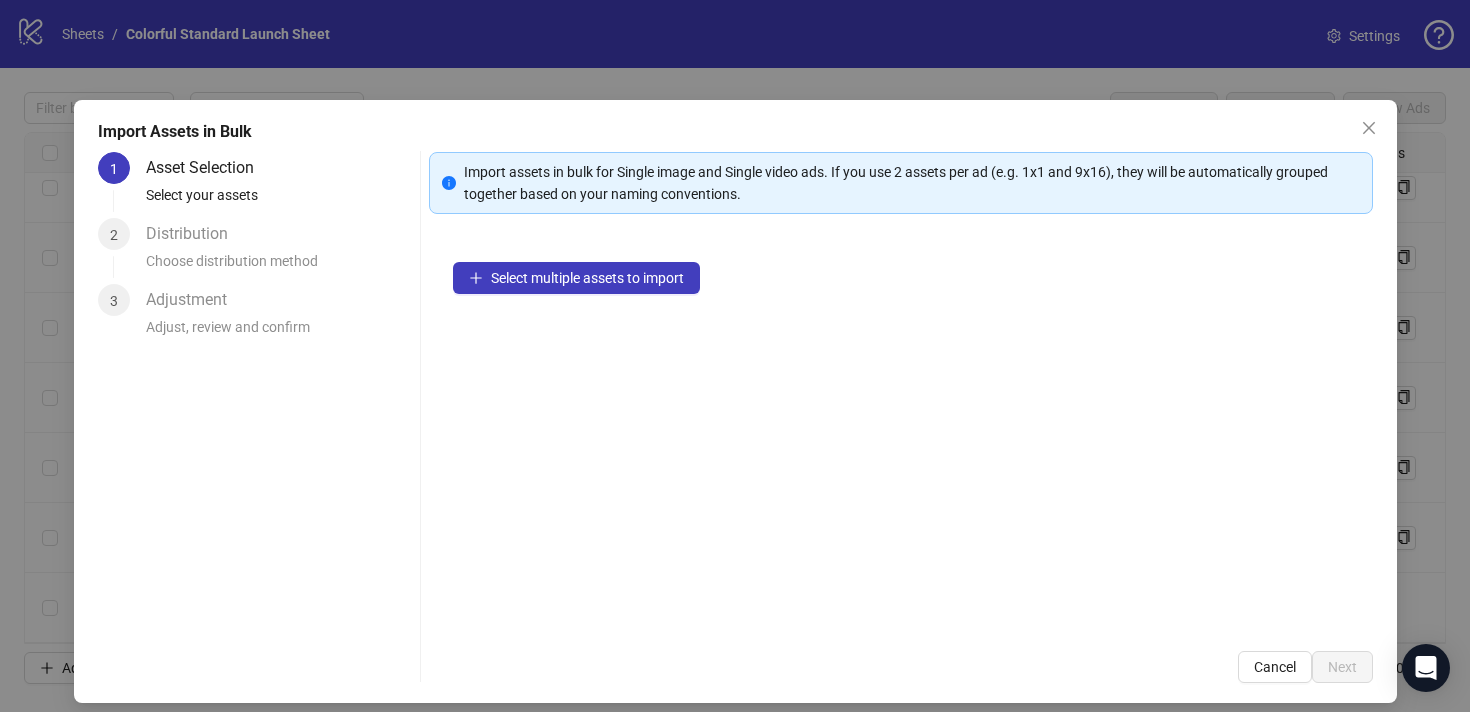 click on "Select multiple assets to import" at bounding box center [901, 432] 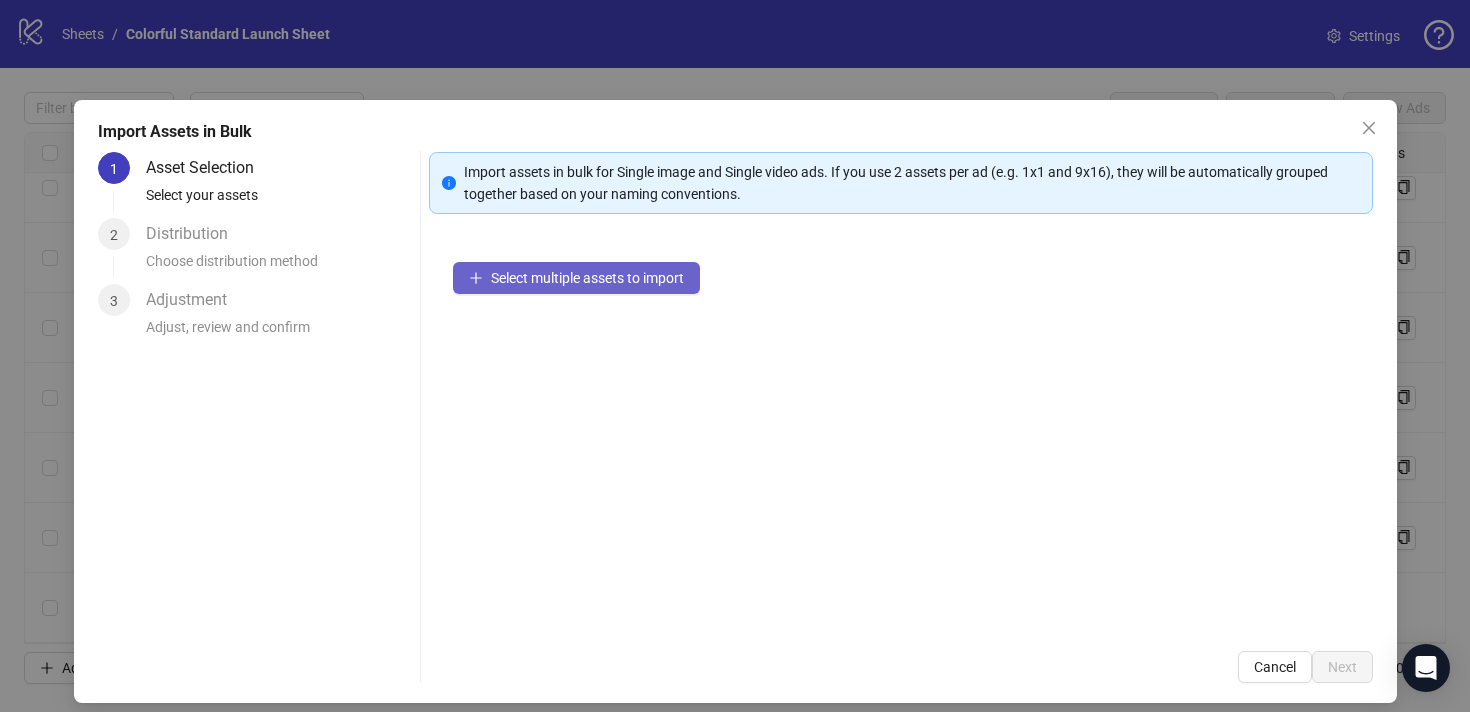 click on "Select multiple assets to import" at bounding box center [587, 278] 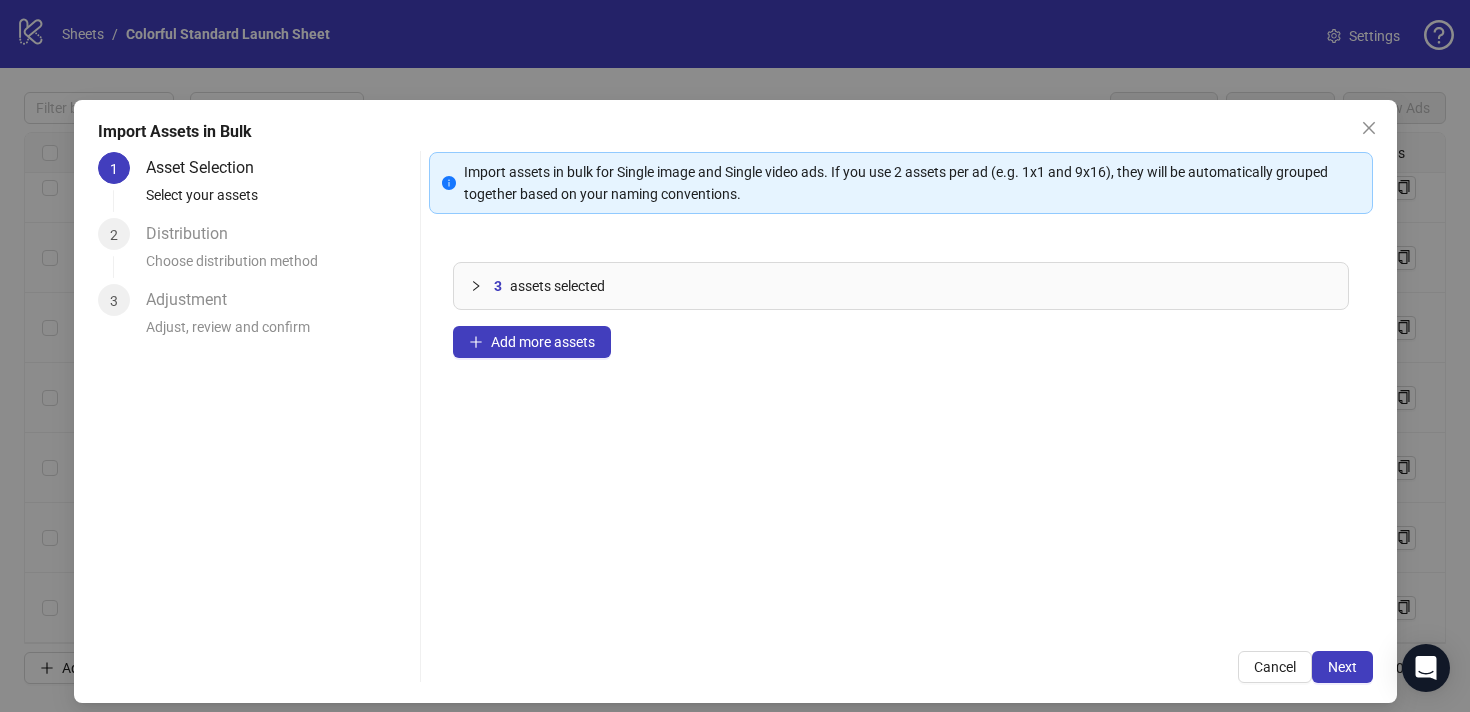 click on "assets selected" at bounding box center (557, 286) 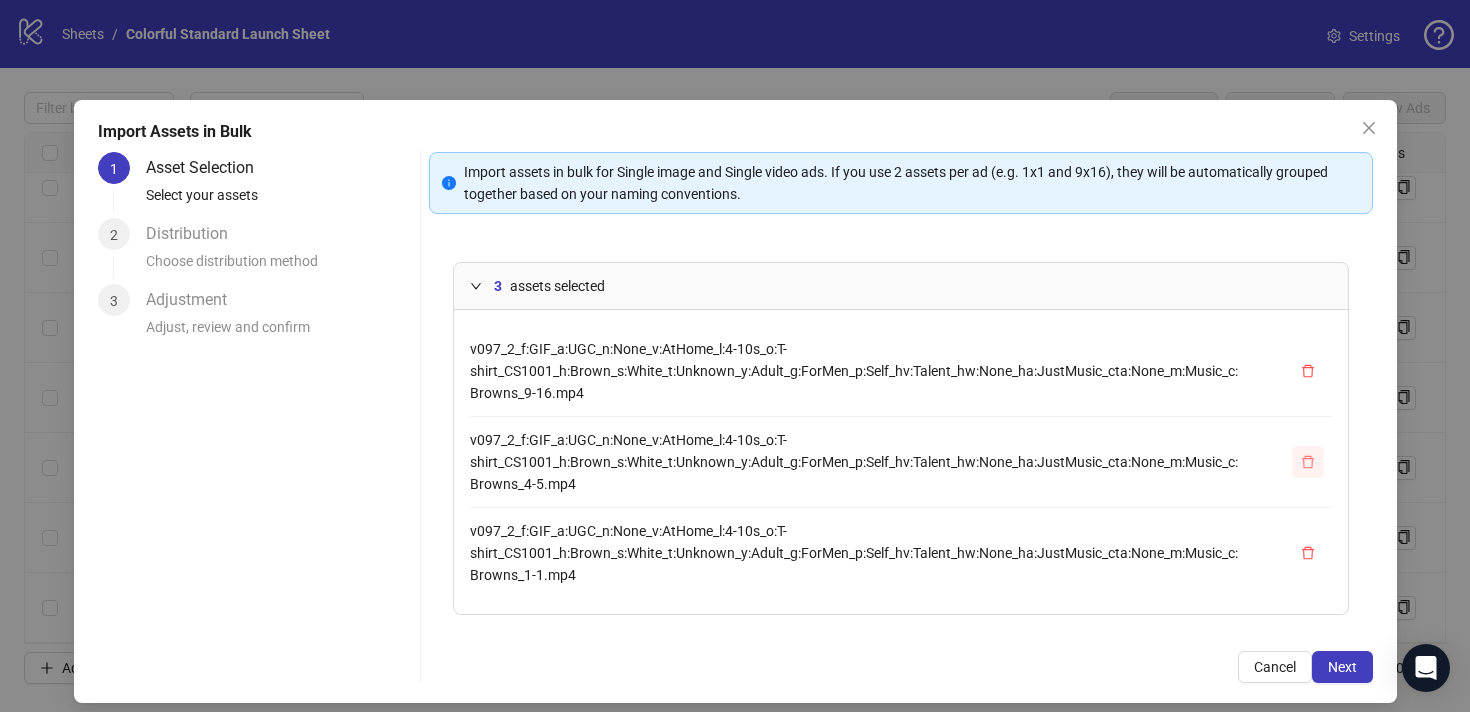 click 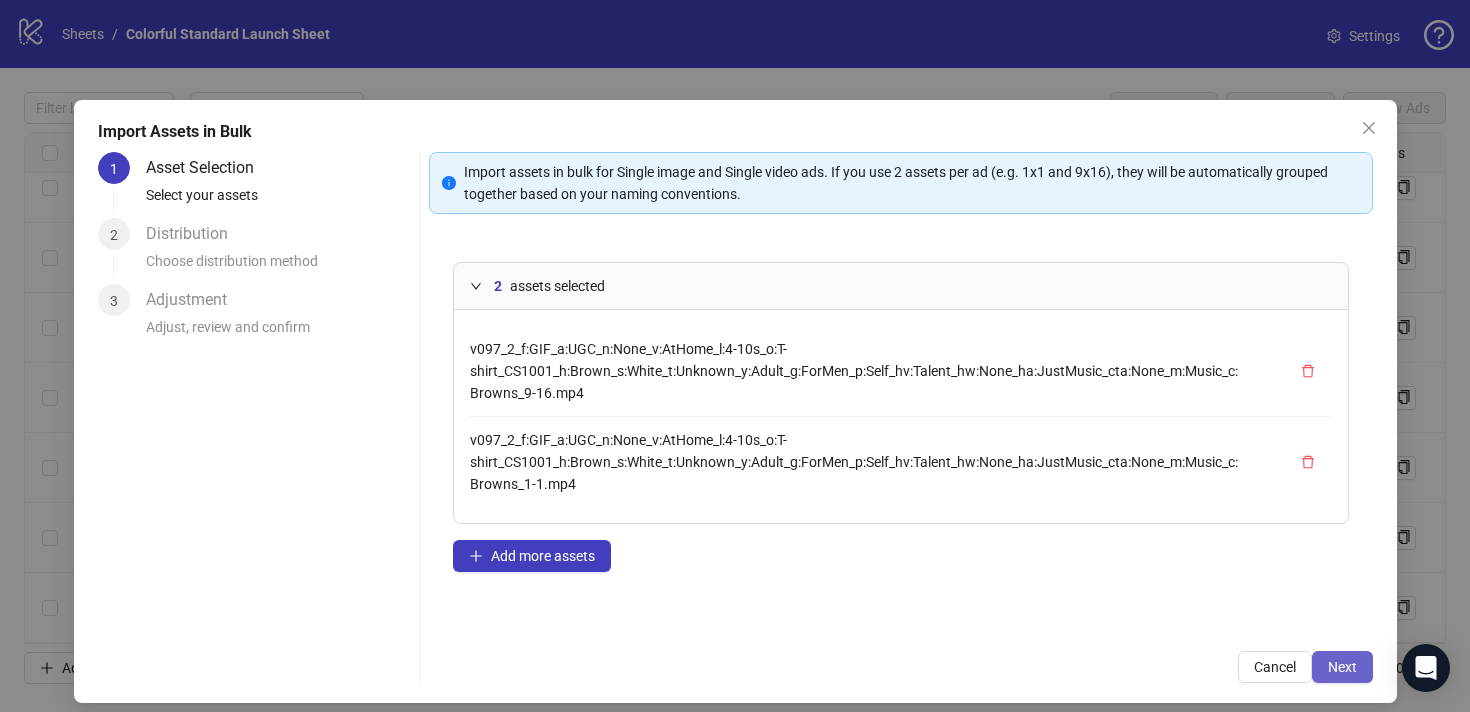 click on "Next" at bounding box center (1342, 667) 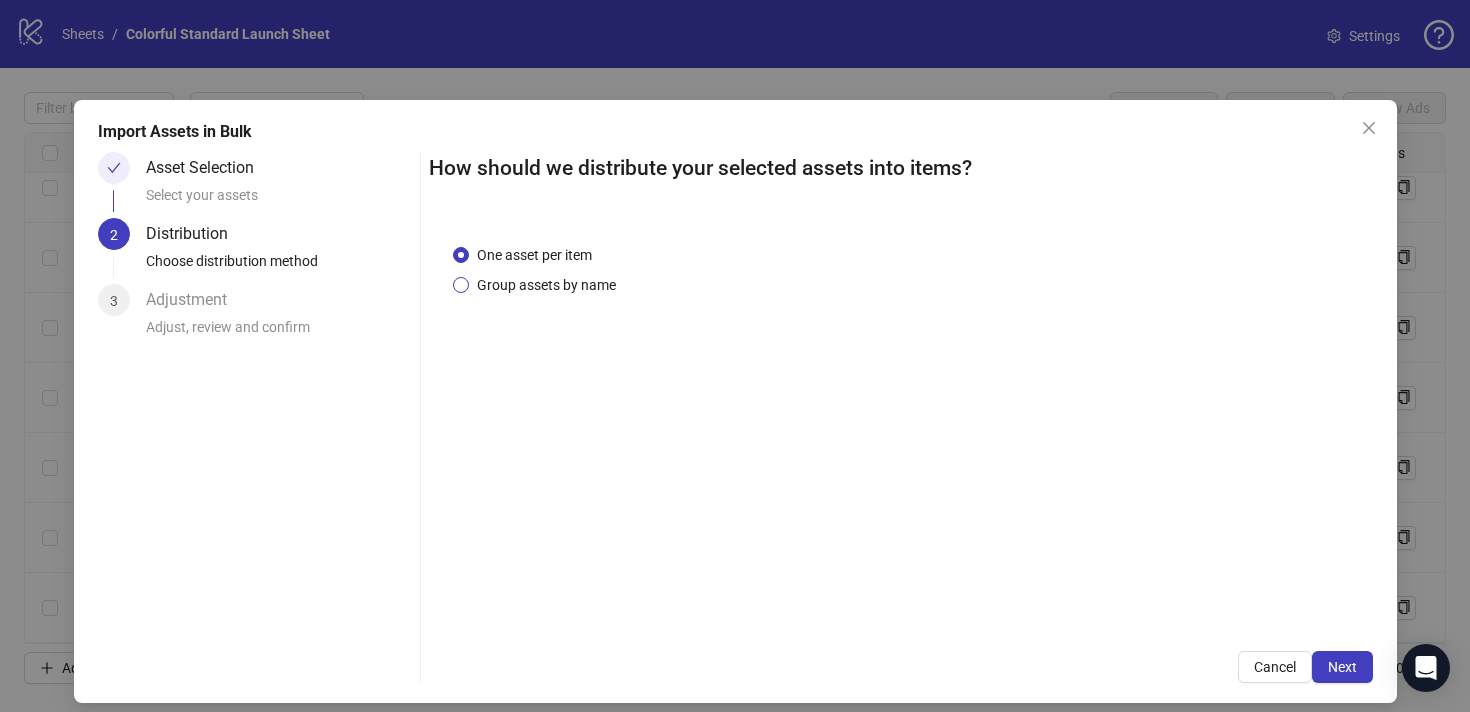 click on "Group assets by name" at bounding box center (546, 285) 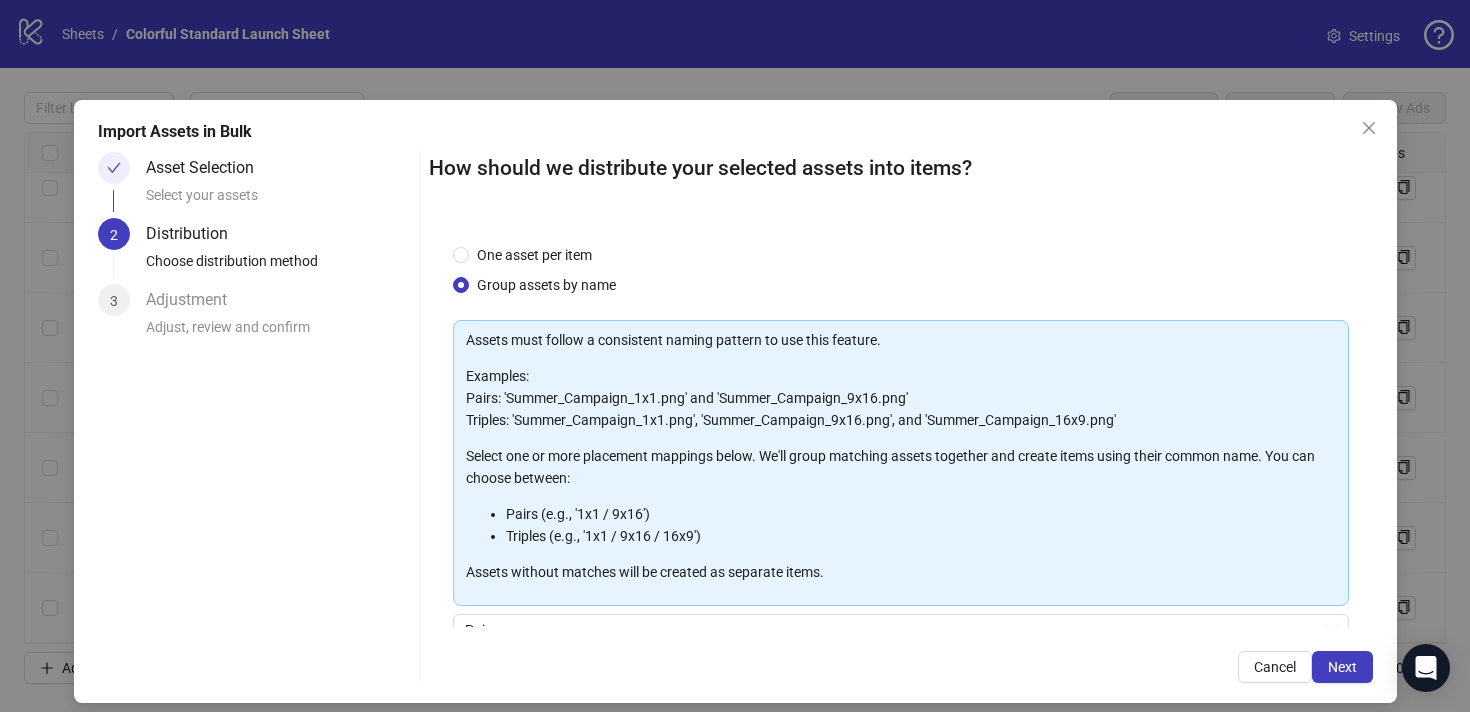scroll, scrollTop: 178, scrollLeft: 0, axis: vertical 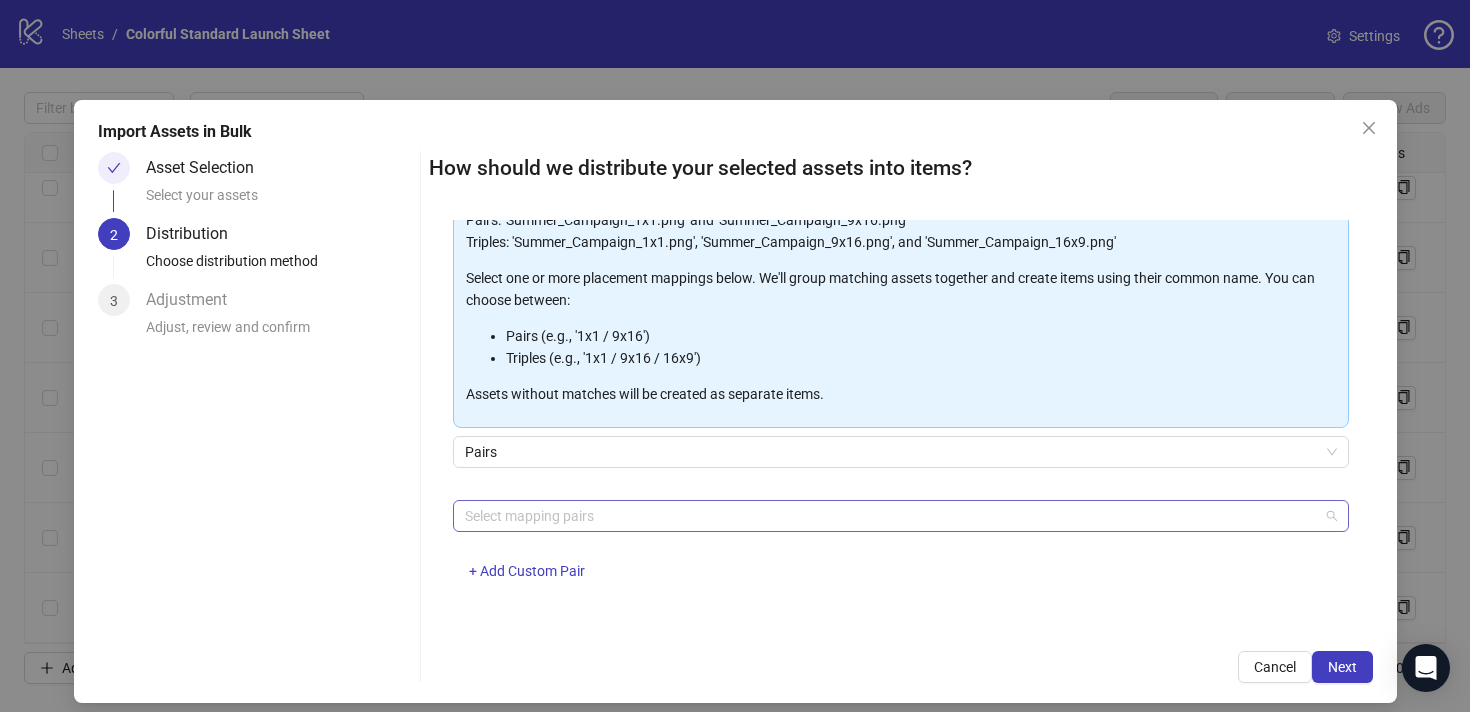 click at bounding box center [890, 516] 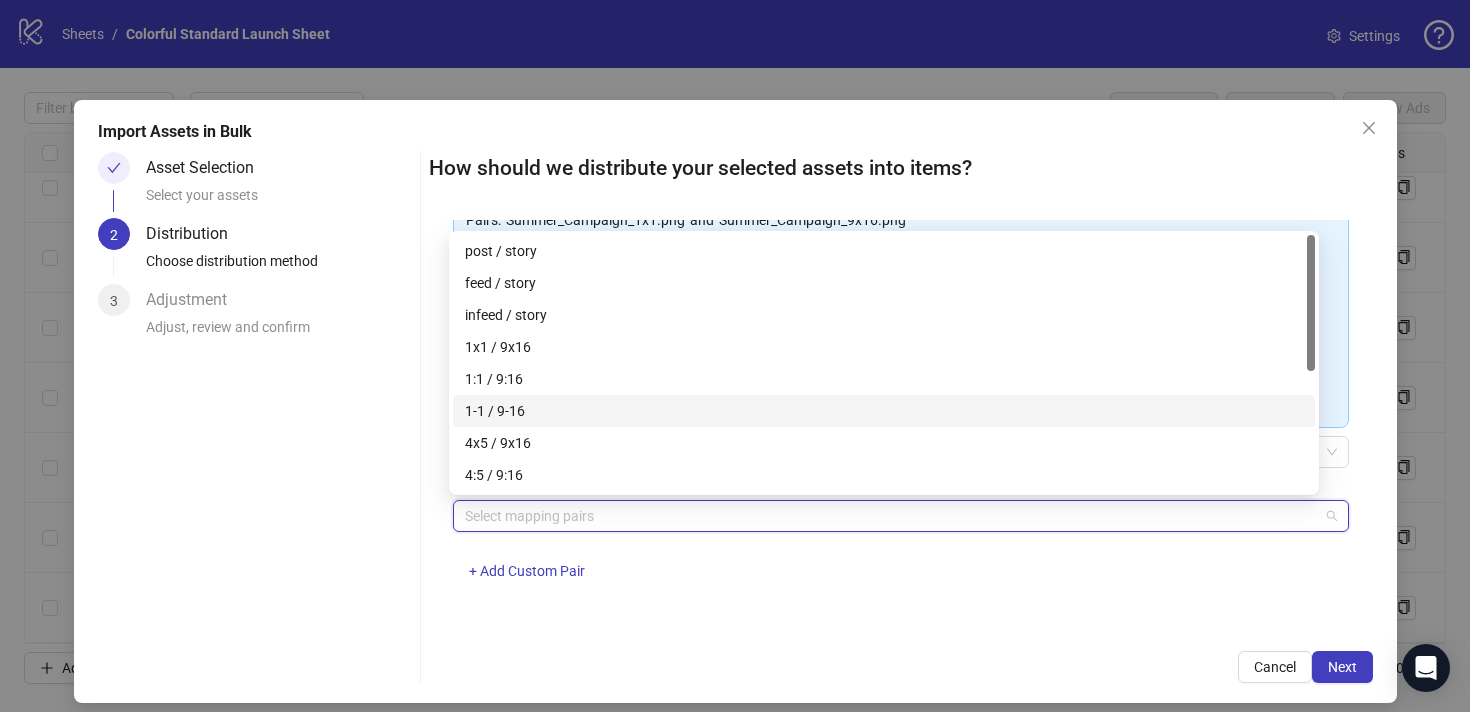 click on "1-1 / 9-16" at bounding box center [884, 411] 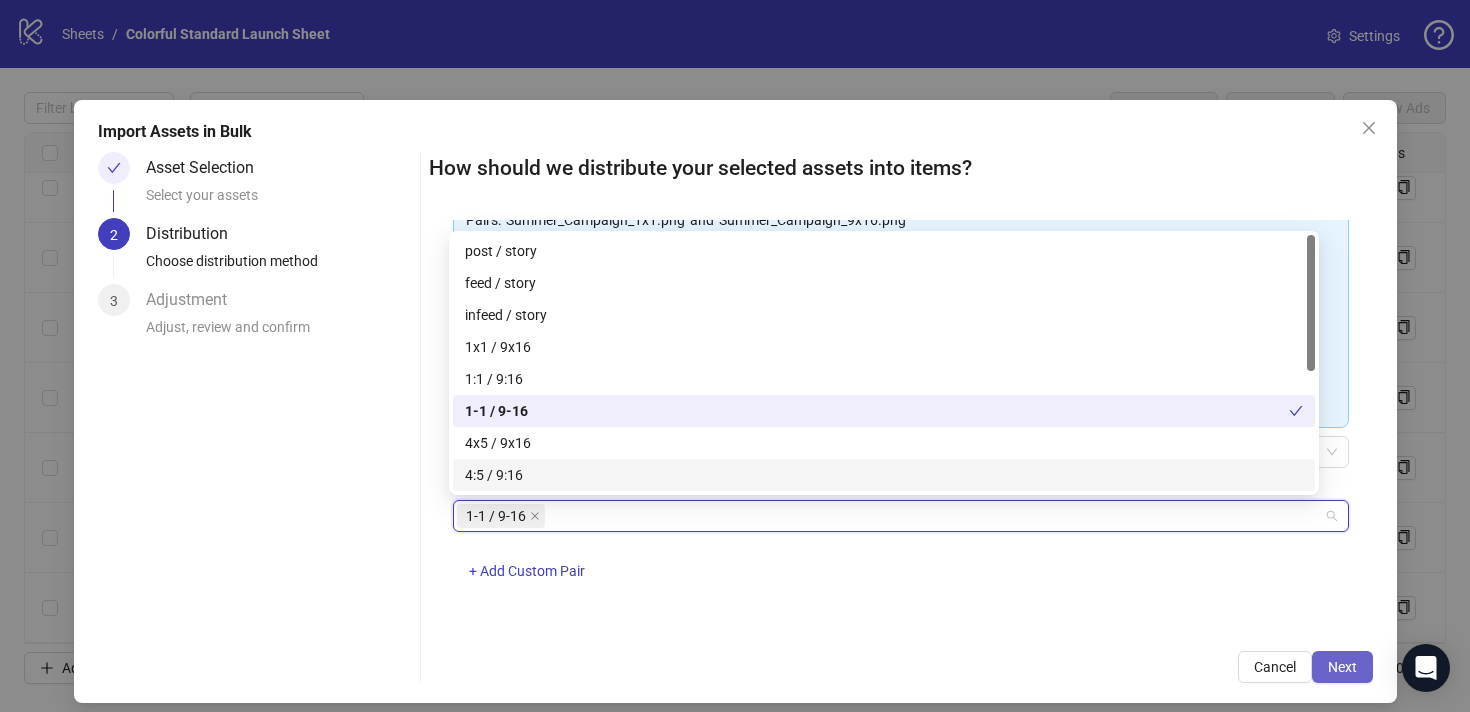 click on "Next" at bounding box center (1342, 667) 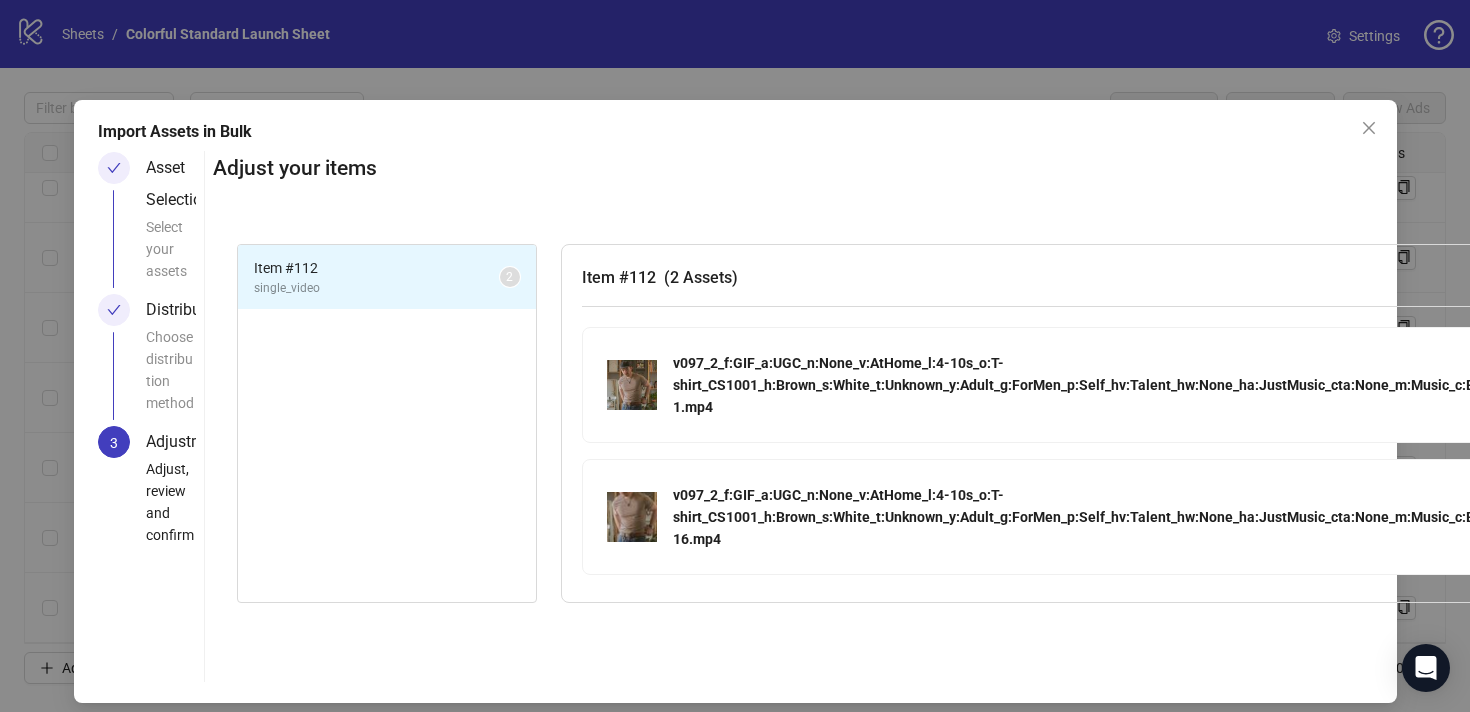 scroll, scrollTop: 0, scrollLeft: 189, axis: horizontal 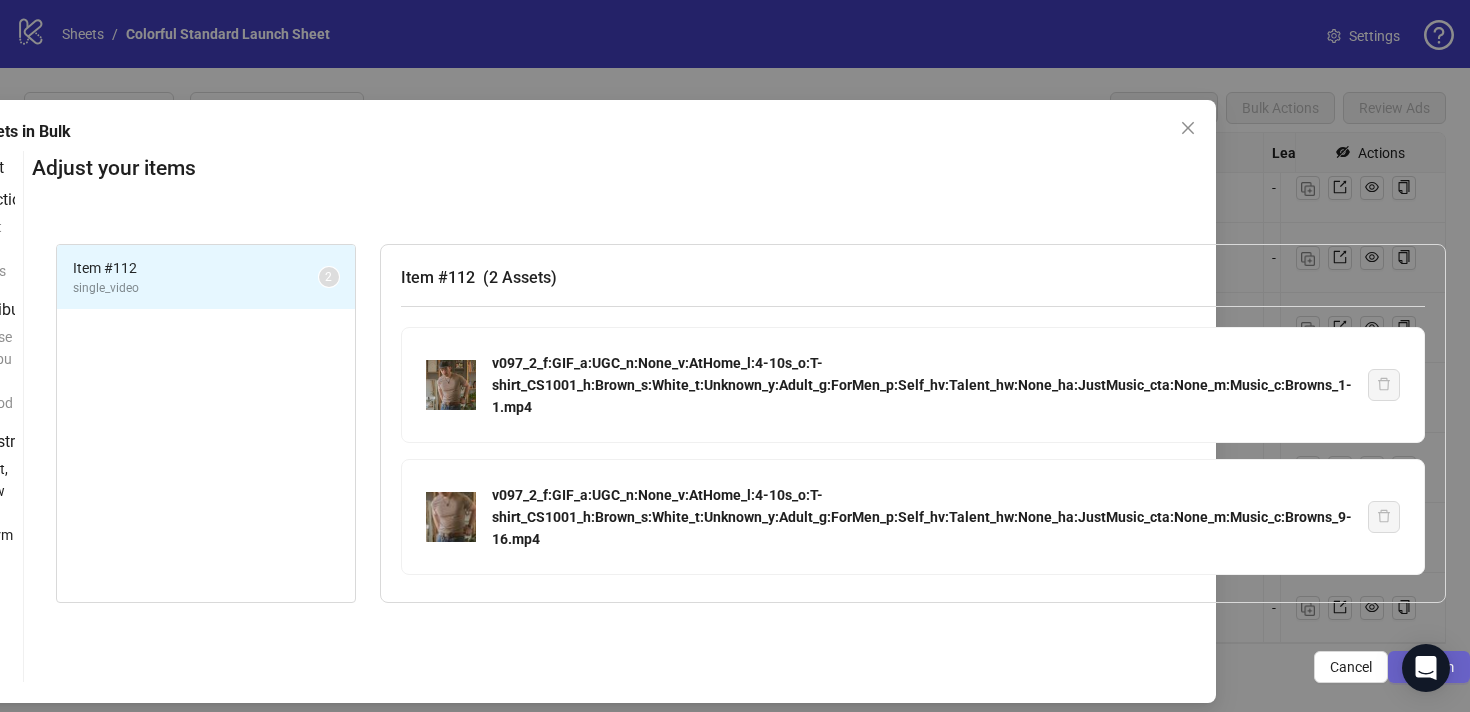 click on "Confirm" at bounding box center (1429, 667) 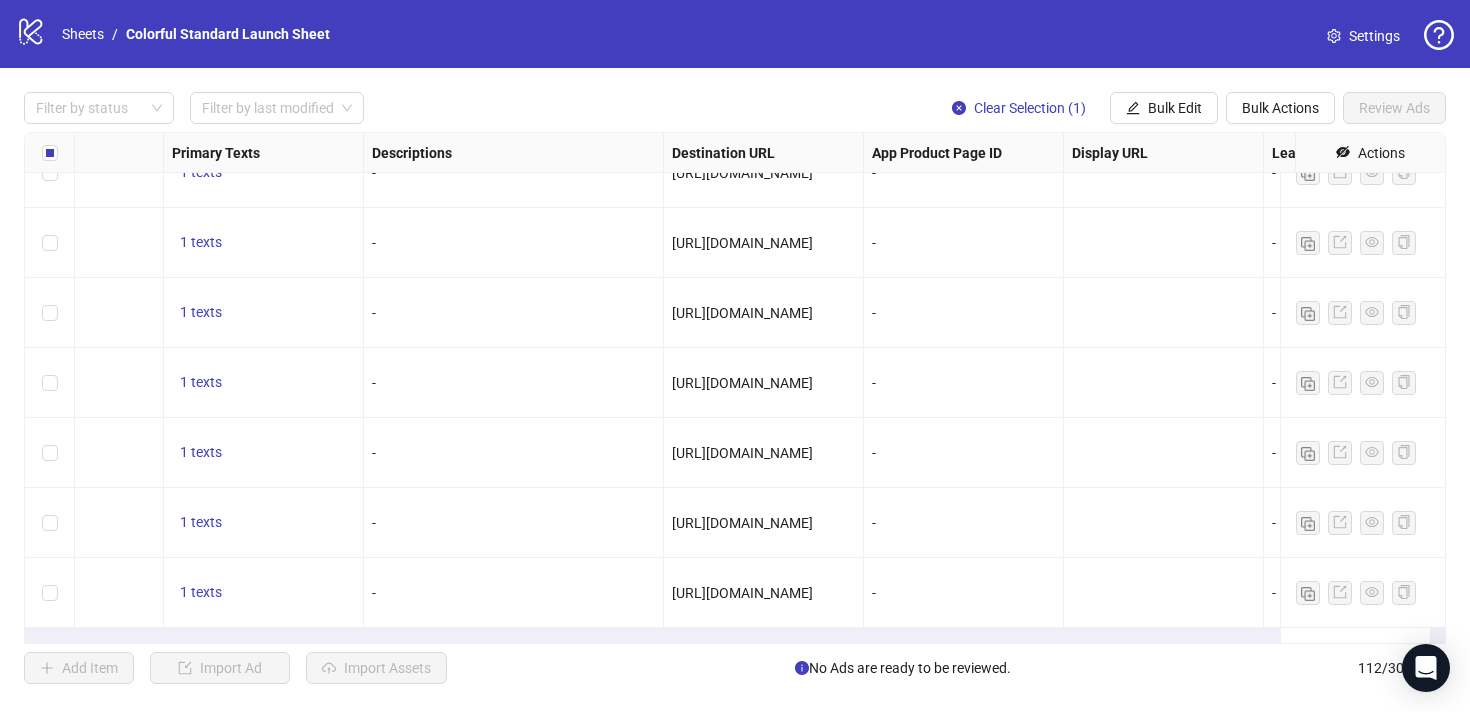scroll, scrollTop: 7385, scrollLeft: 1321, axis: both 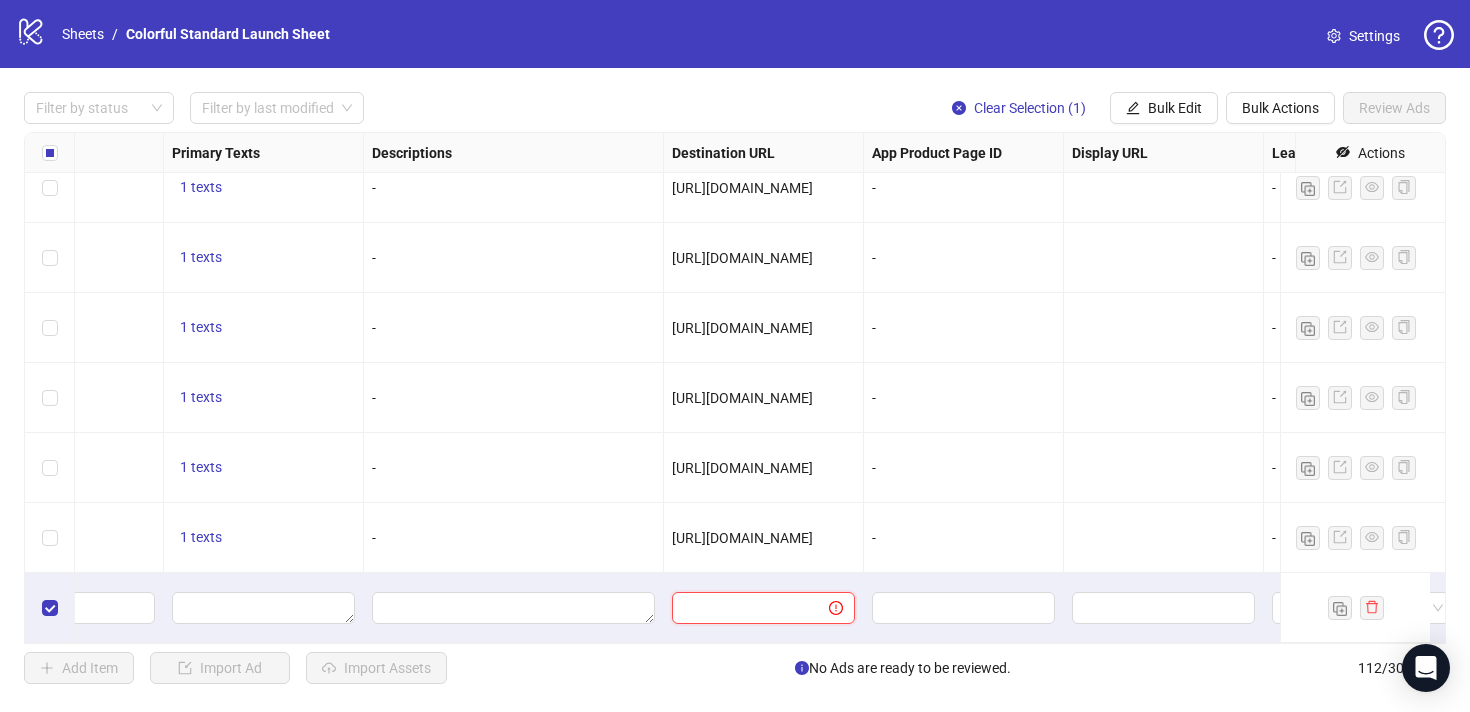 click at bounding box center (742, 608) 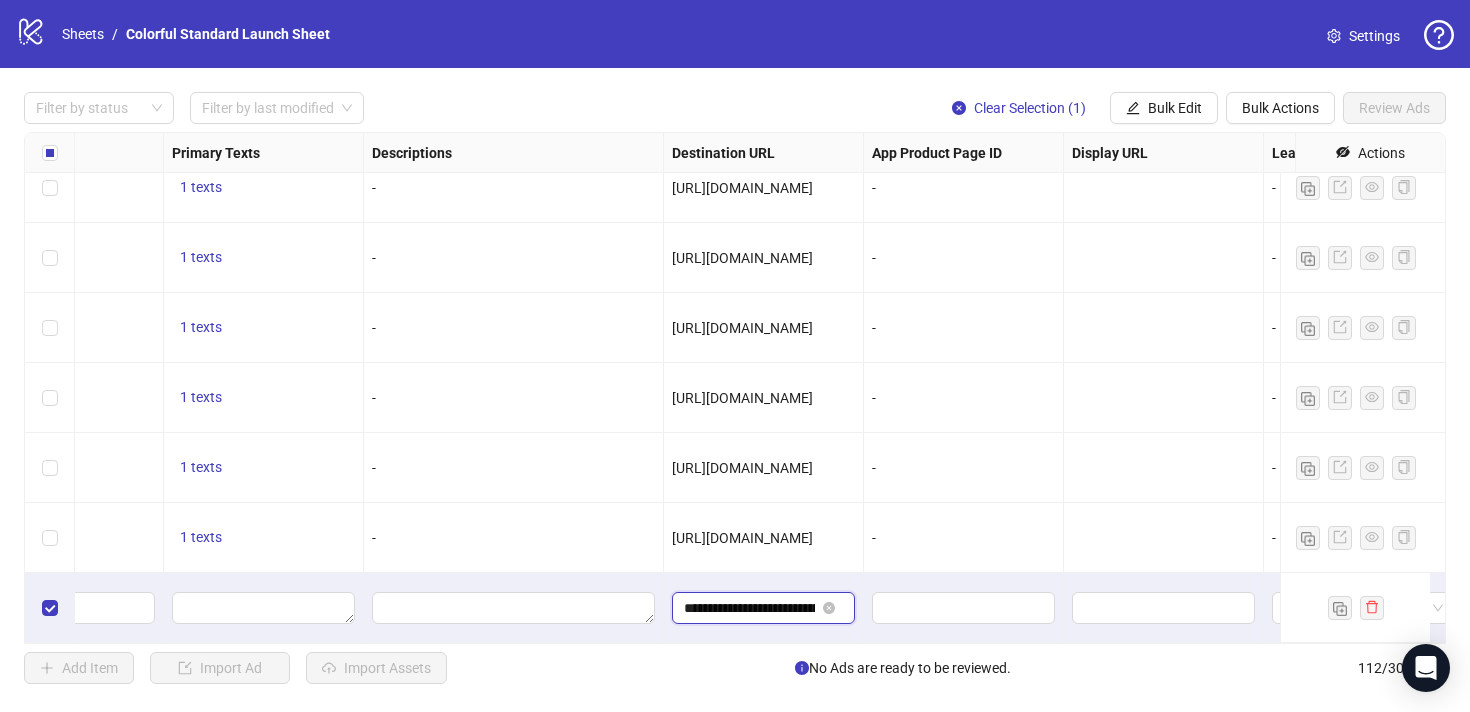 scroll, scrollTop: 0, scrollLeft: 299, axis: horizontal 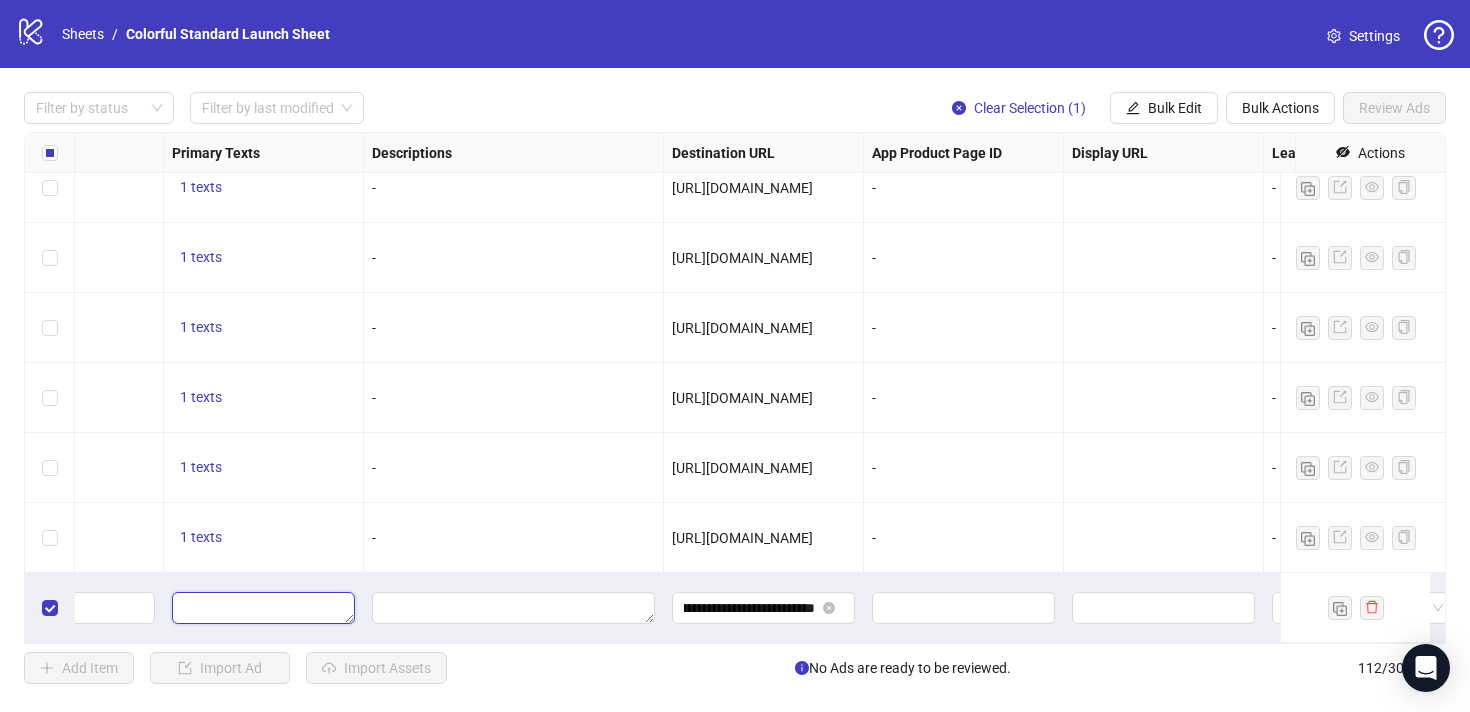 click at bounding box center (263, 608) 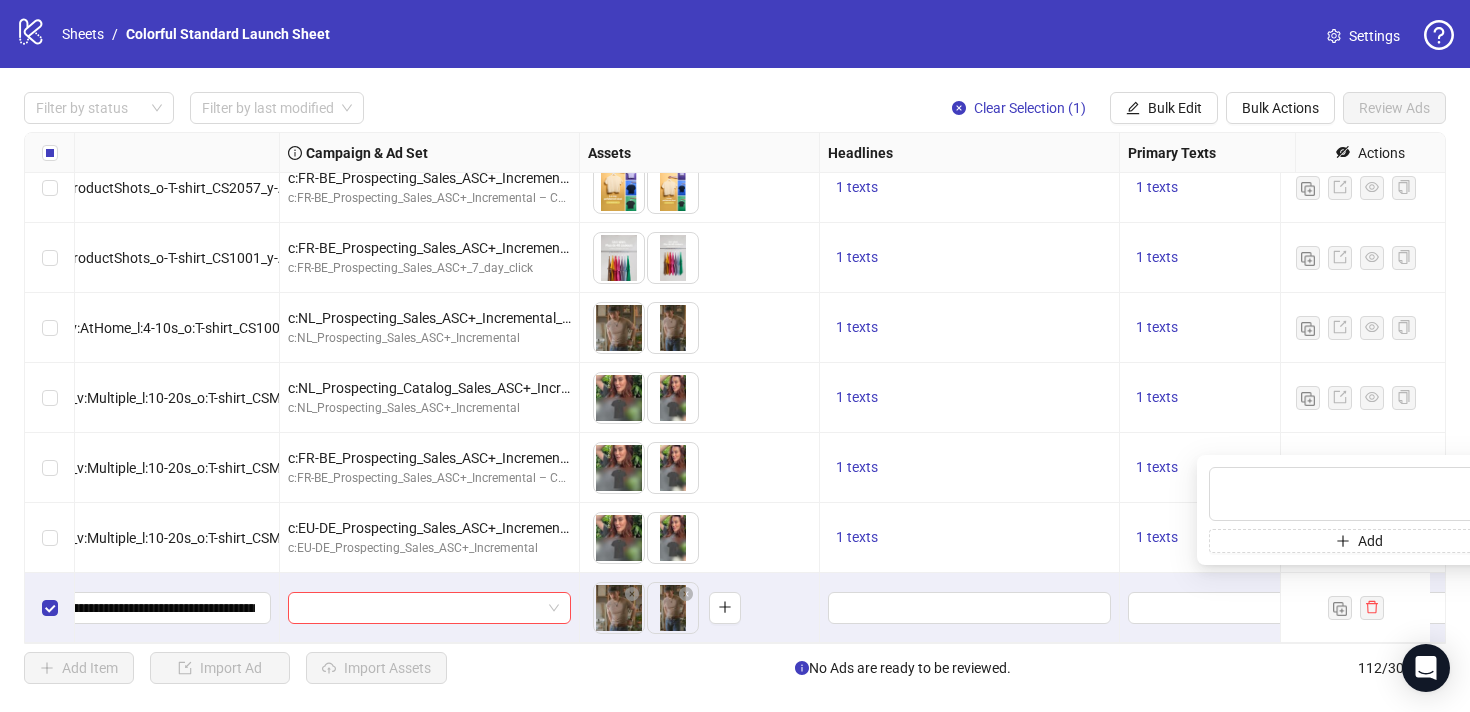 scroll, scrollTop: 7385, scrollLeft: 86, axis: both 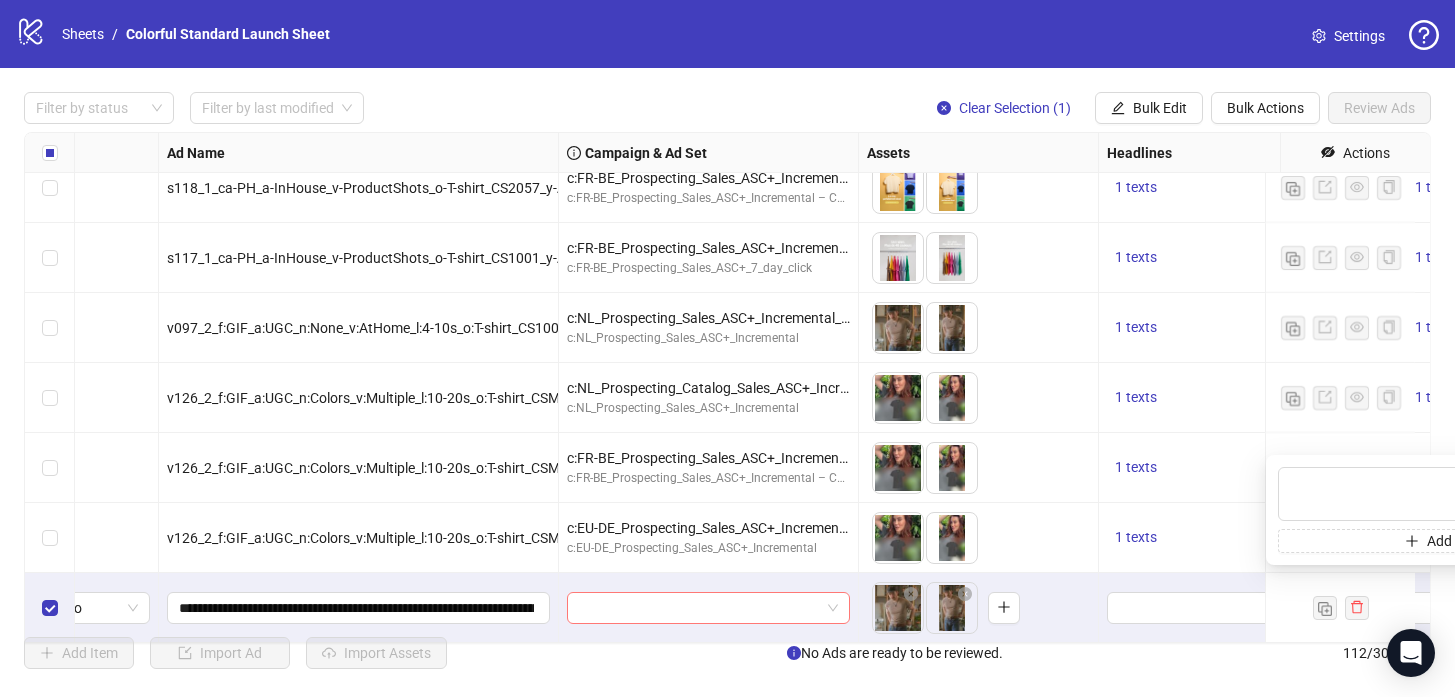 click at bounding box center [699, 608] 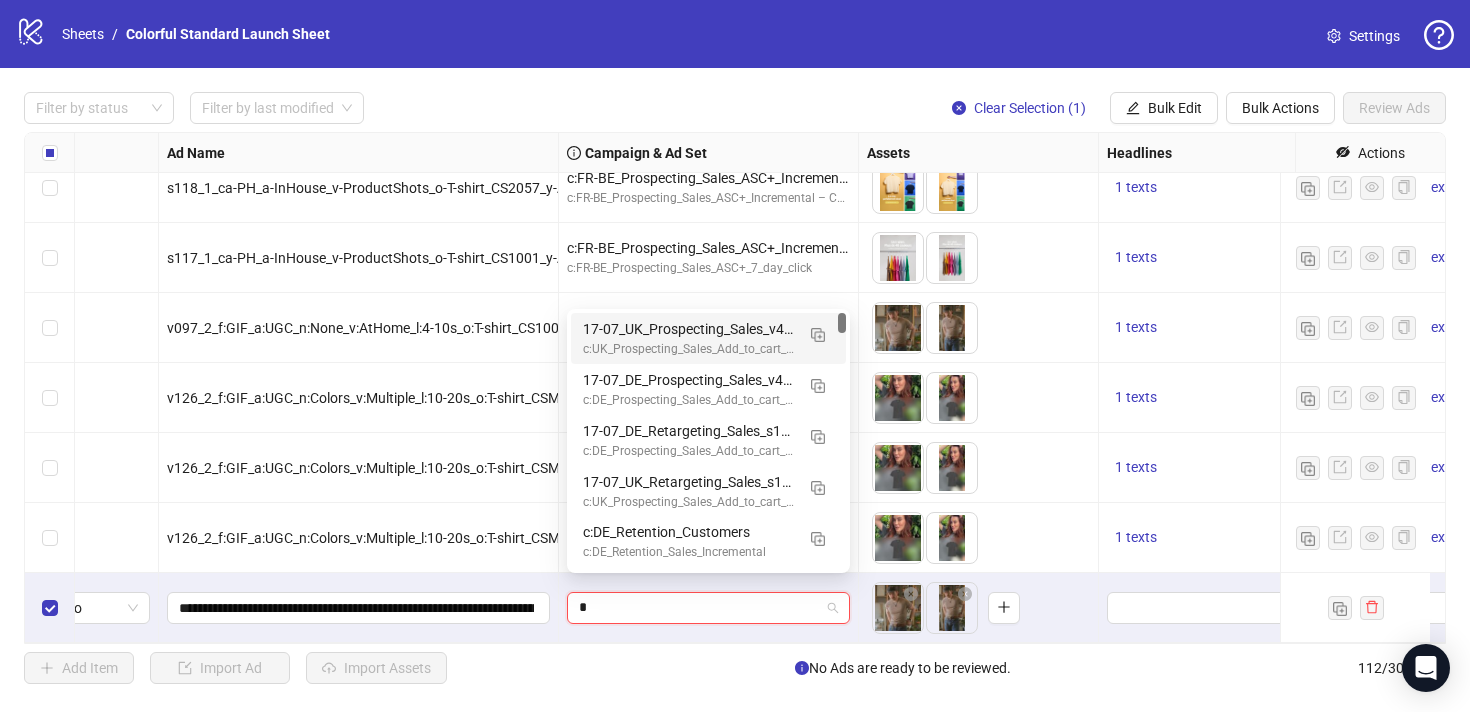 type on "**" 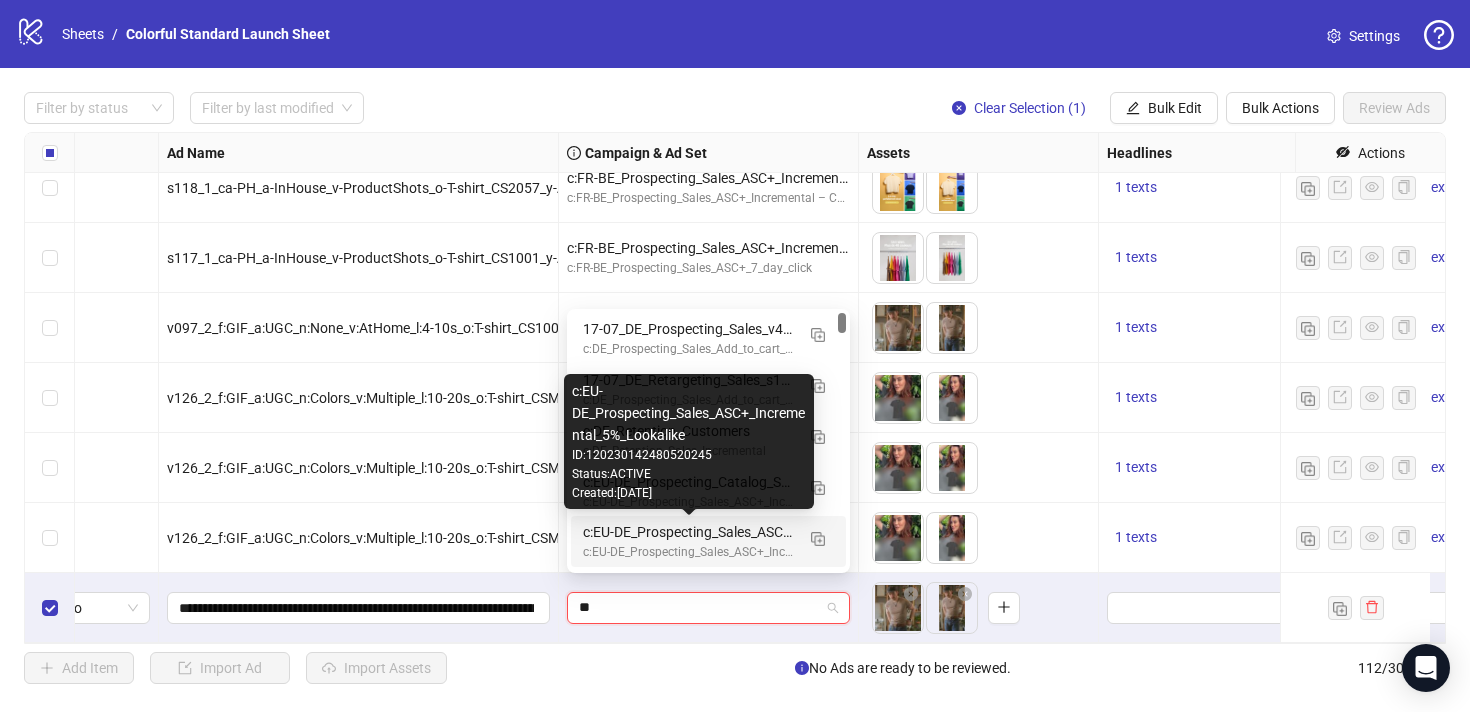 click on "c:EU-DE_Prospecting_Sales_ASC+_Incremental_5%_Lookalike" at bounding box center (688, 532) 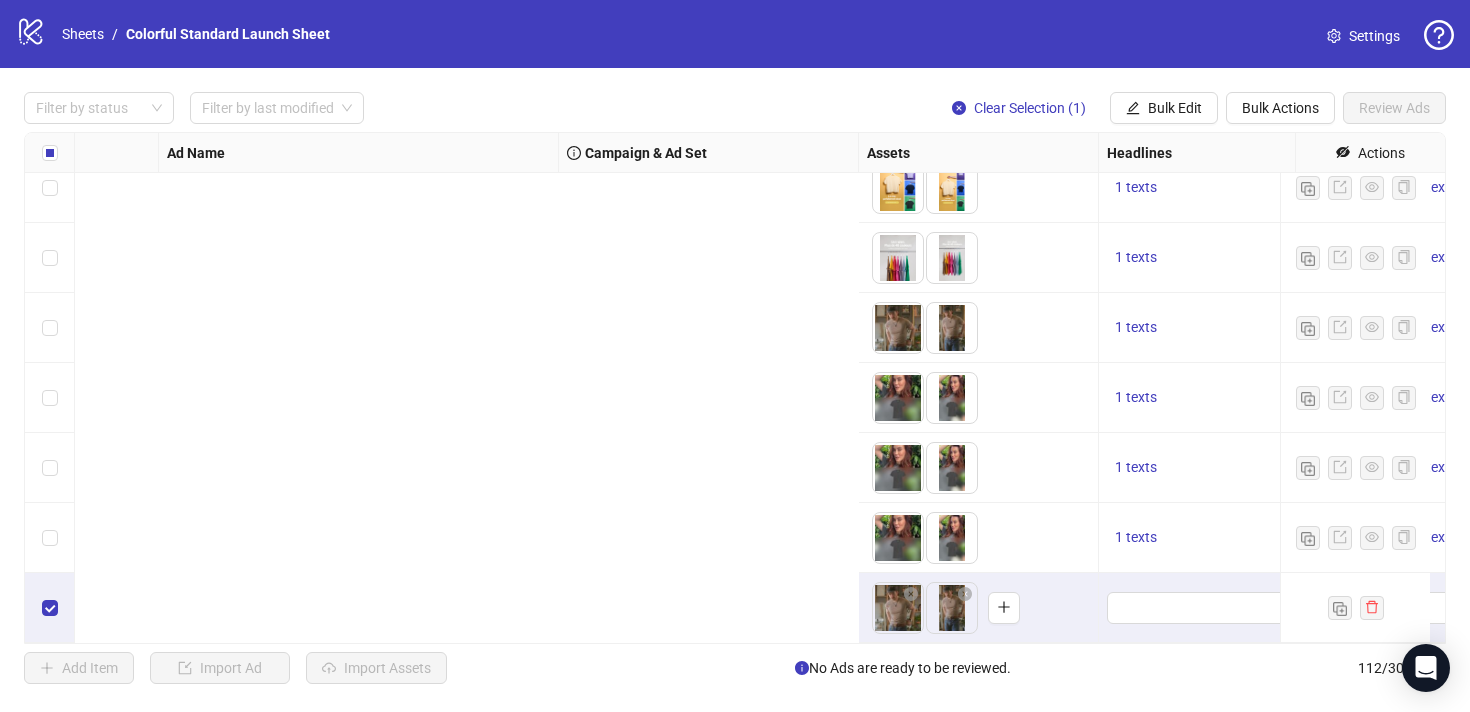 scroll, scrollTop: 7385, scrollLeft: 1865, axis: both 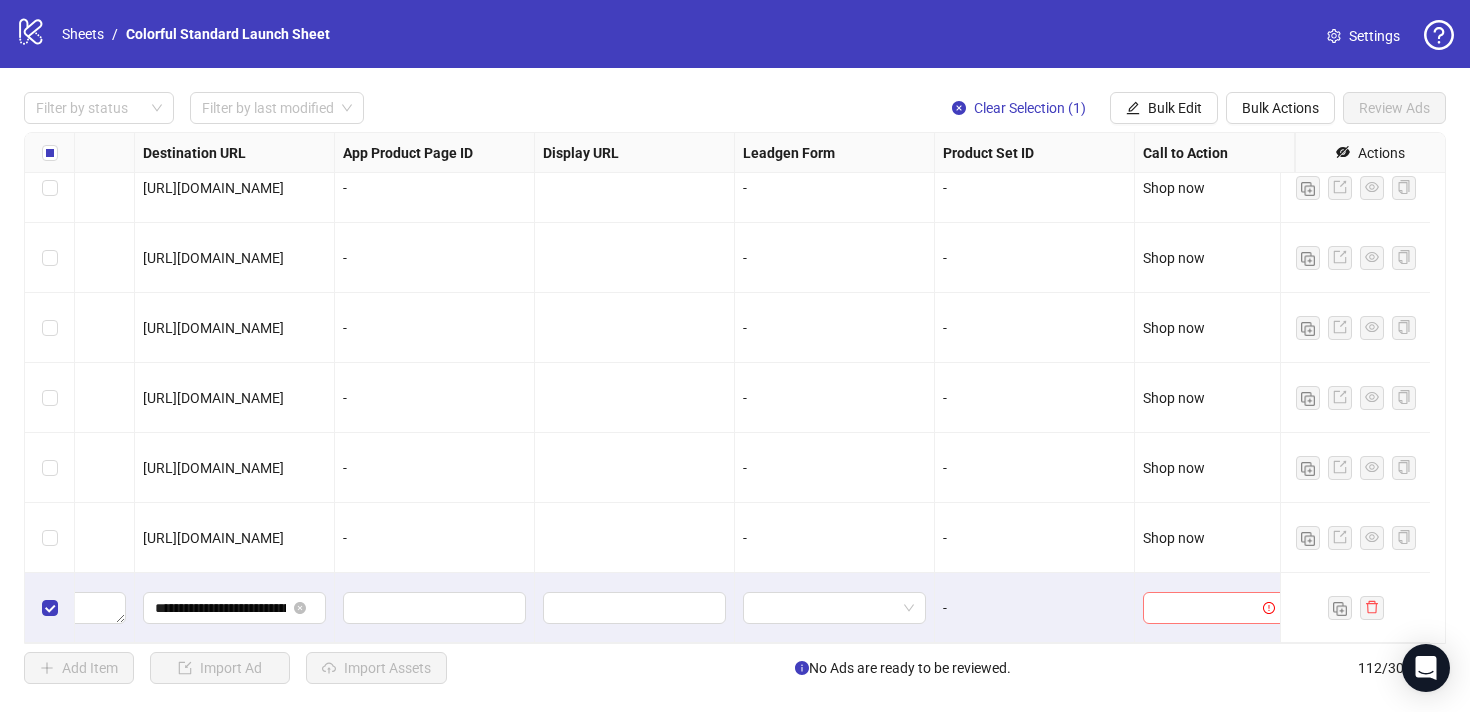 click at bounding box center (1205, 608) 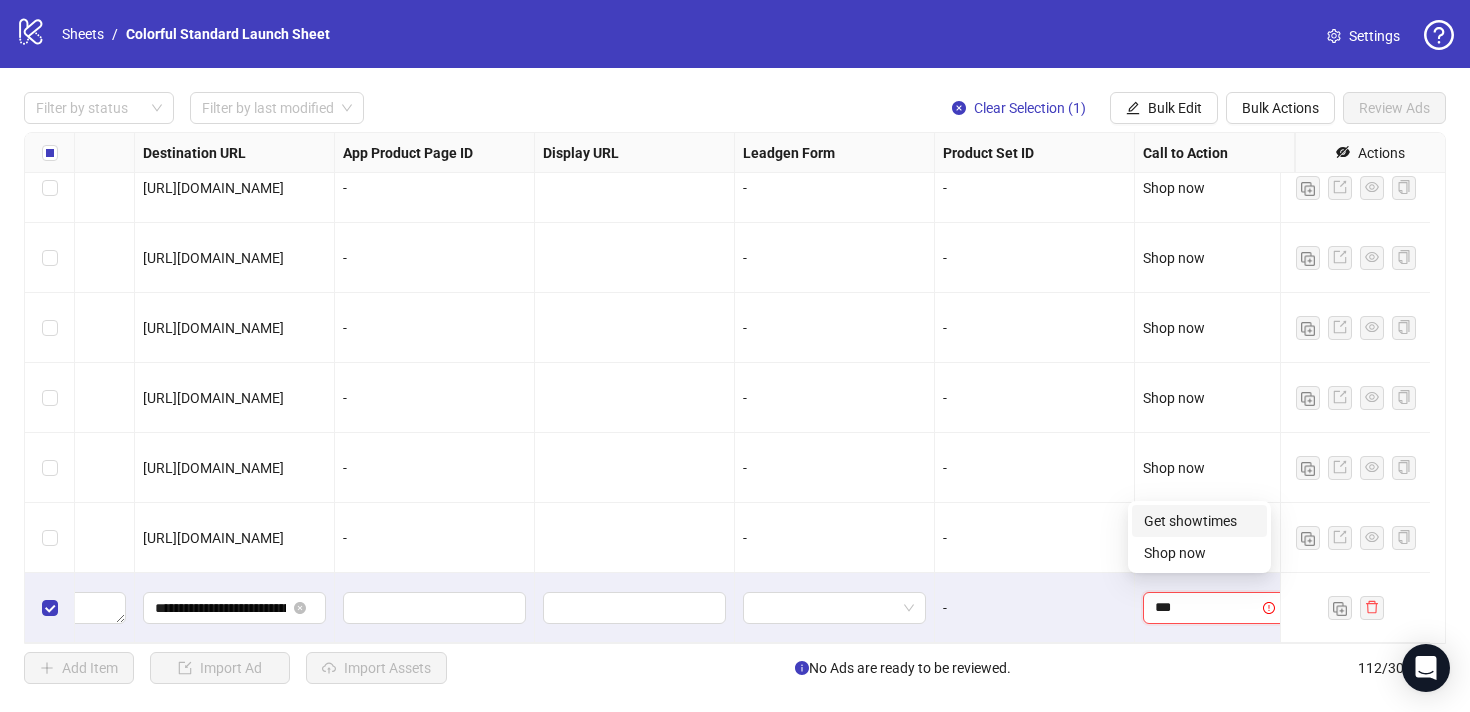 type on "****" 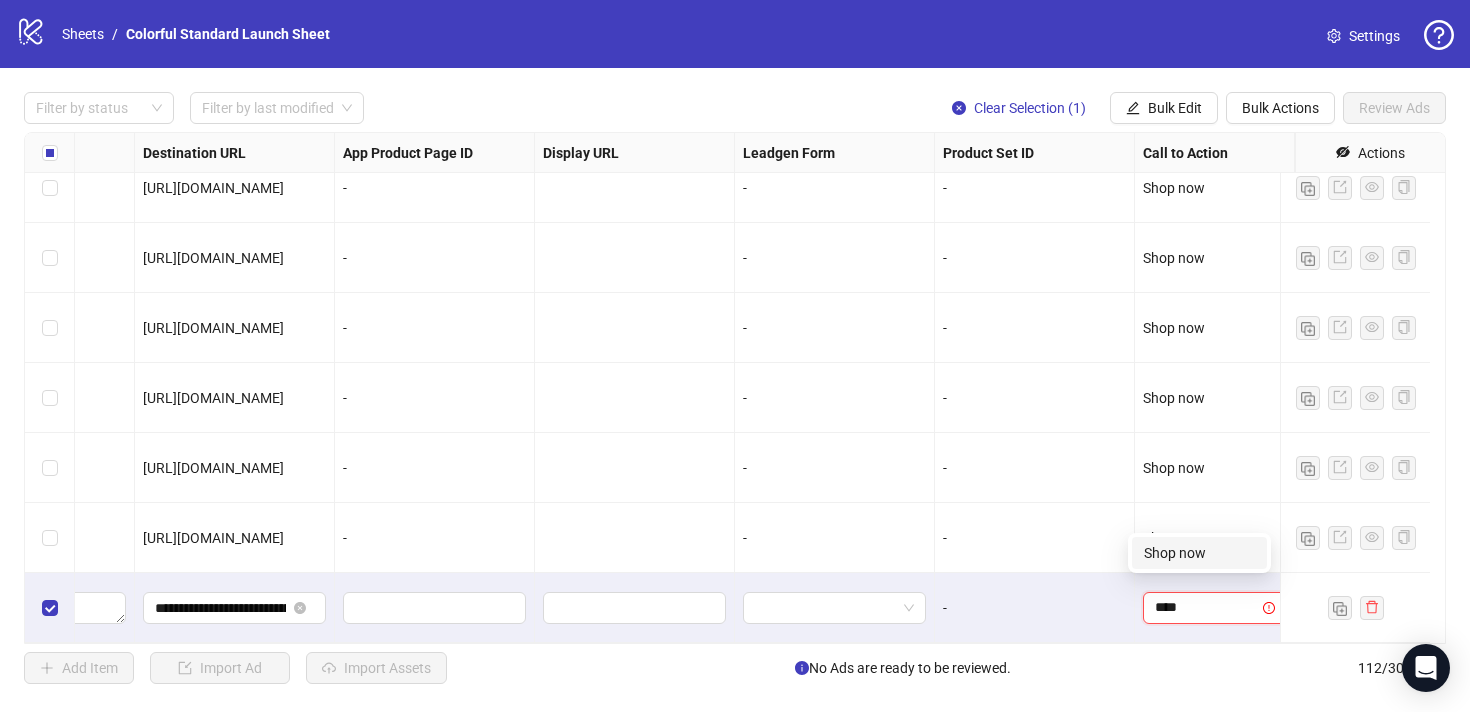 click on "Shop now" at bounding box center (1199, 553) 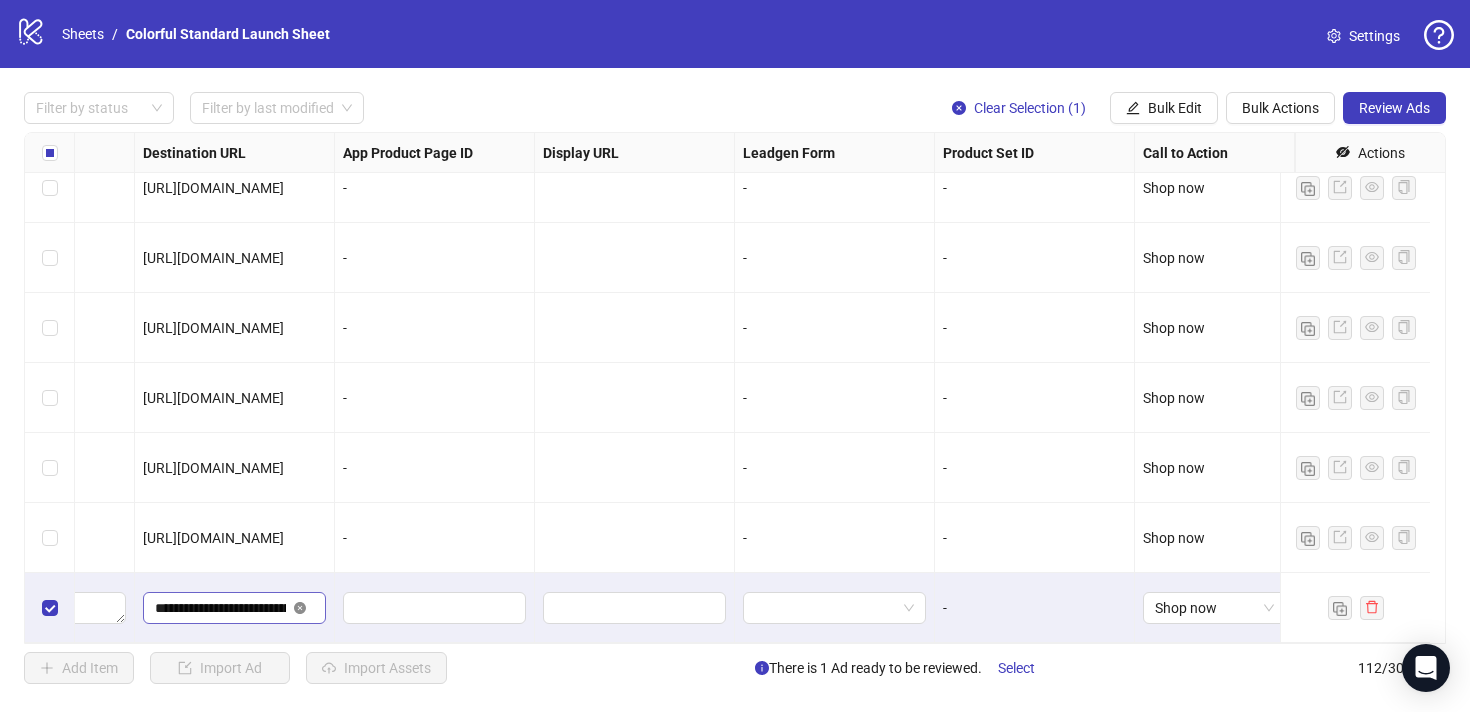 click 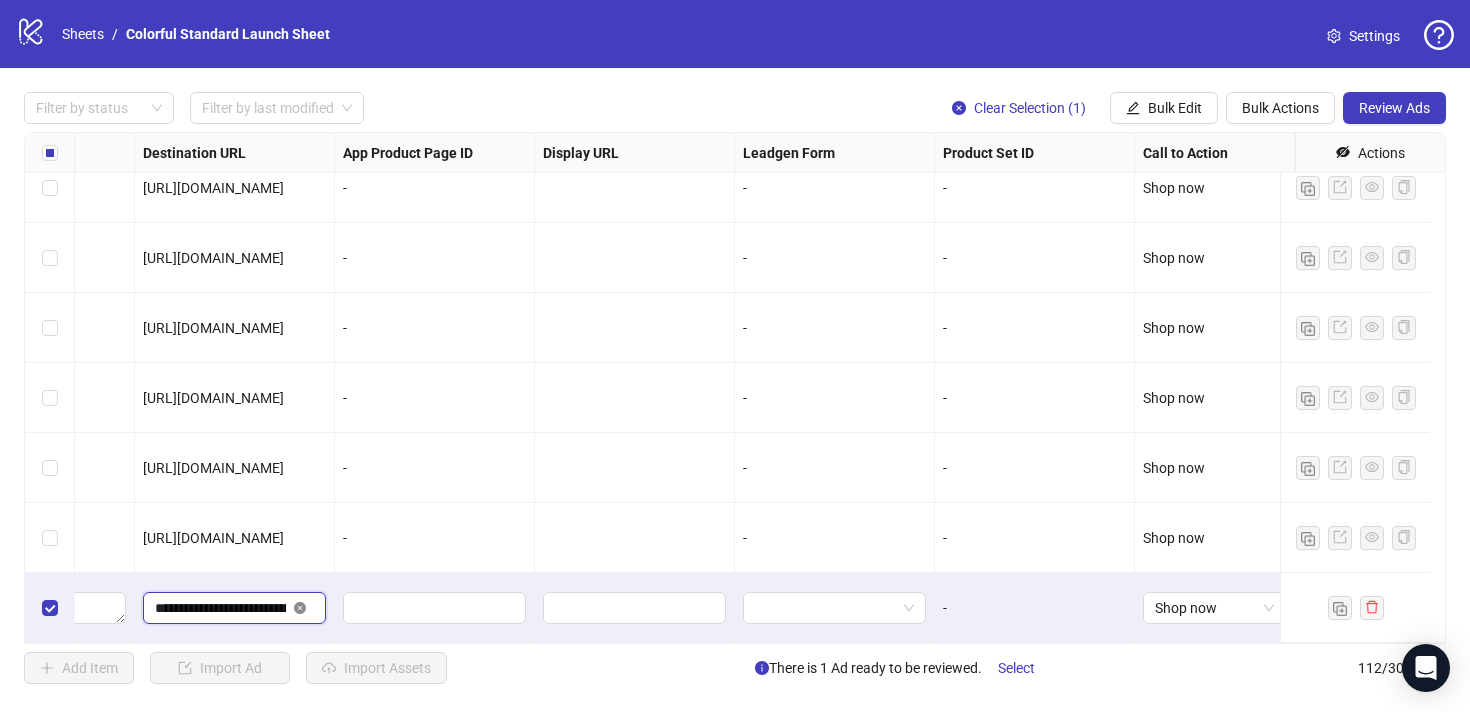 type 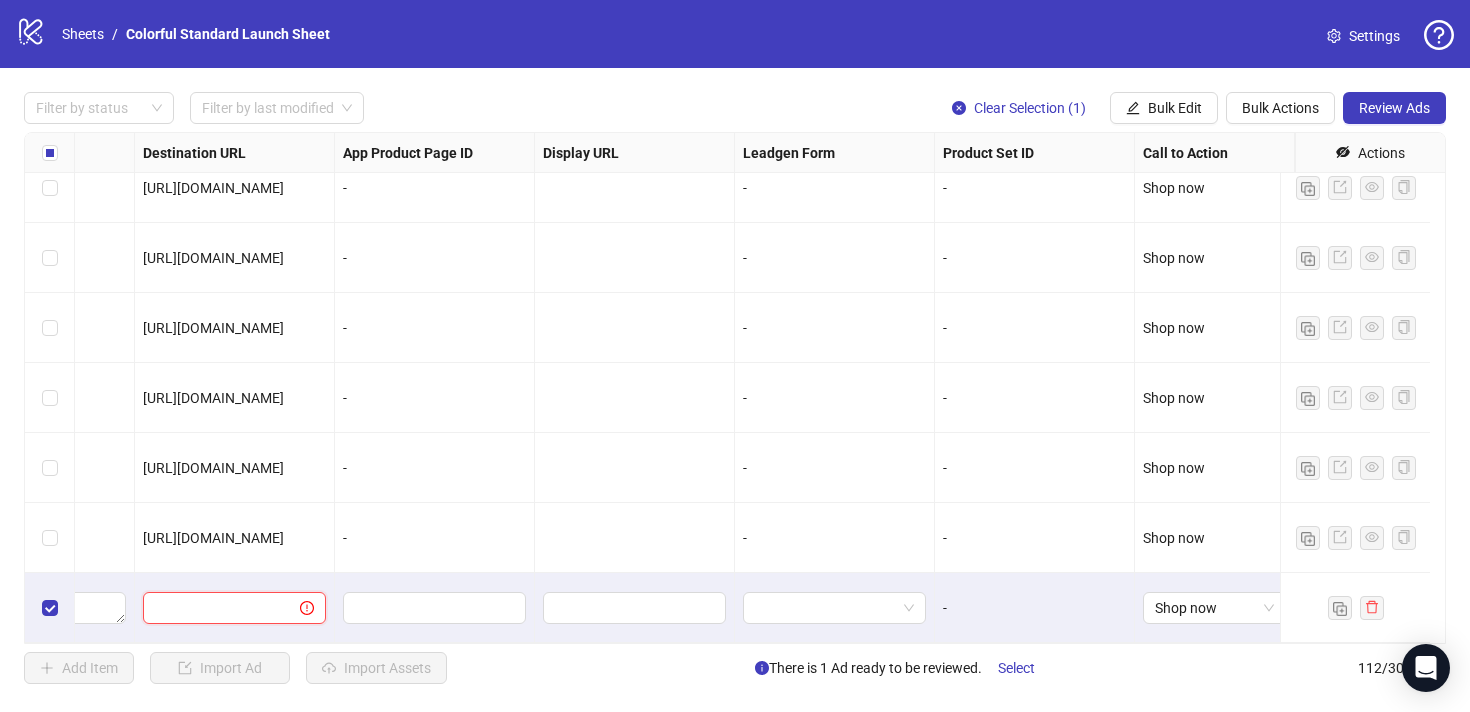 scroll, scrollTop: 0, scrollLeft: 0, axis: both 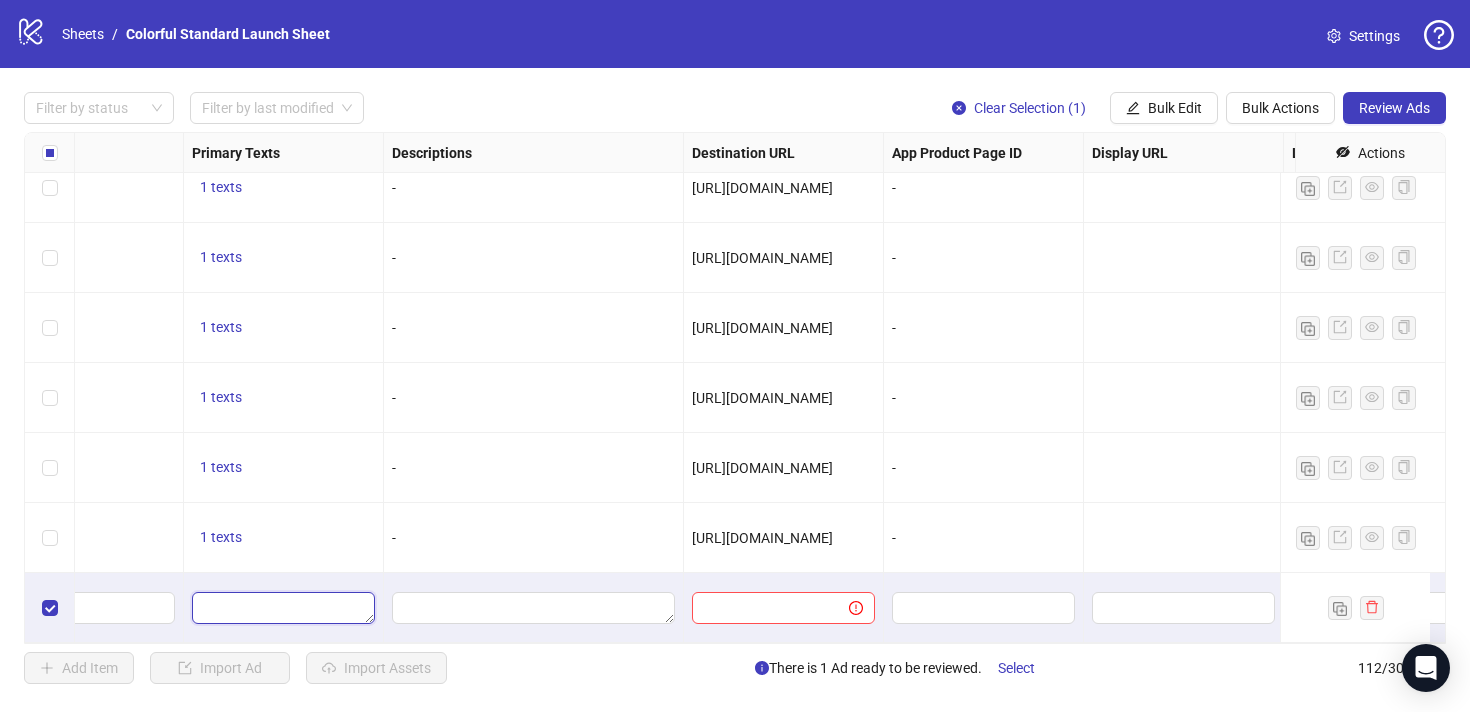 click at bounding box center (283, 608) 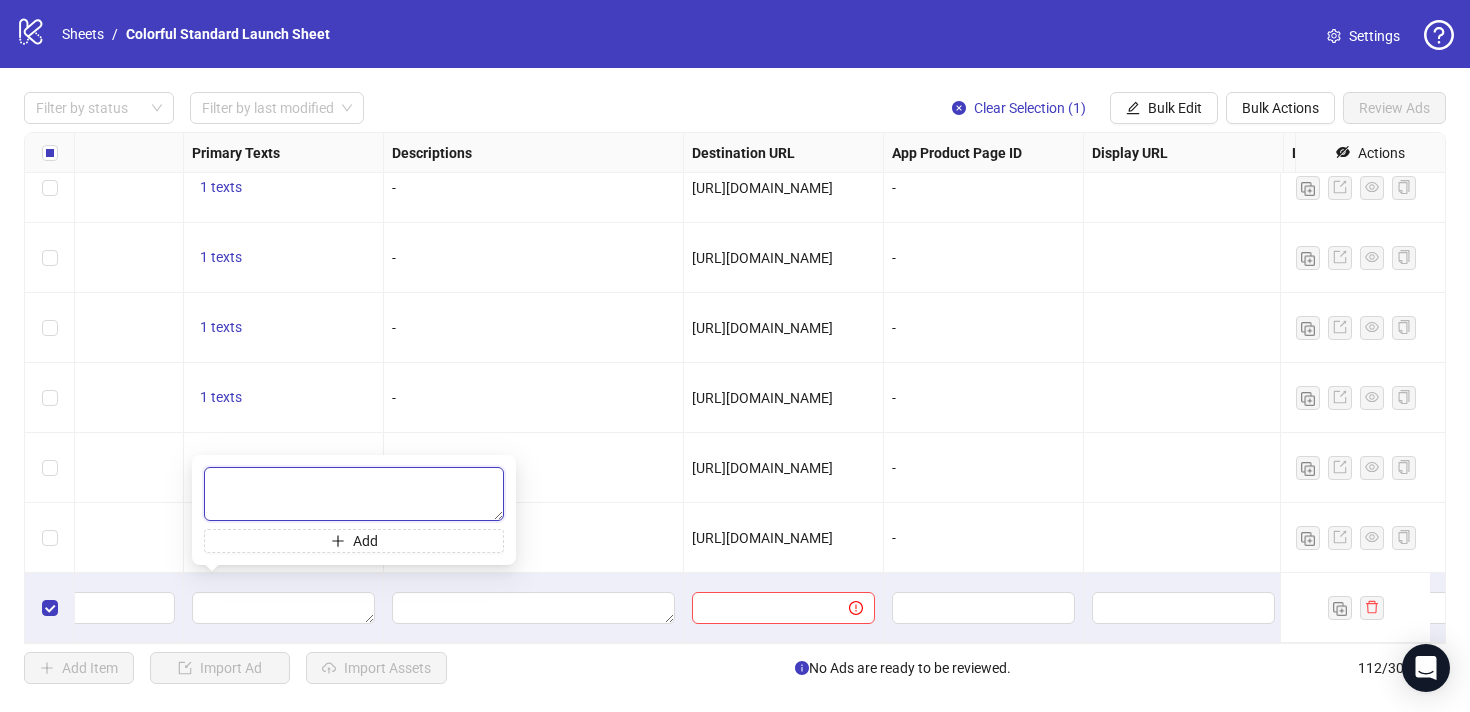 click at bounding box center (354, 494) 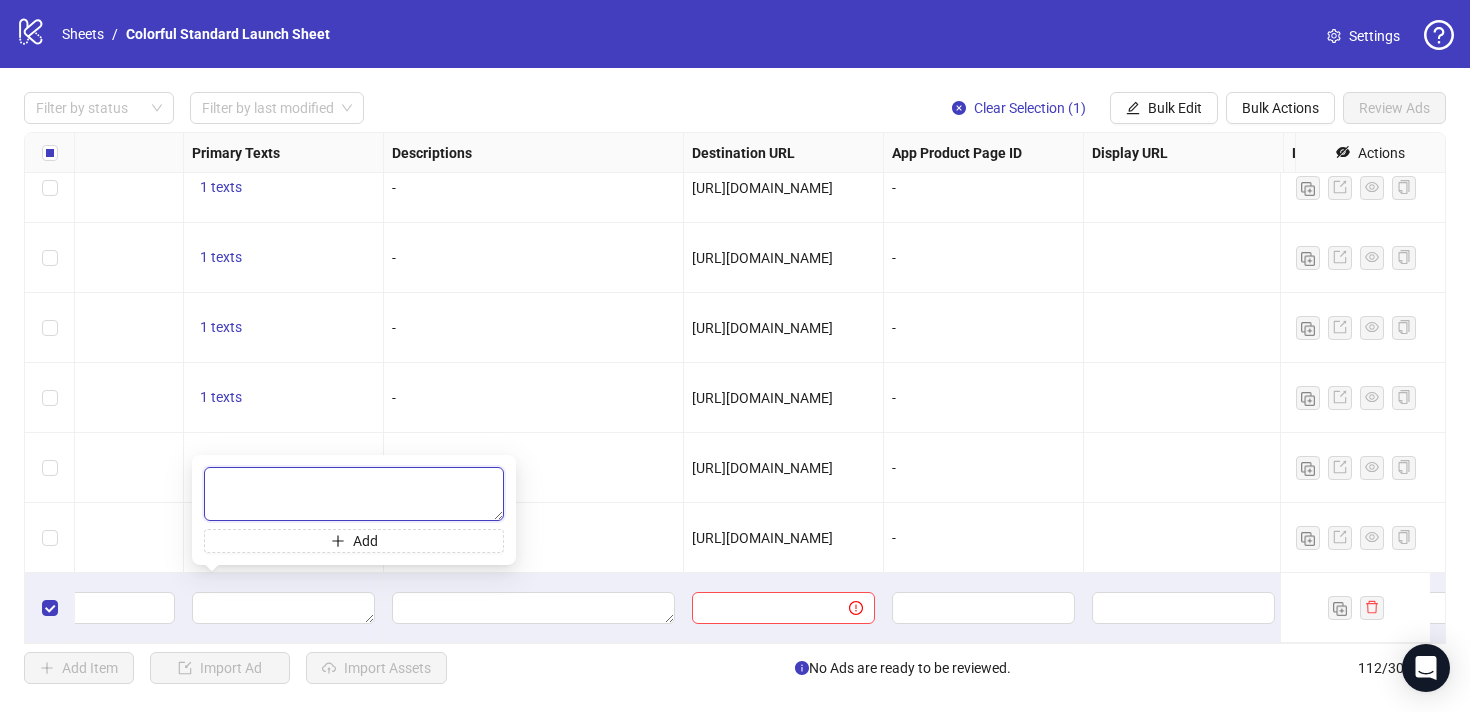 paste on "**********" 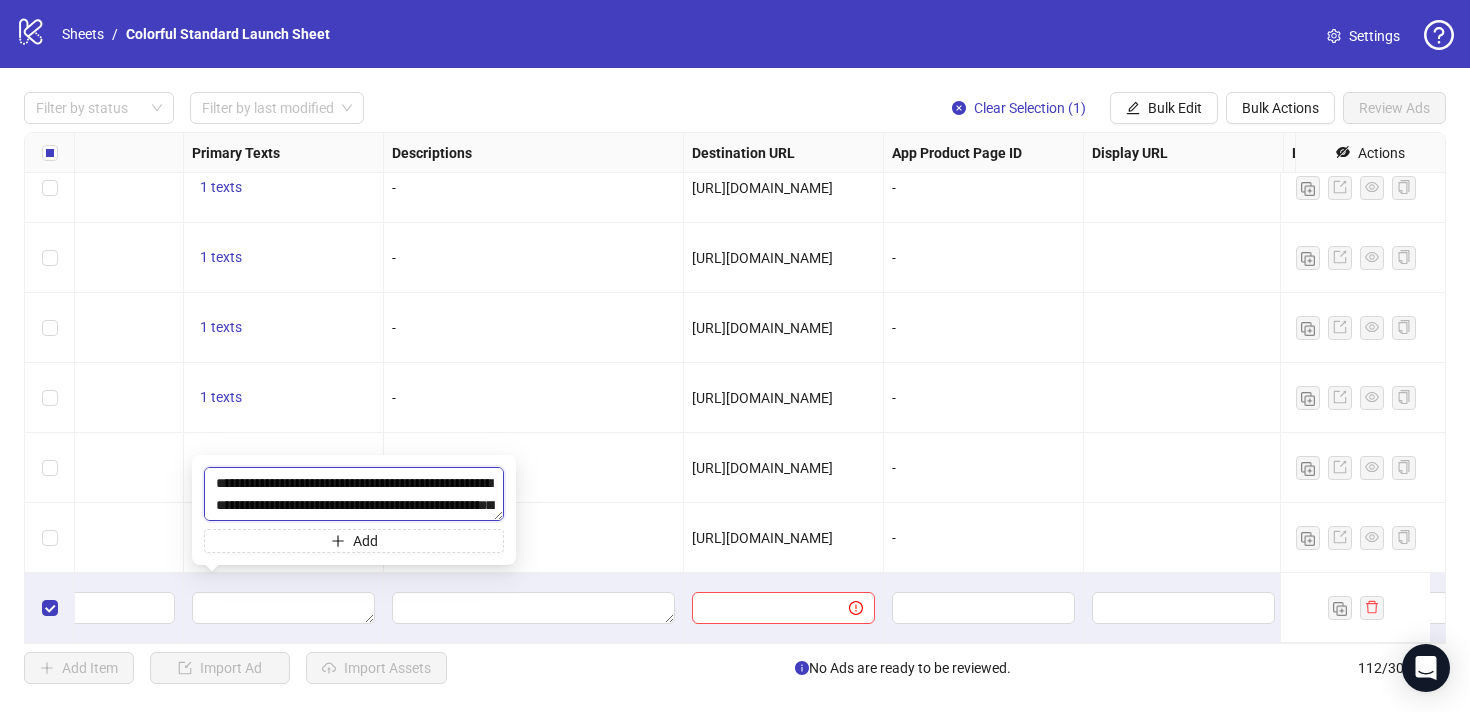scroll, scrollTop: 257, scrollLeft: 0, axis: vertical 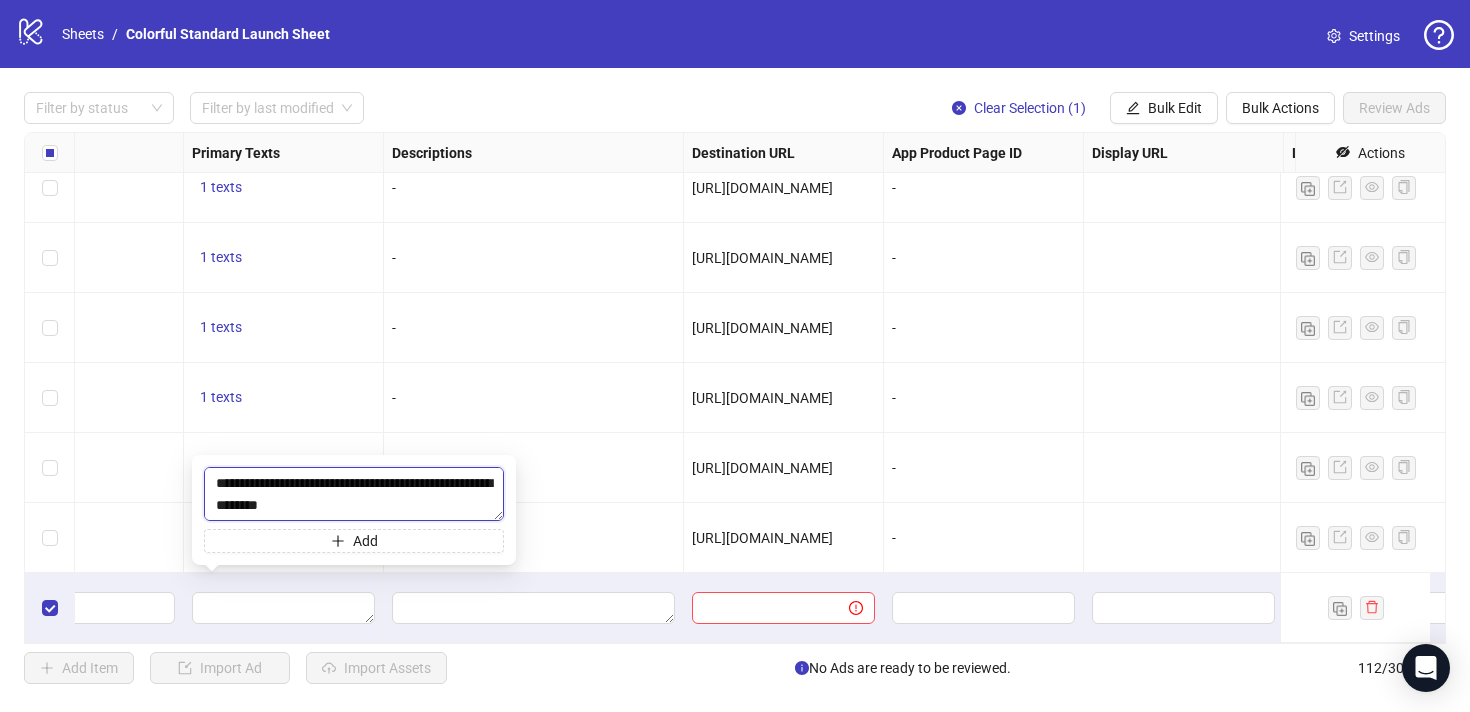 type on "**********" 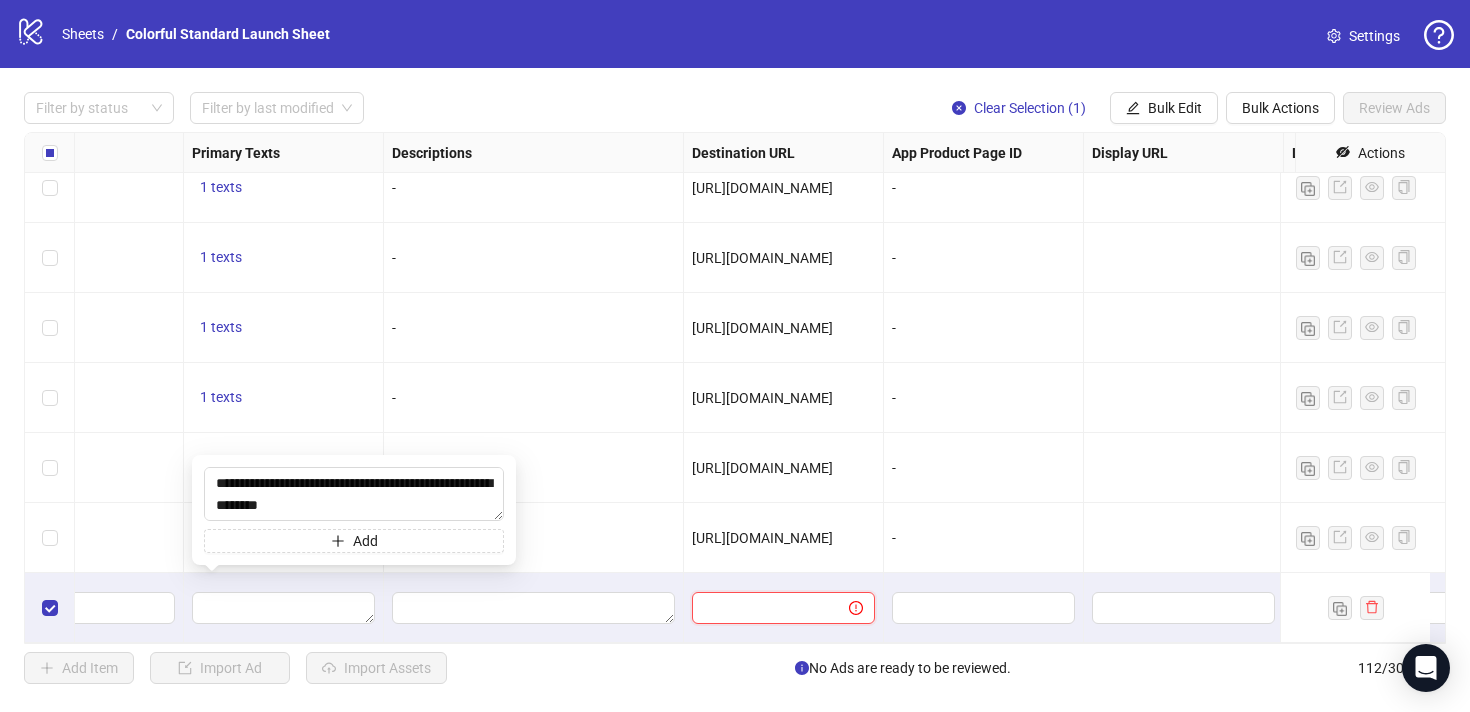 click at bounding box center [762, 608] 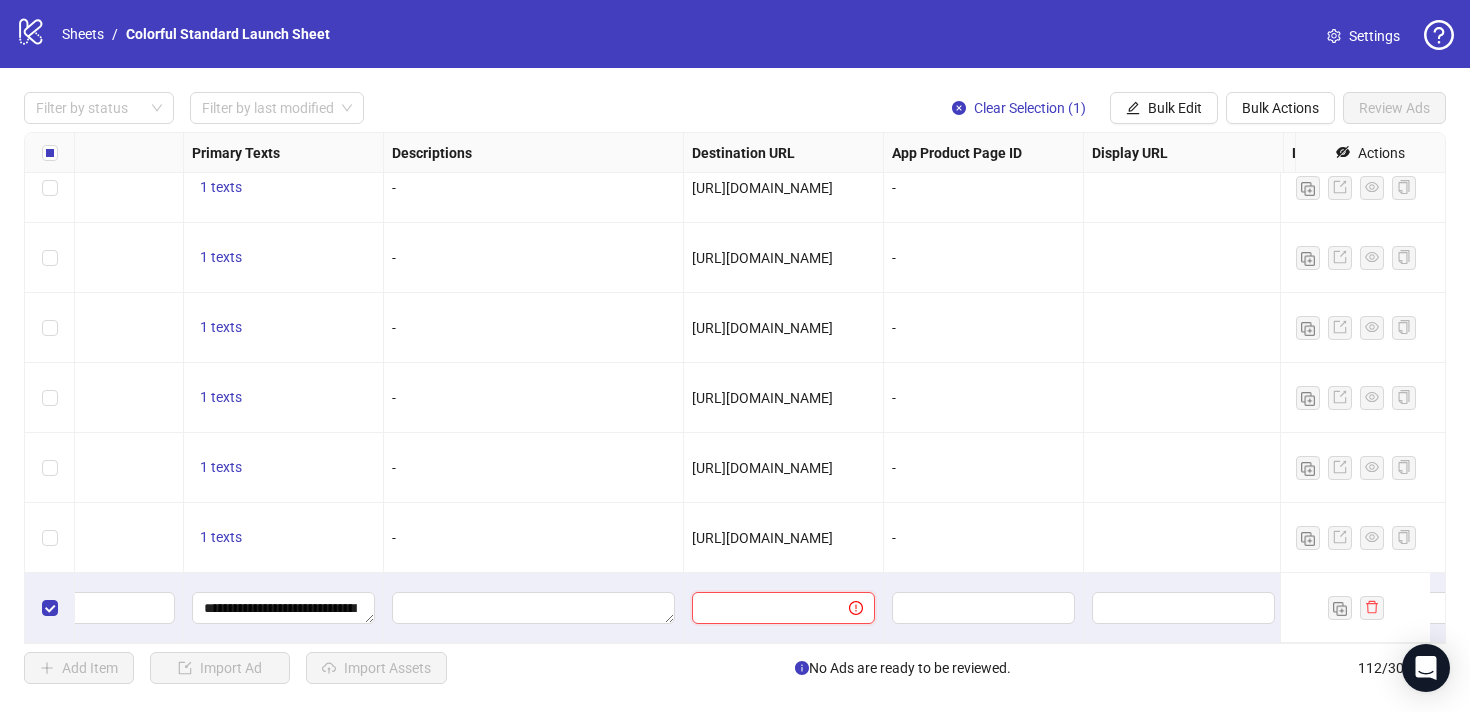 paste on "**********" 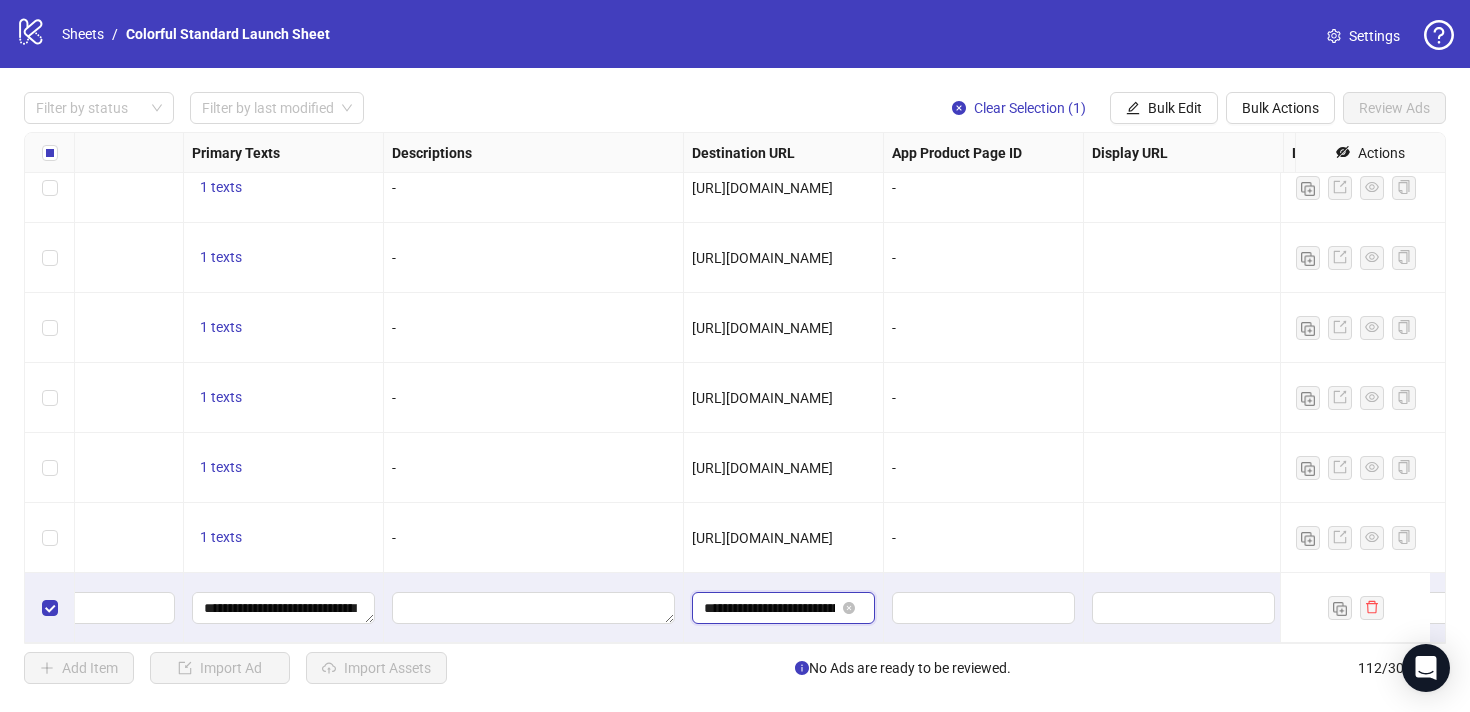 scroll, scrollTop: 0, scrollLeft: 408, axis: horizontal 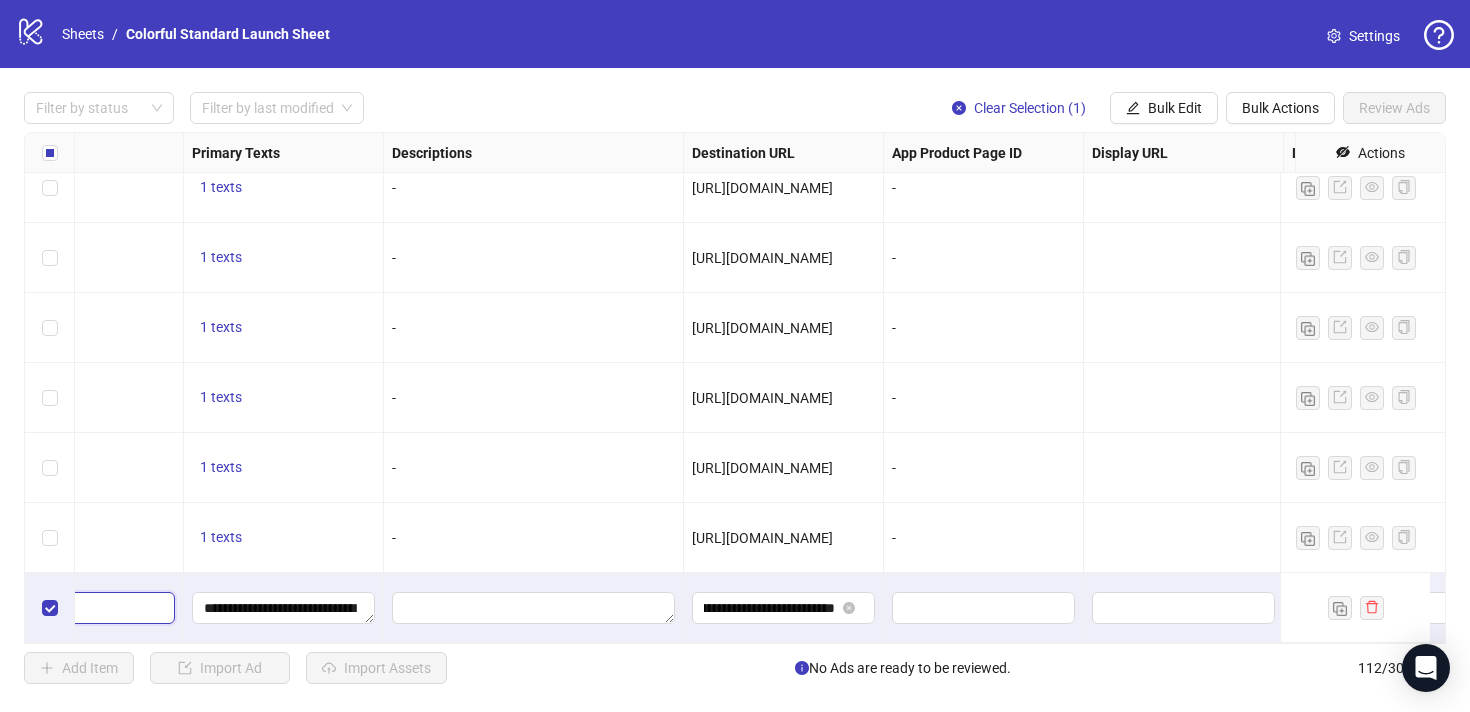 click at bounding box center [31, 608] 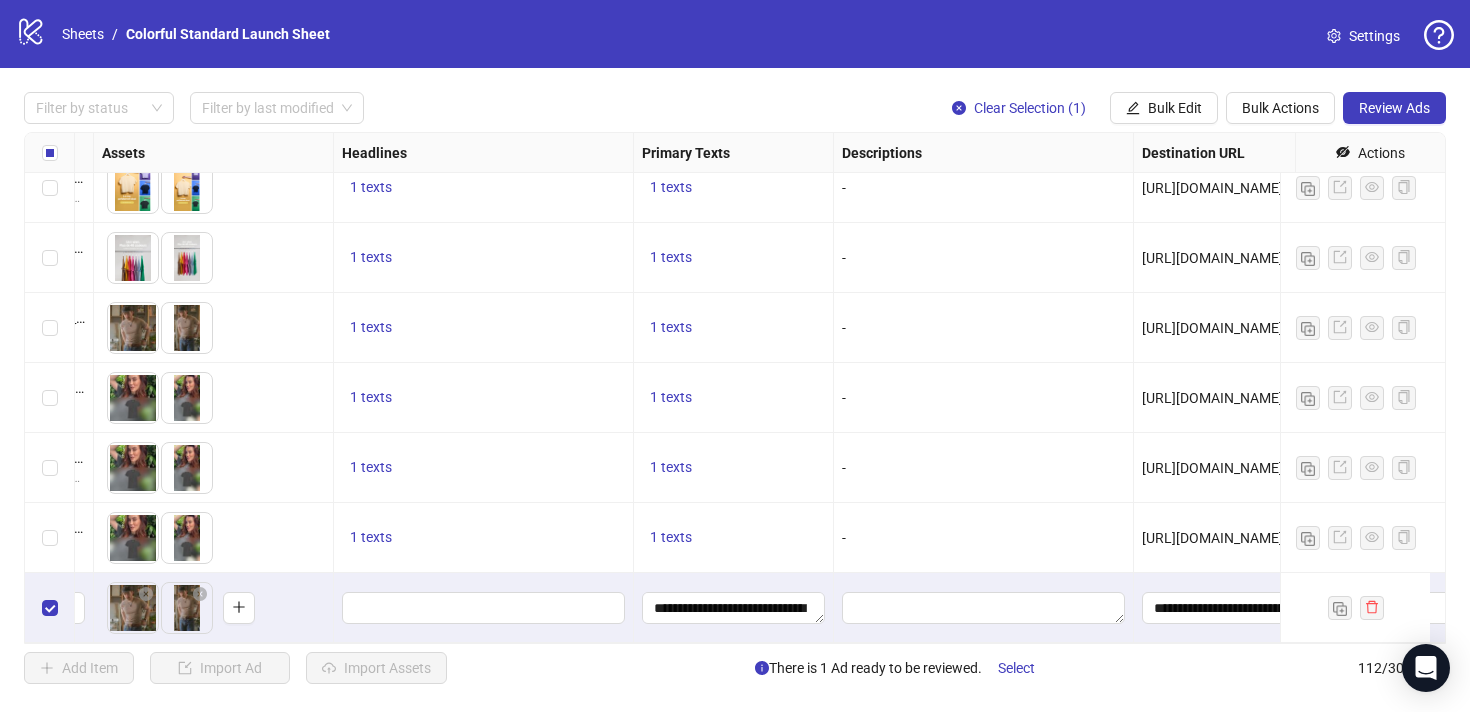 scroll, scrollTop: 7297, scrollLeft: 851, axis: both 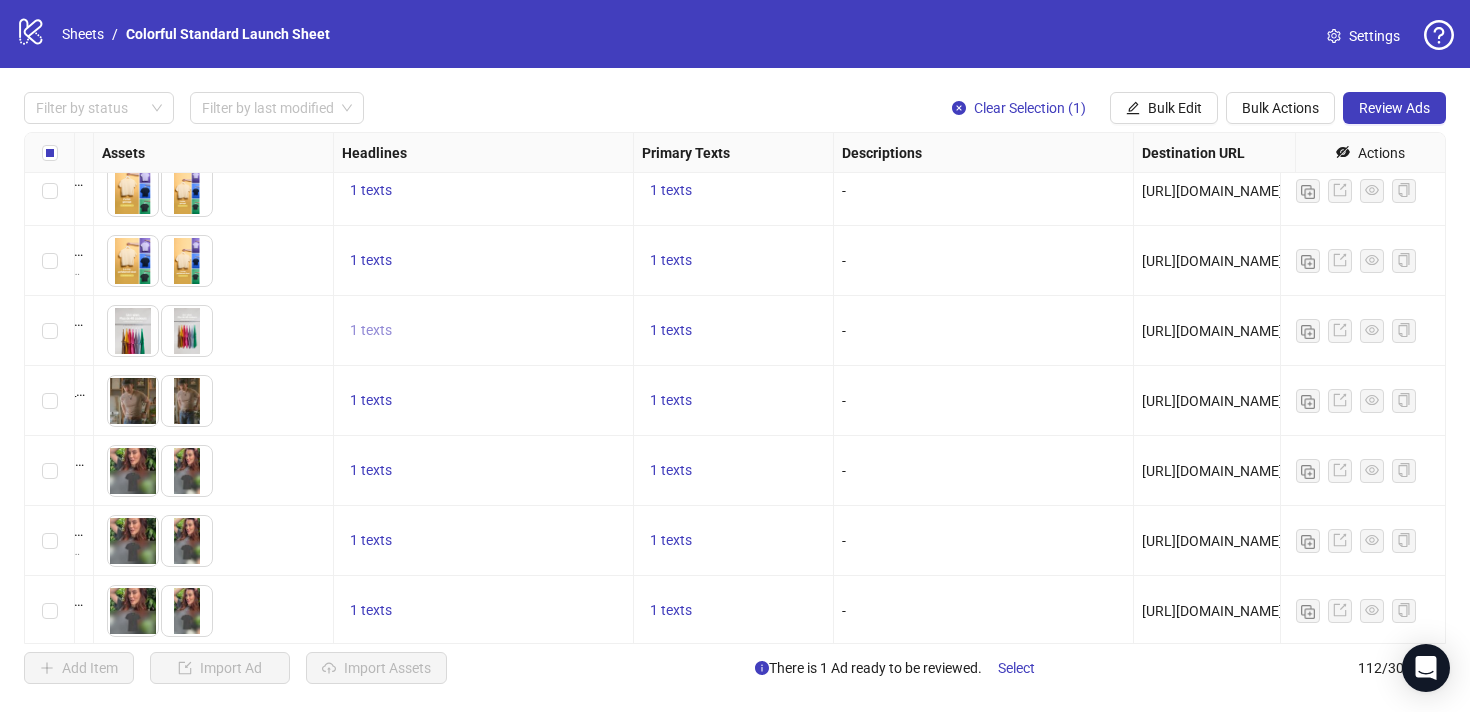 click on "1 texts" at bounding box center (371, 330) 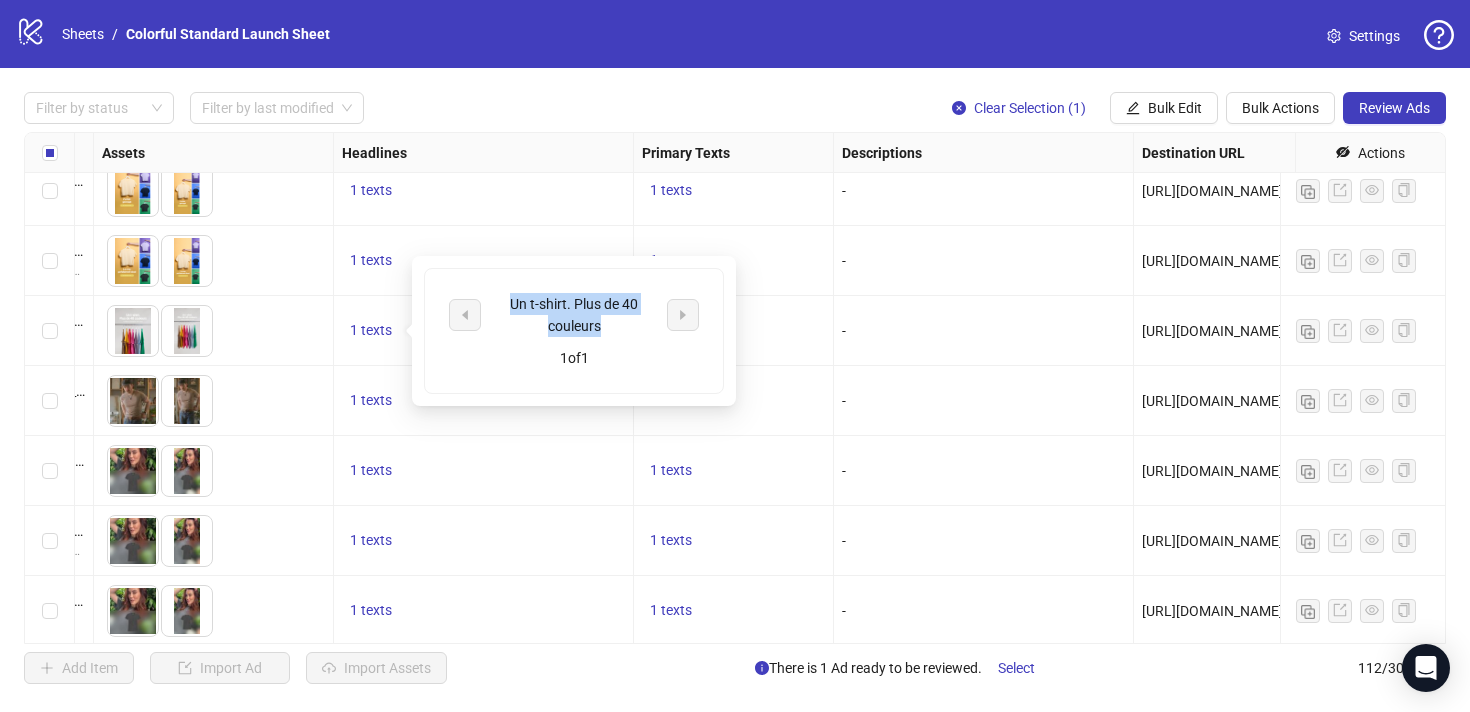 drag, startPoint x: 618, startPoint y: 331, endPoint x: 501, endPoint y: 301, distance: 120.784935 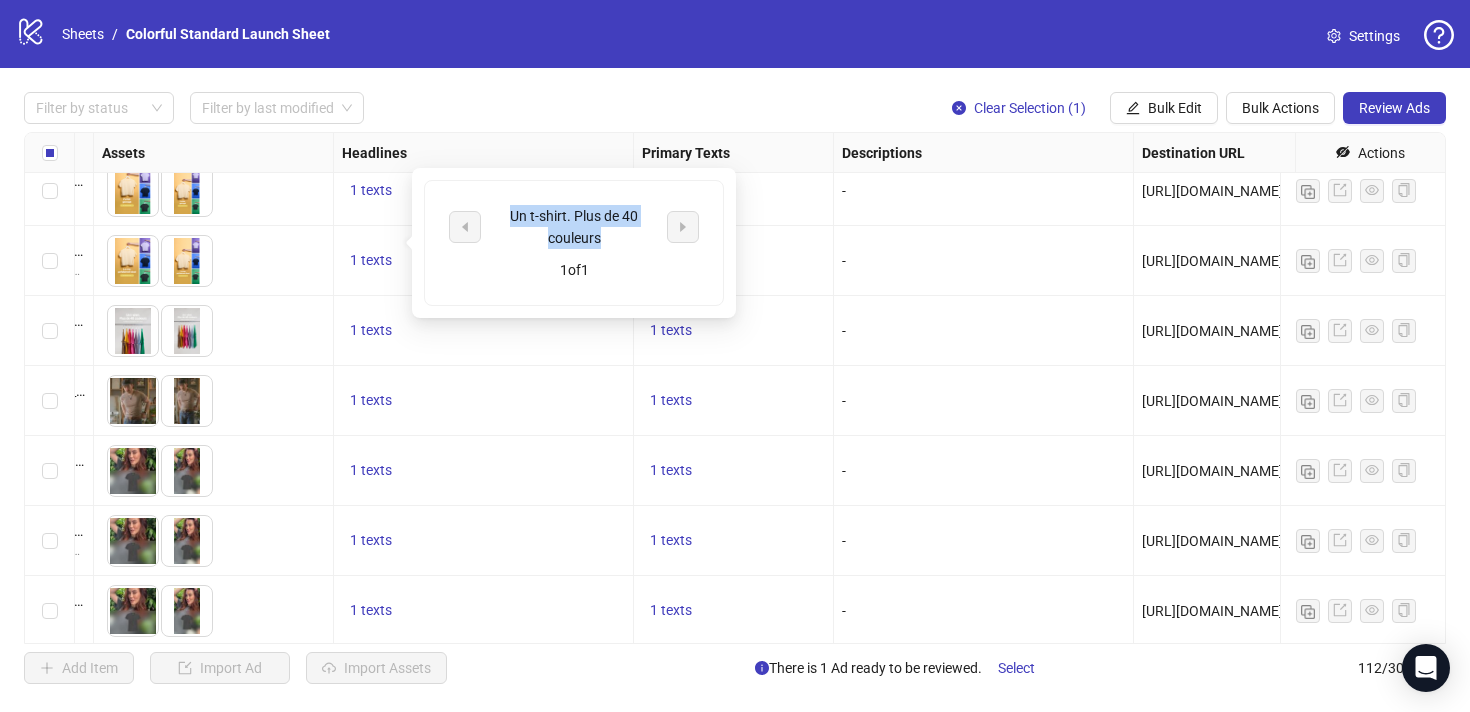 scroll, scrollTop: 7385, scrollLeft: 851, axis: both 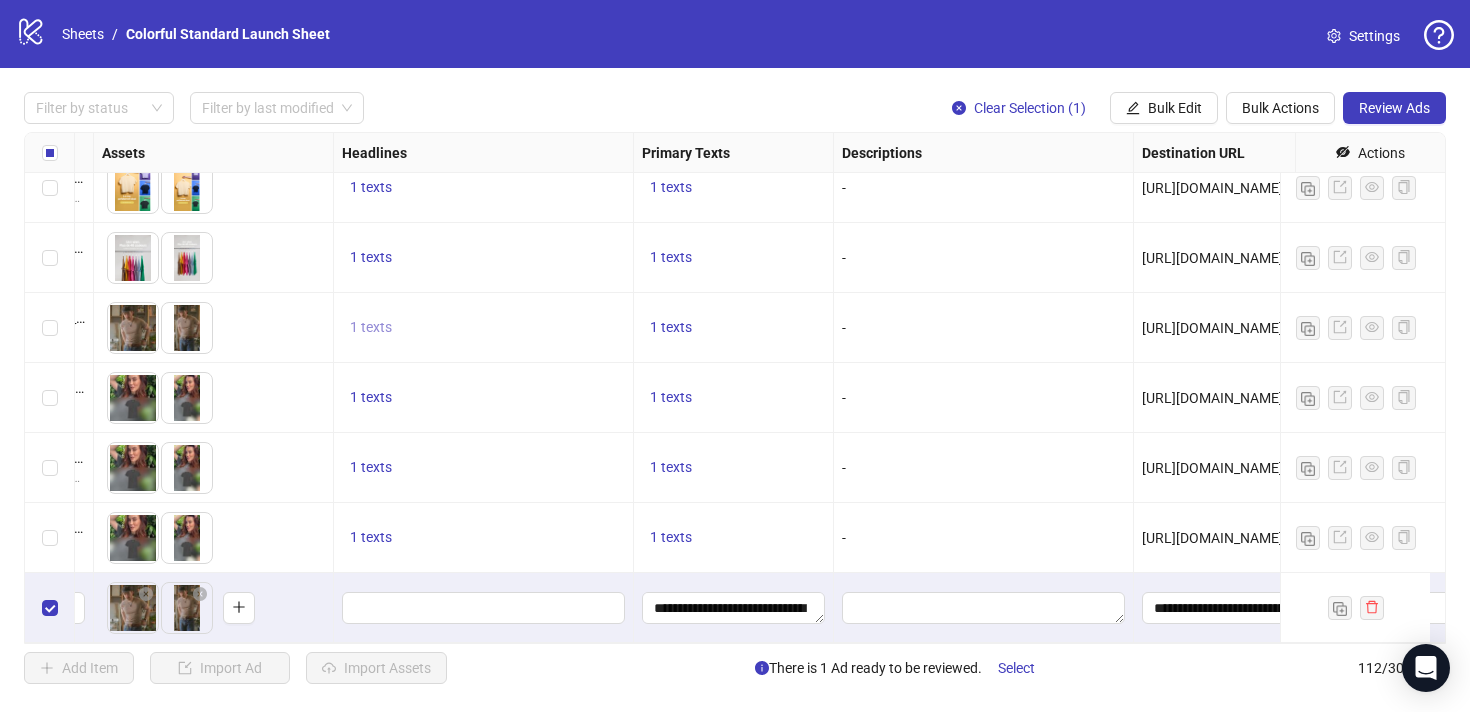 click on "1 texts" at bounding box center [371, 328] 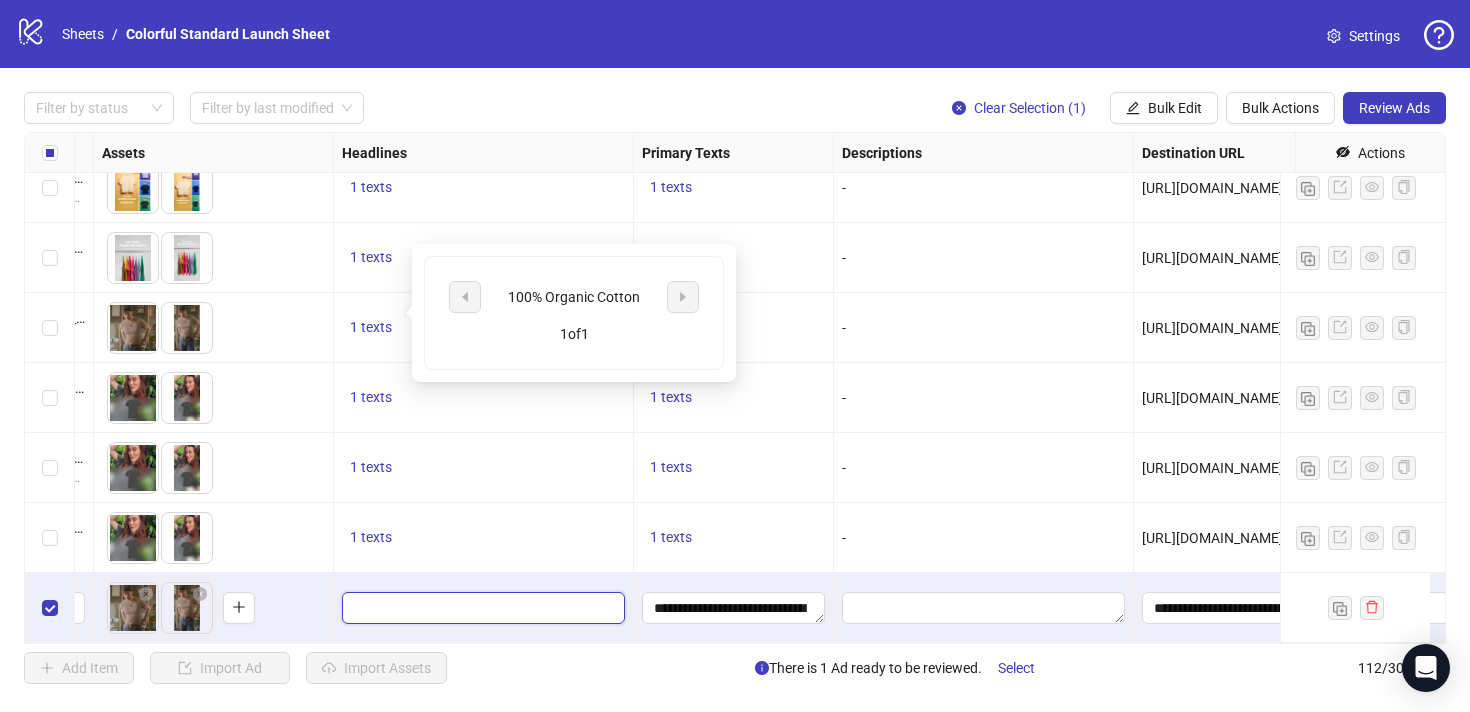 click at bounding box center [481, 608] 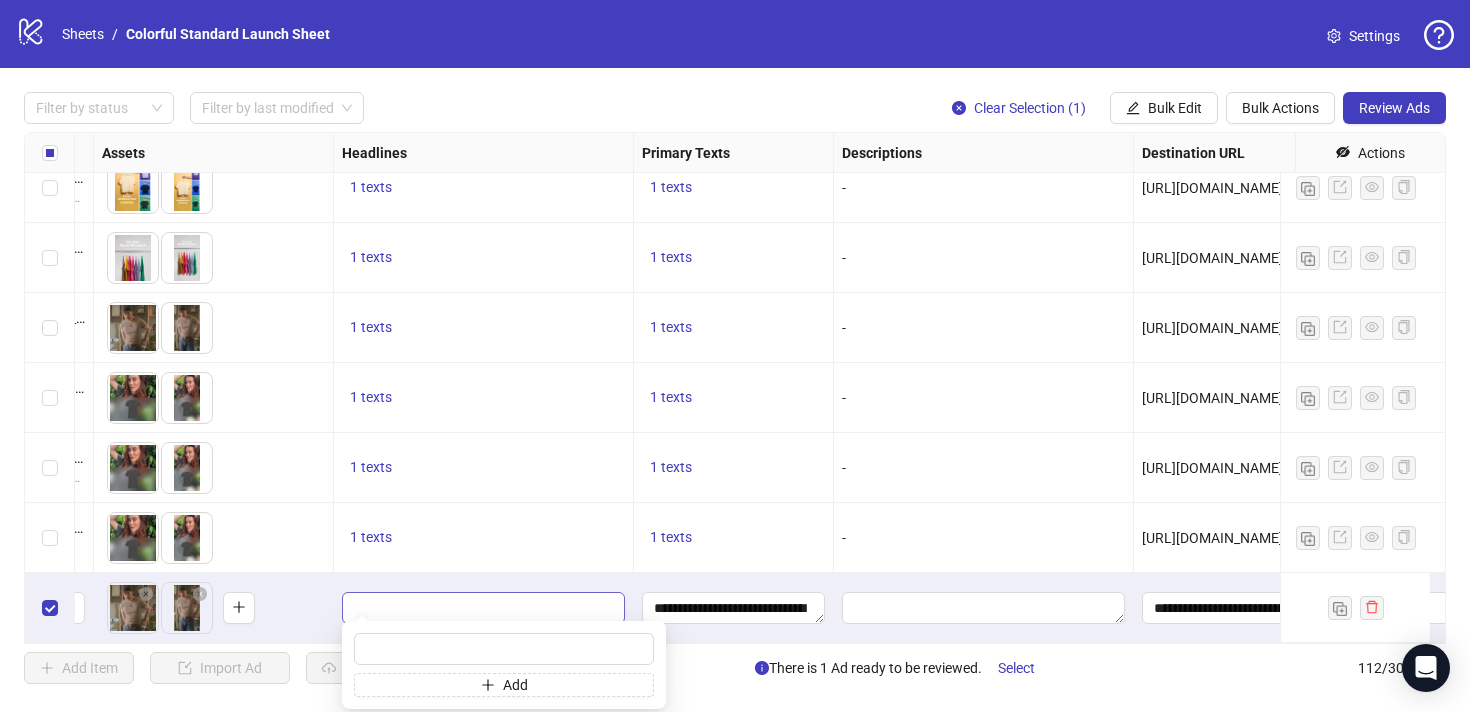 type on "**********" 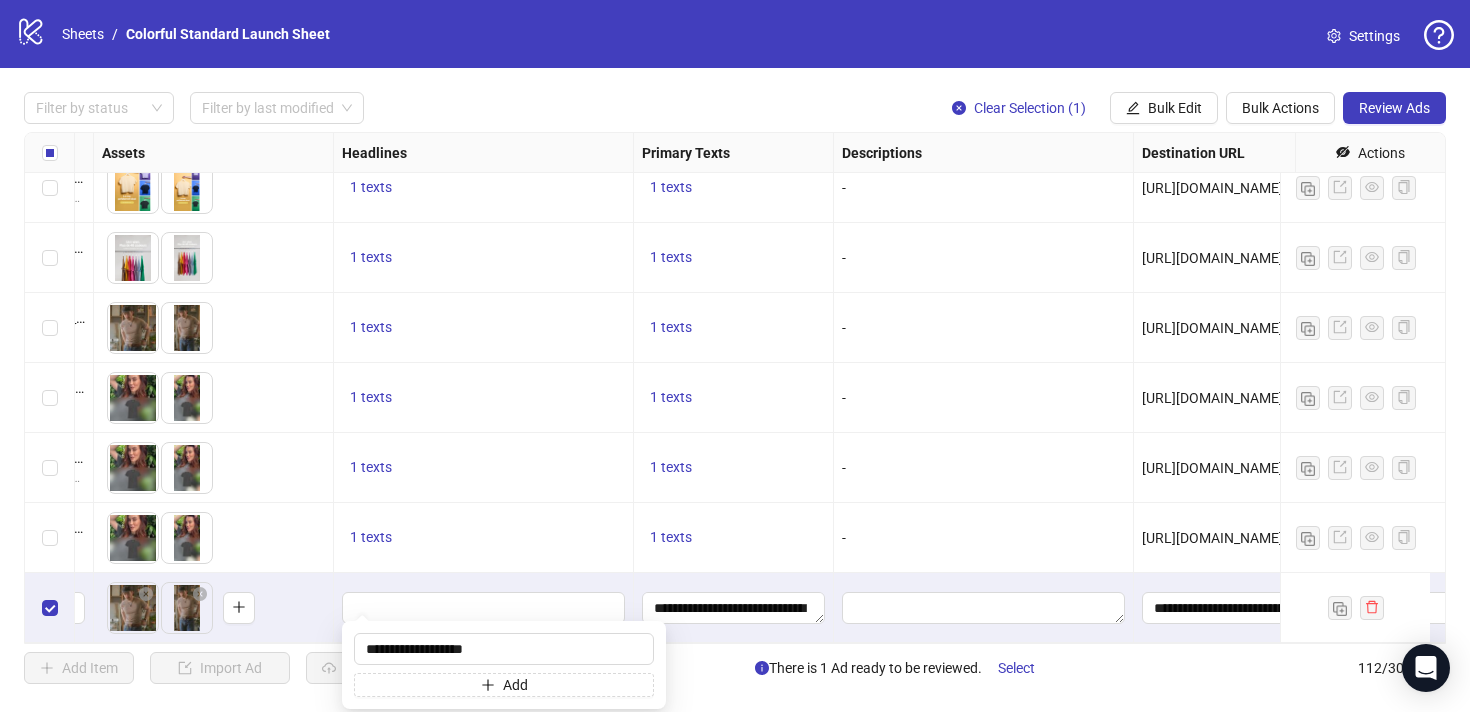 click on "To pick up a draggable item, press the space bar.
While dragging, use the arrow keys to move the item.
Press space again to drop the item in its new position, or press escape to cancel." at bounding box center (214, 608) 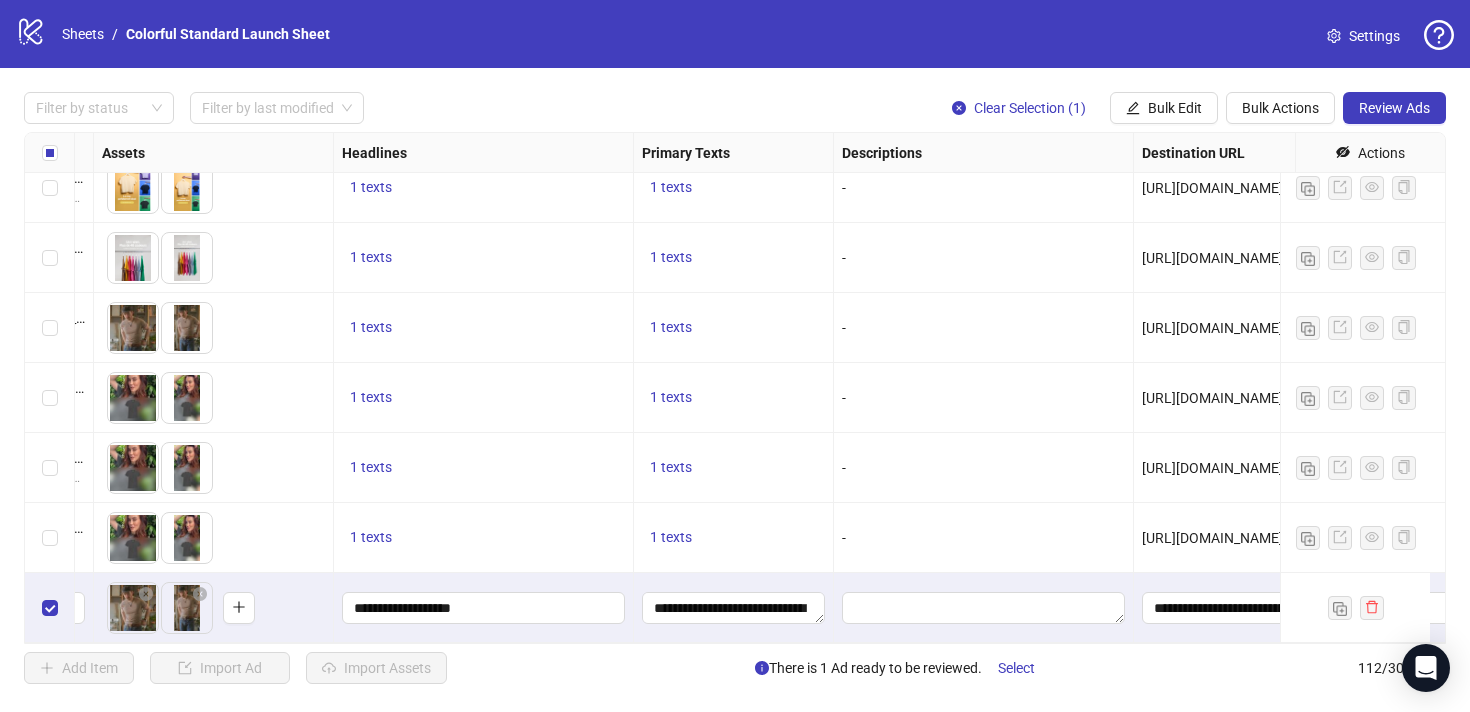 scroll, scrollTop: 7385, scrollLeft: 1865, axis: both 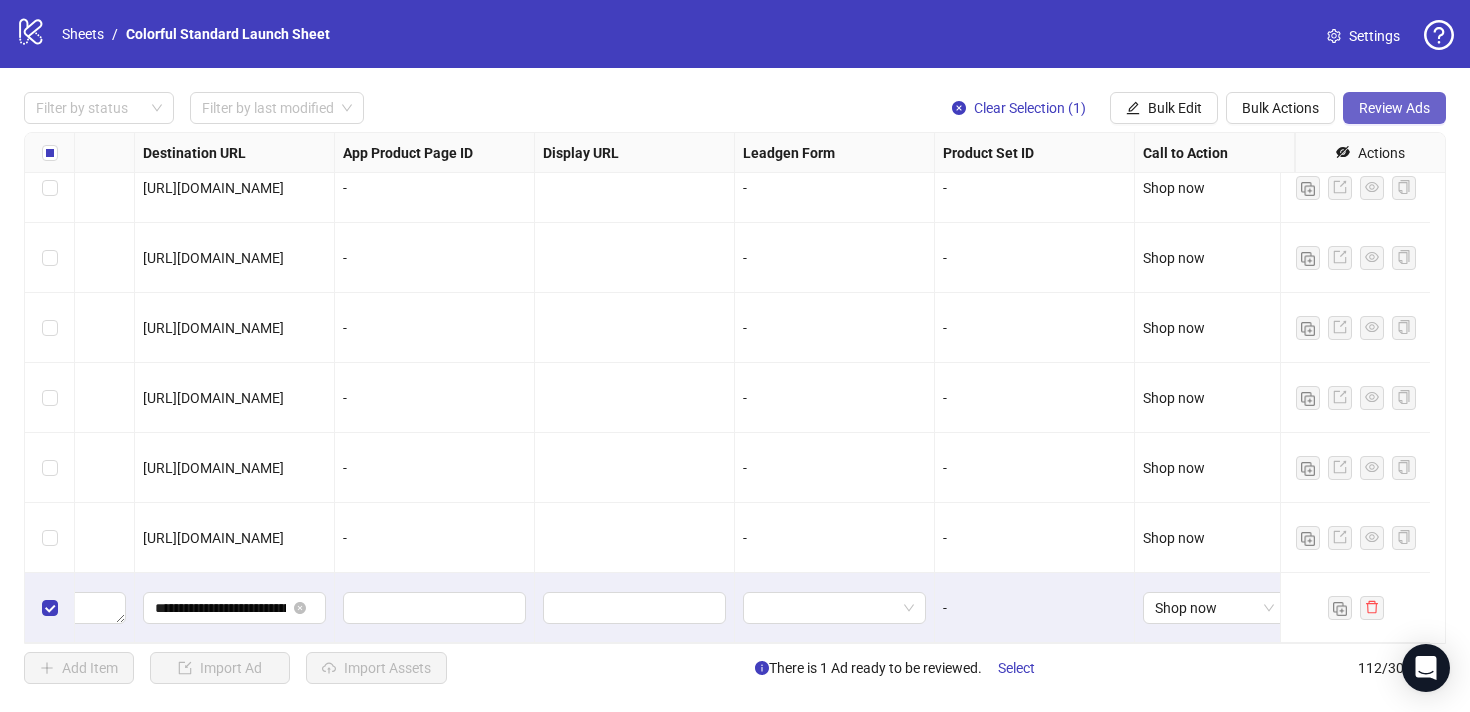 click on "Review Ads" at bounding box center (1394, 108) 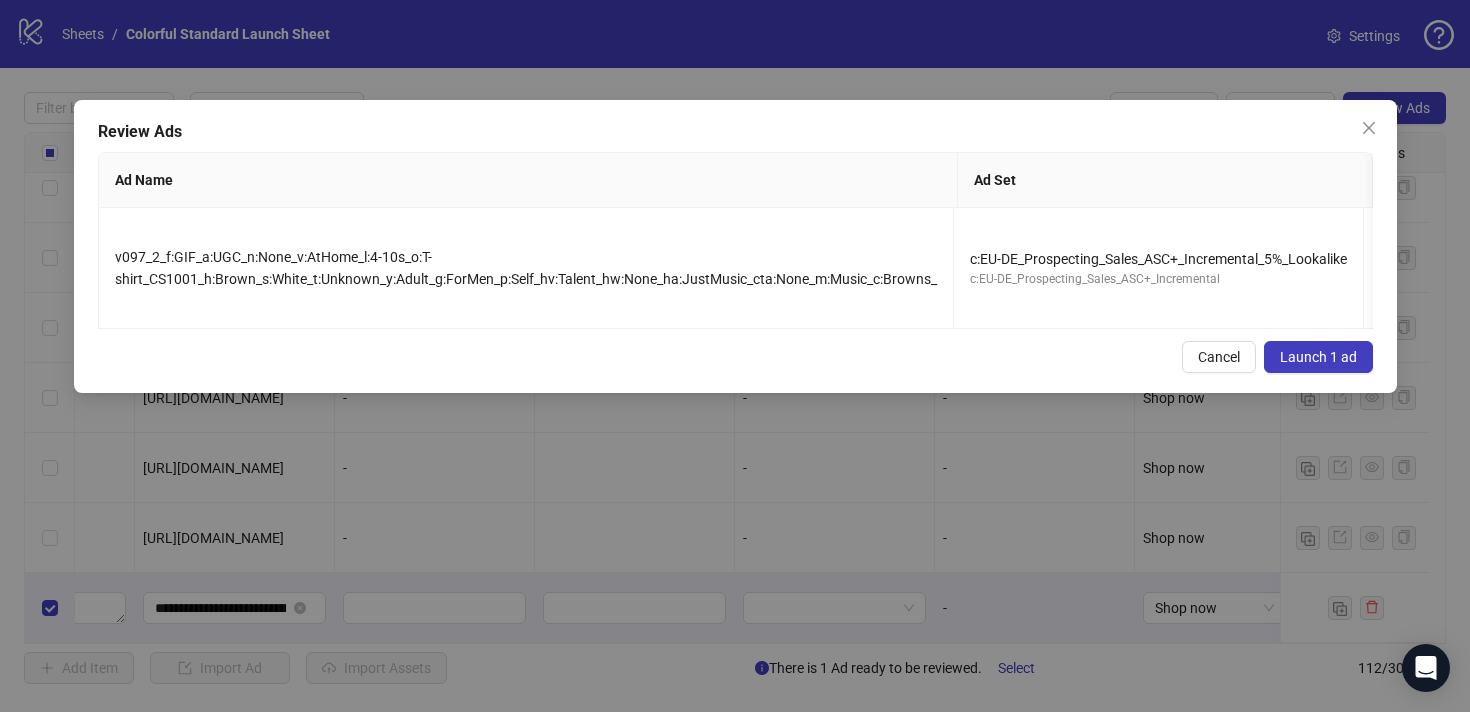 click on "Launch 1 ad" at bounding box center [1318, 357] 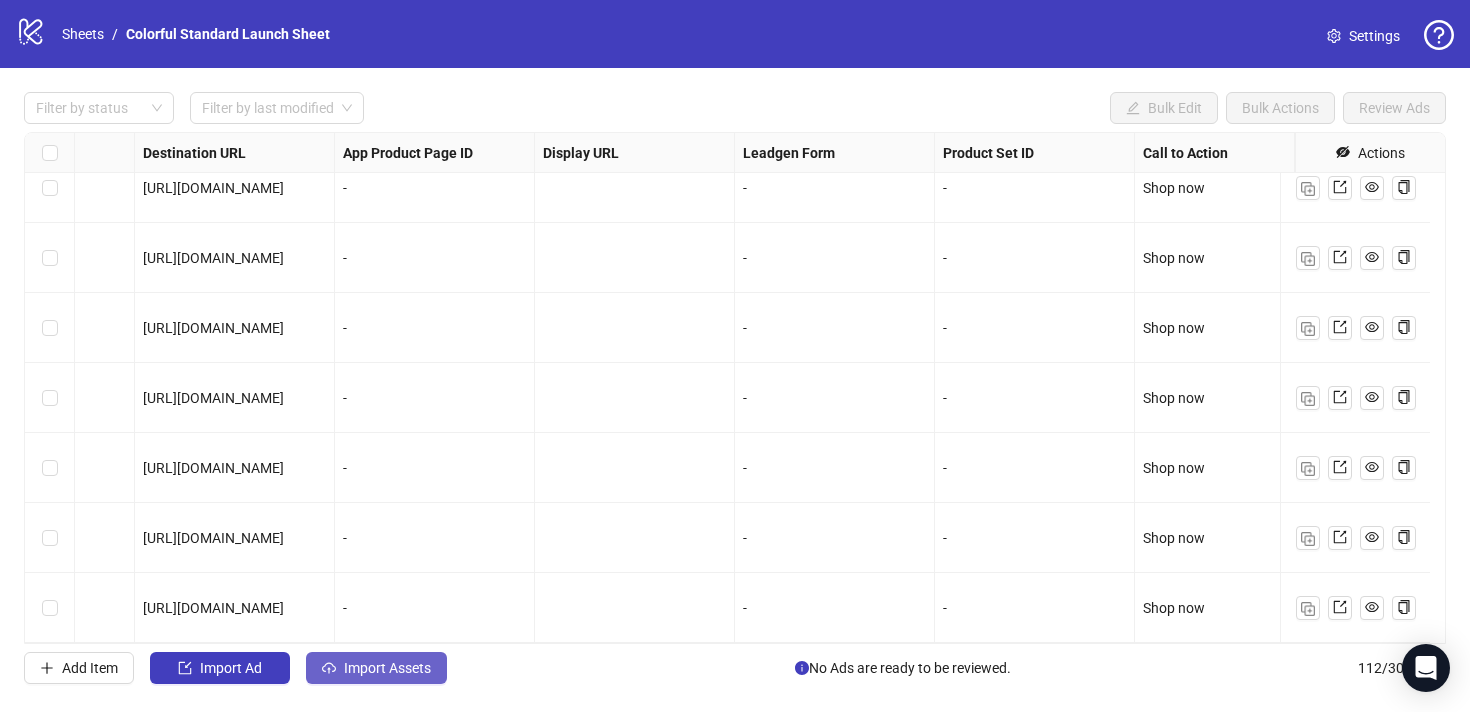 click on "Import Assets" at bounding box center [387, 668] 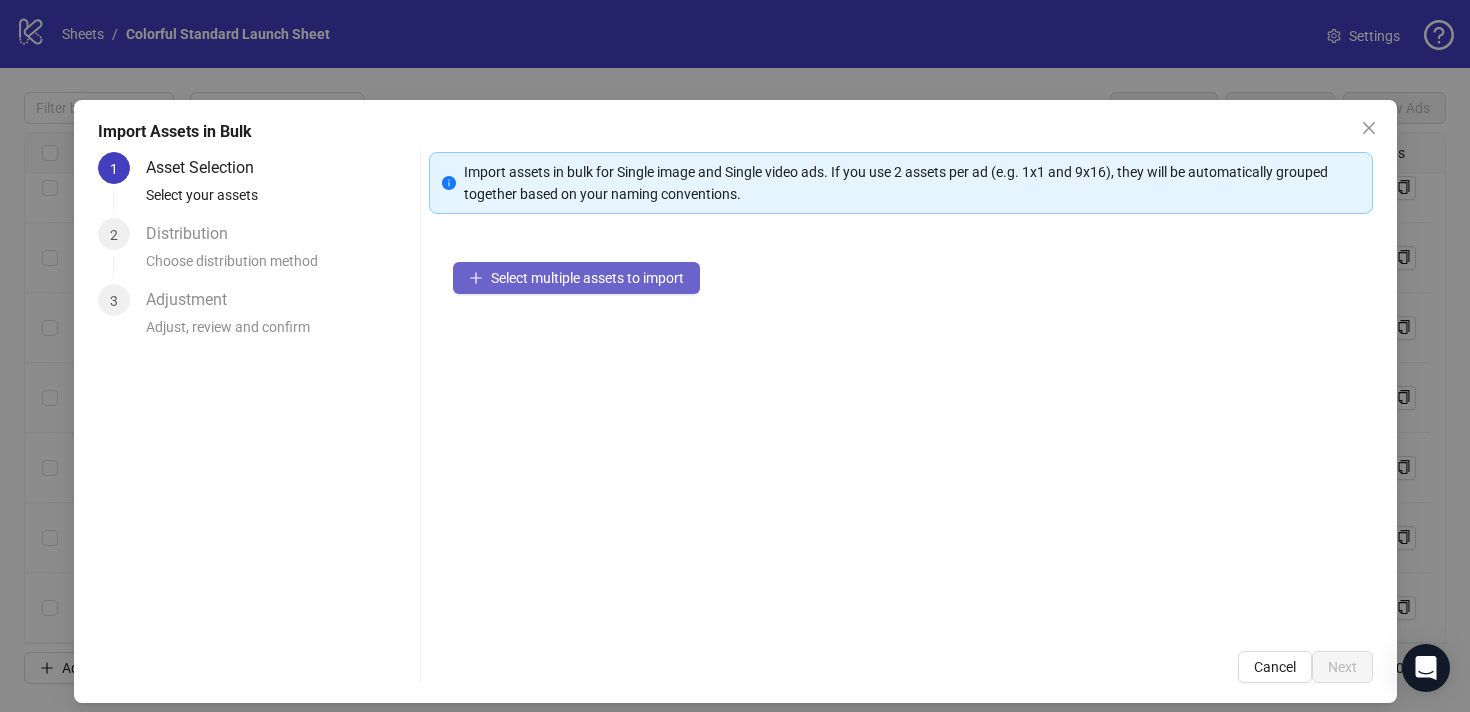 click on "Select multiple assets to import" at bounding box center [587, 278] 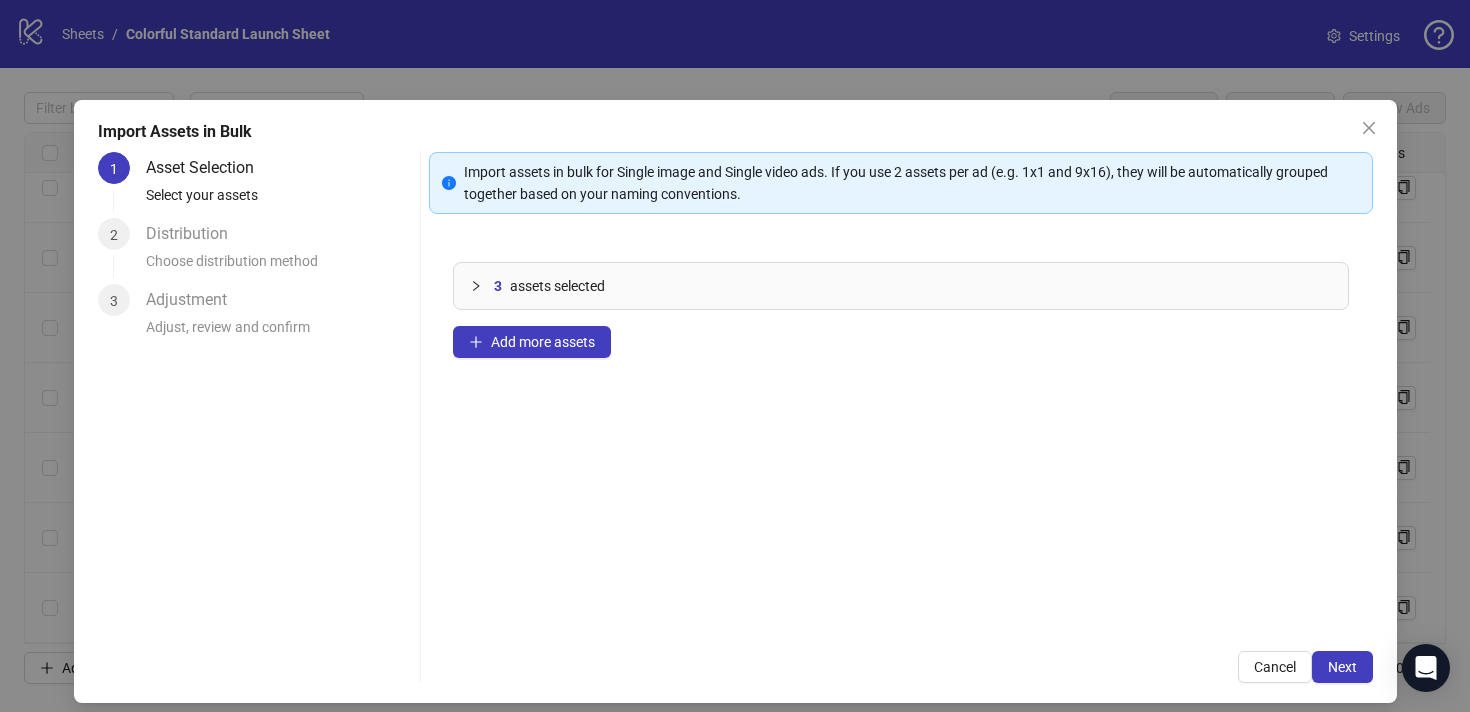 click on "3 assets selected" at bounding box center [901, 286] 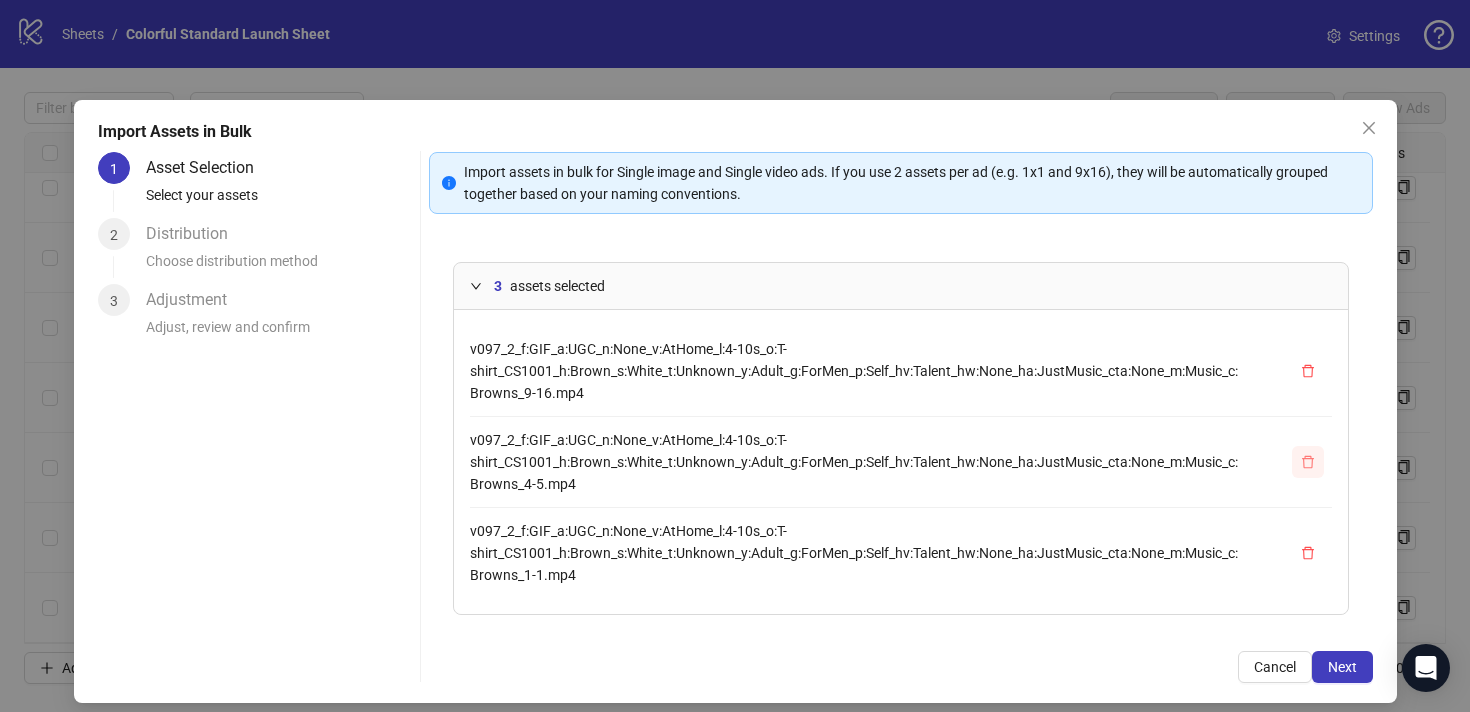 click 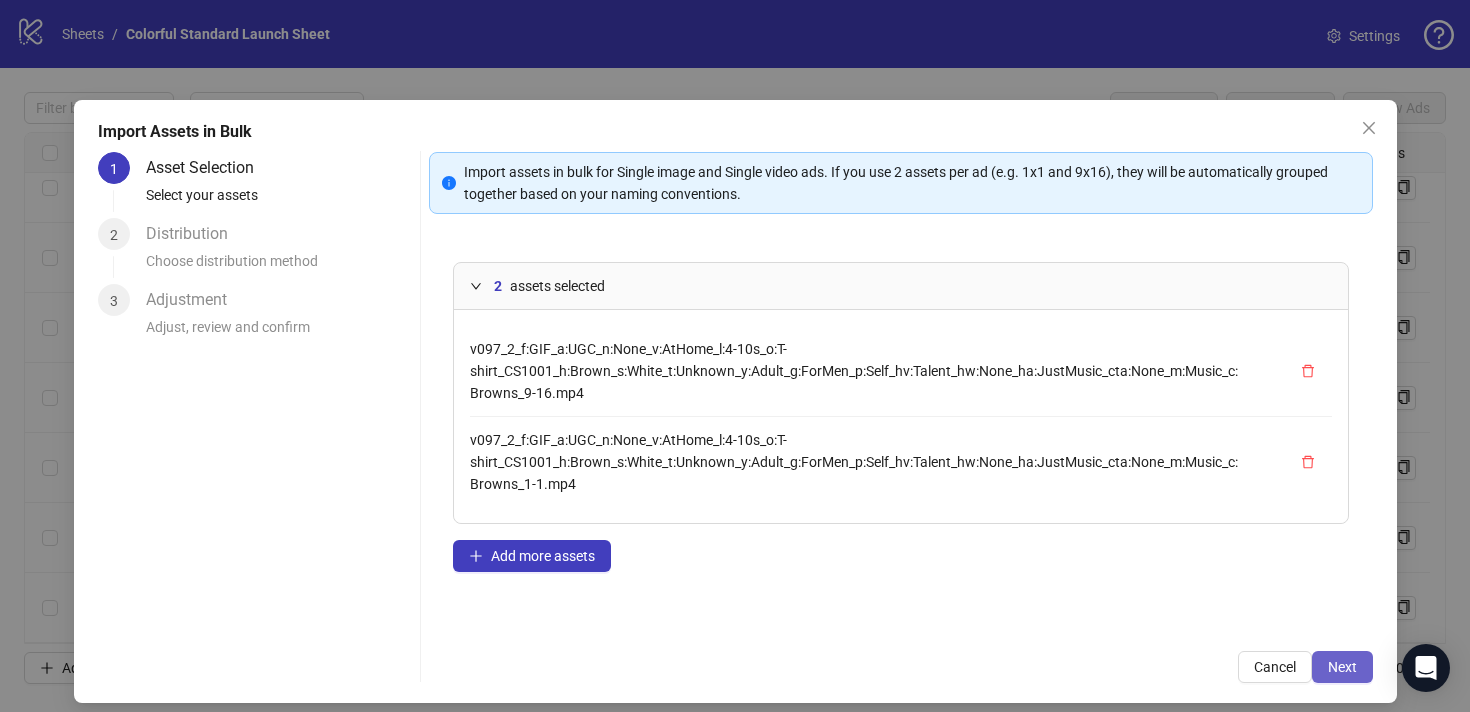 click on "Next" at bounding box center (1342, 667) 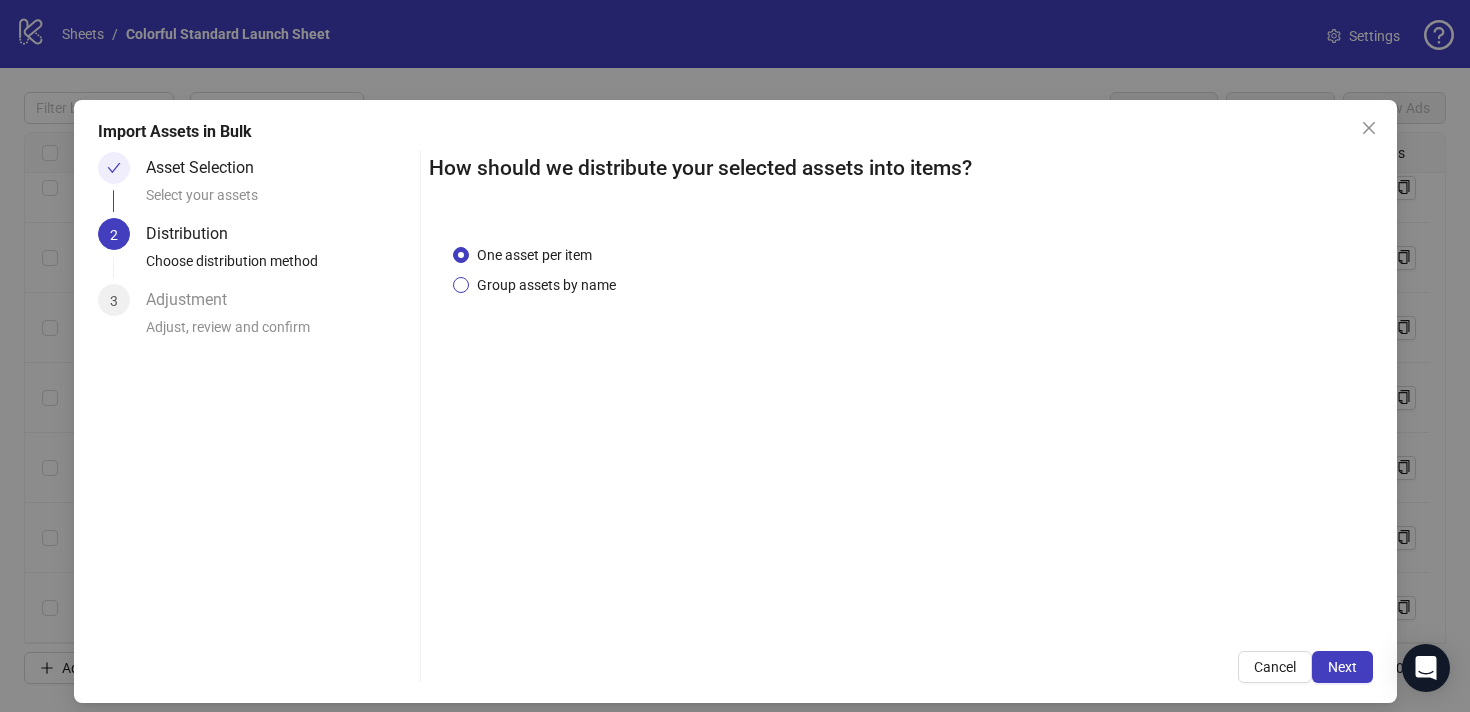 click on "Group assets by name" at bounding box center (546, 285) 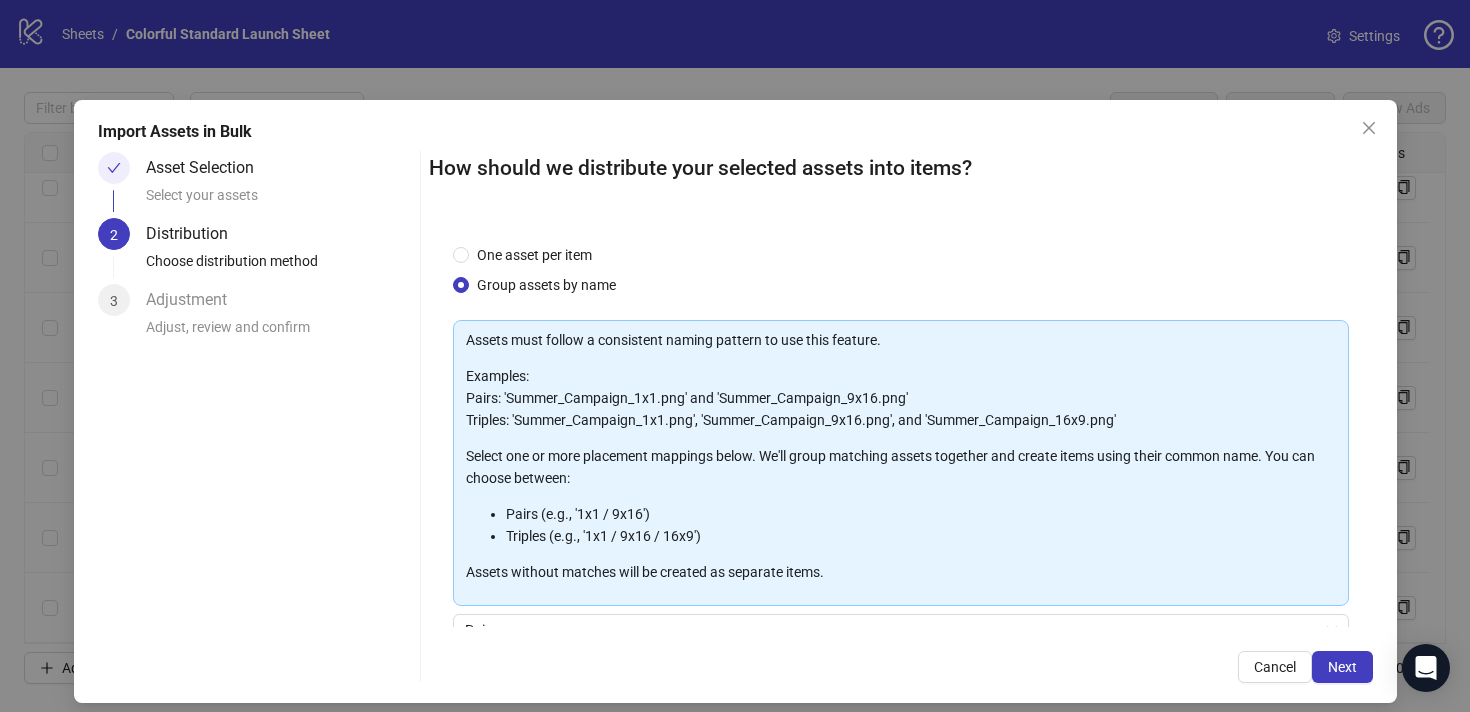 scroll, scrollTop: 178, scrollLeft: 0, axis: vertical 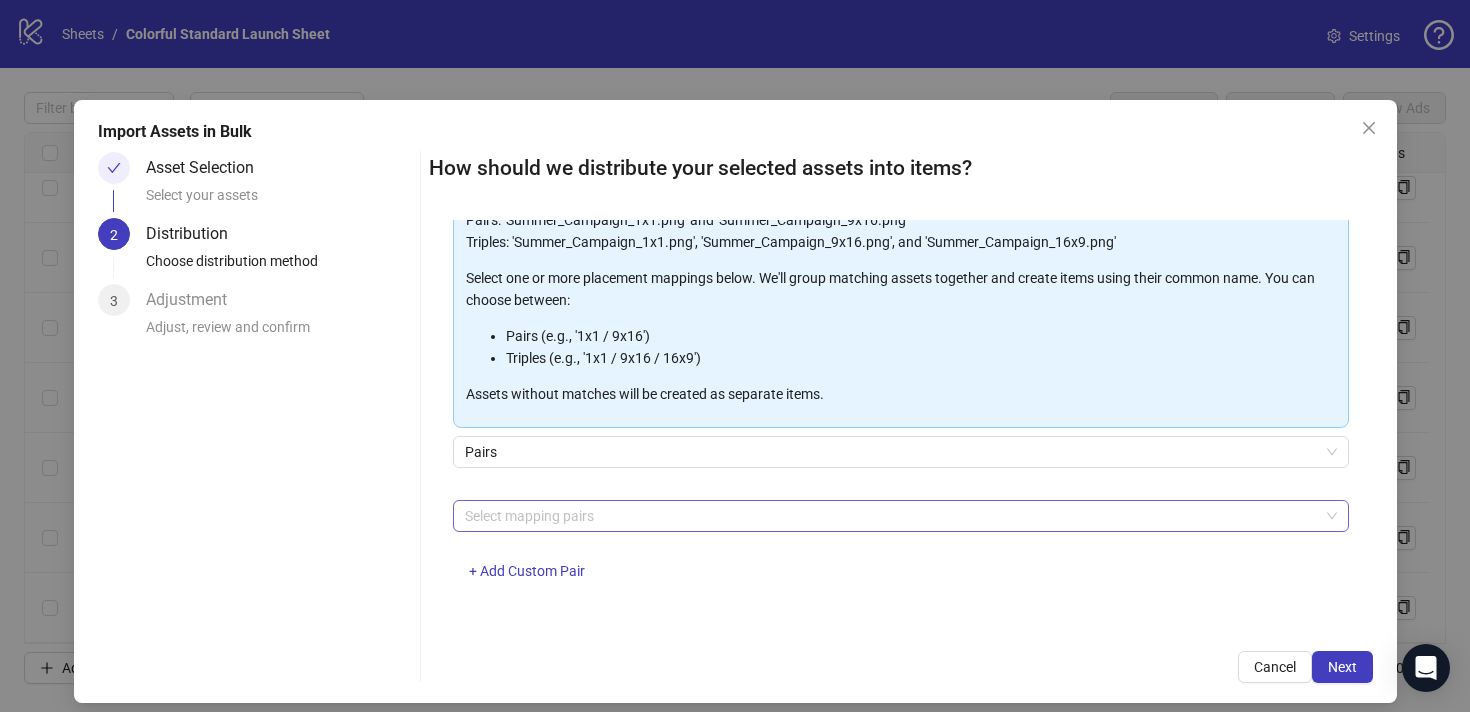 click at bounding box center (890, 516) 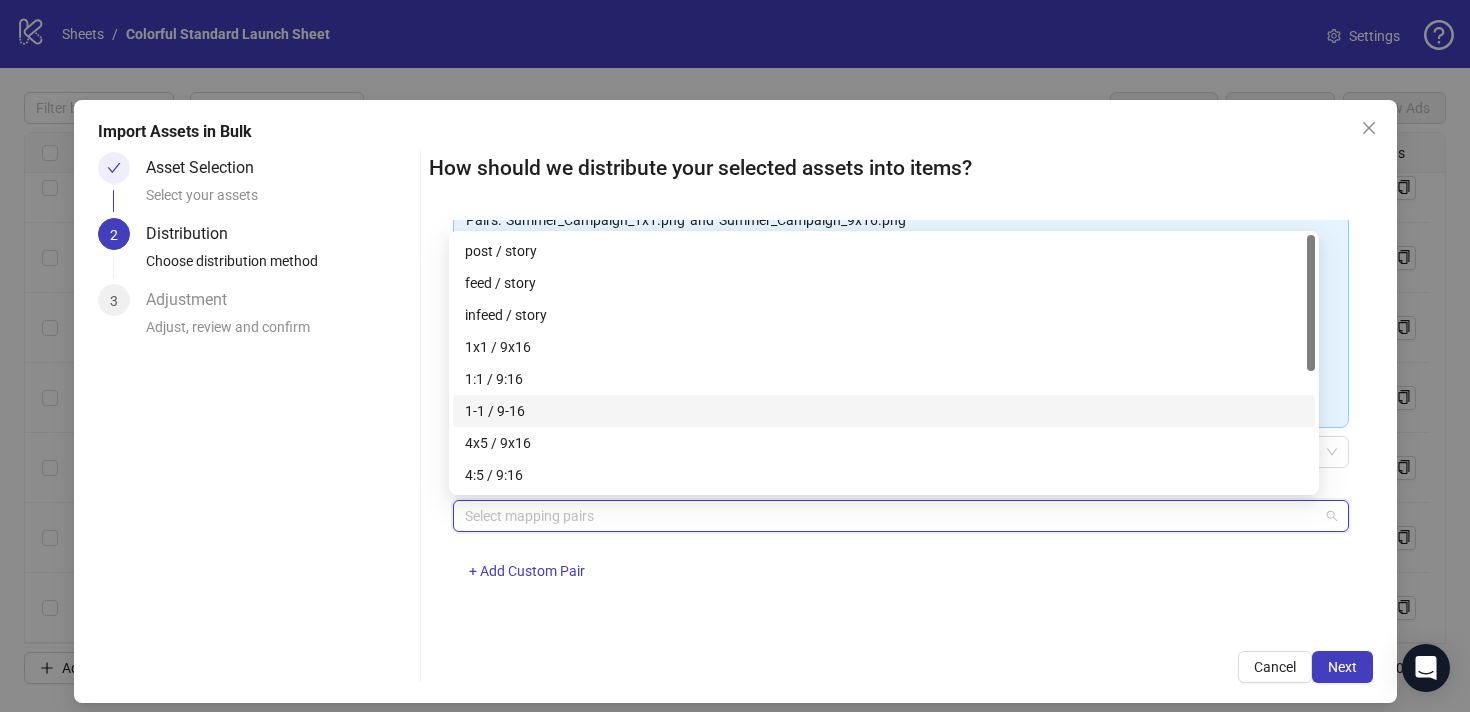 click on "1-1 / 9-16" at bounding box center (884, 411) 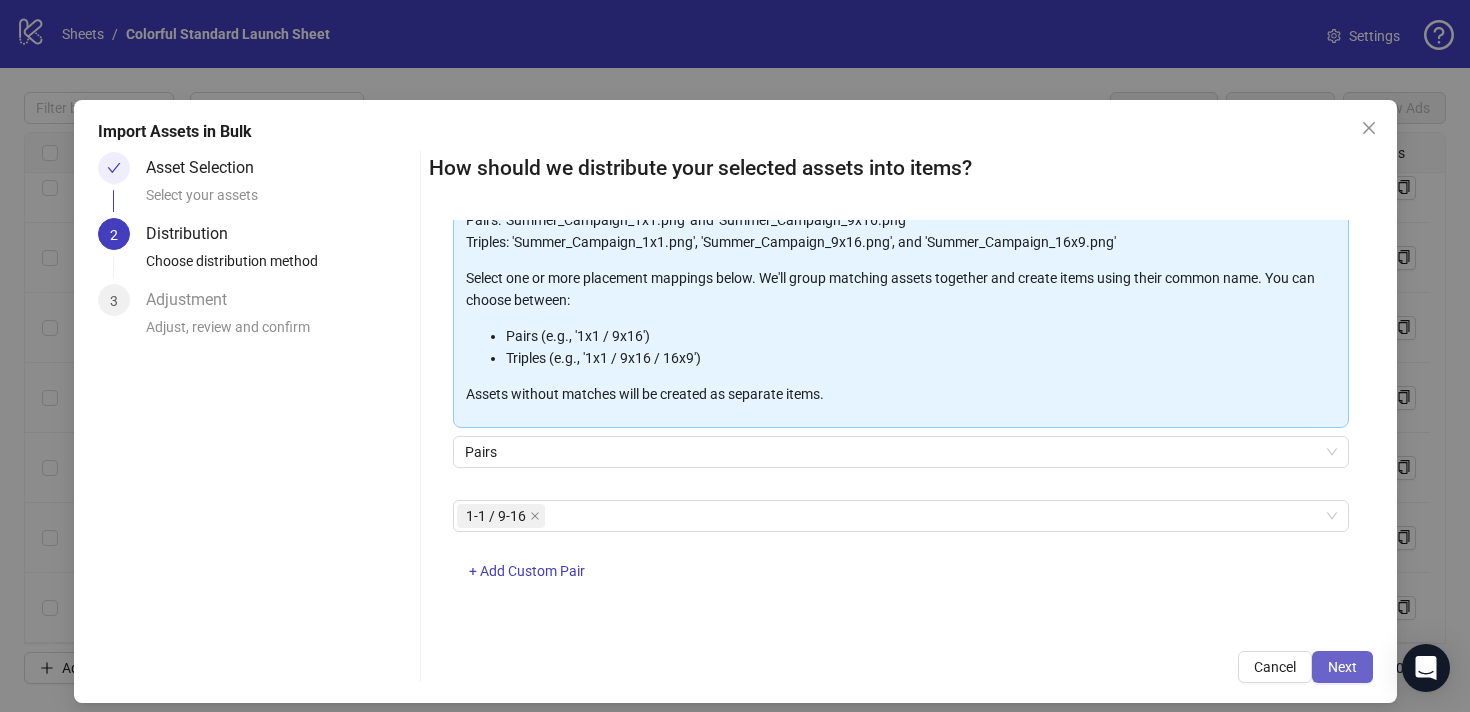click on "Next" at bounding box center (1342, 667) 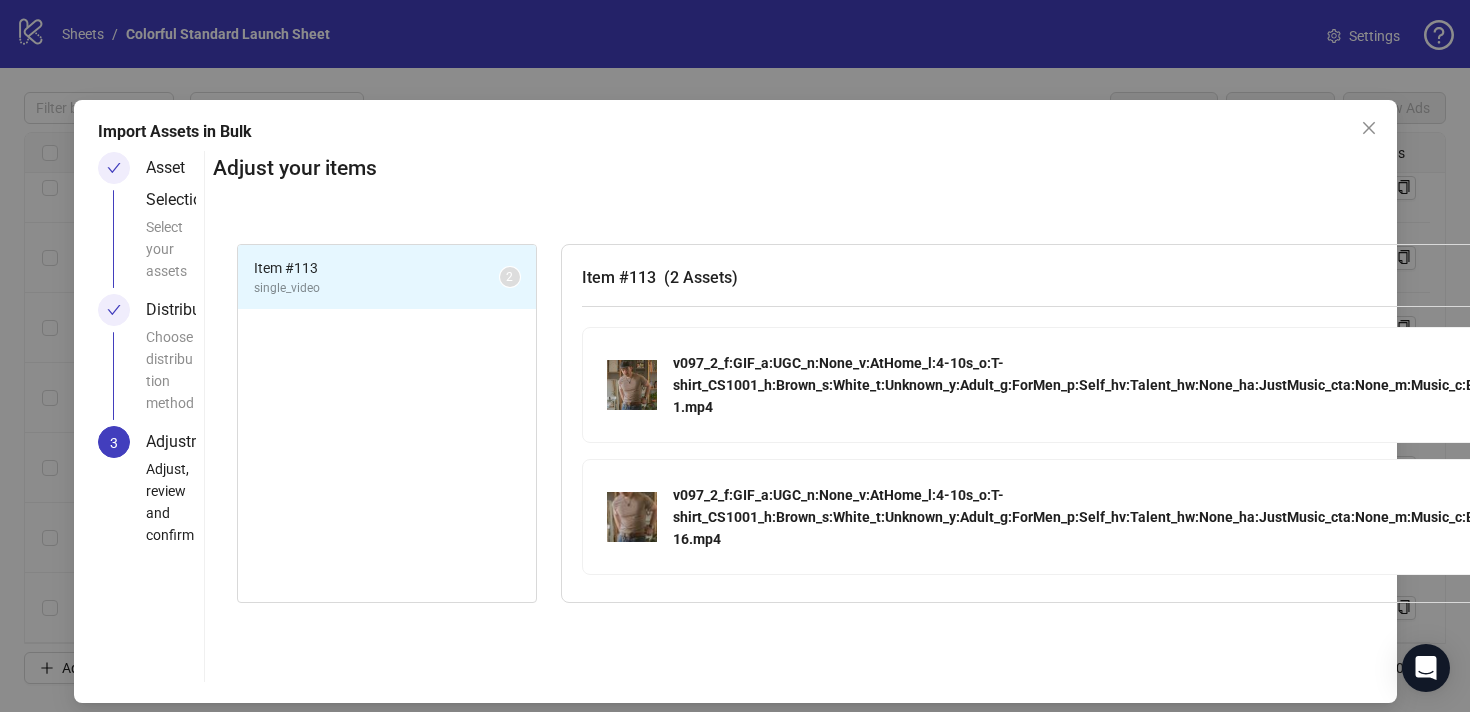 scroll, scrollTop: 0, scrollLeft: 189, axis: horizontal 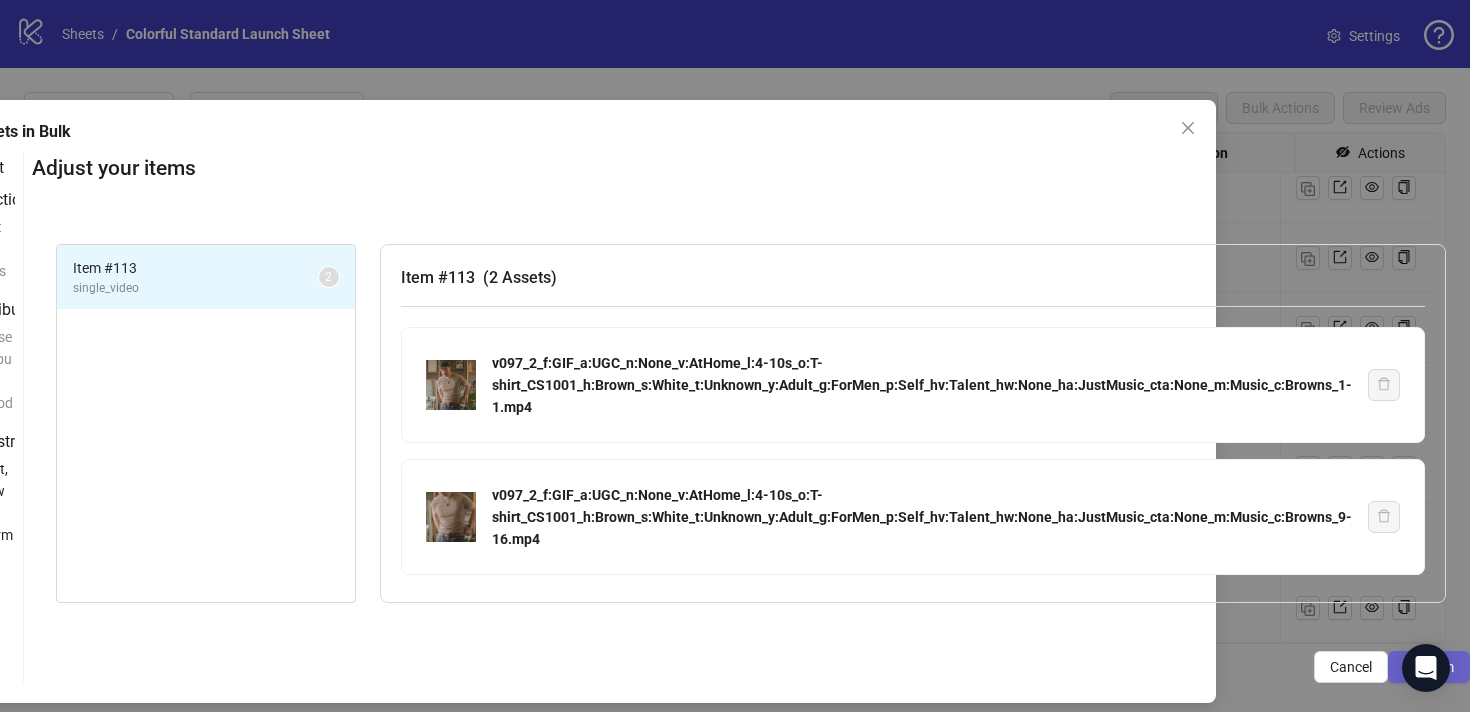 click on "Confirm" at bounding box center [1429, 667] 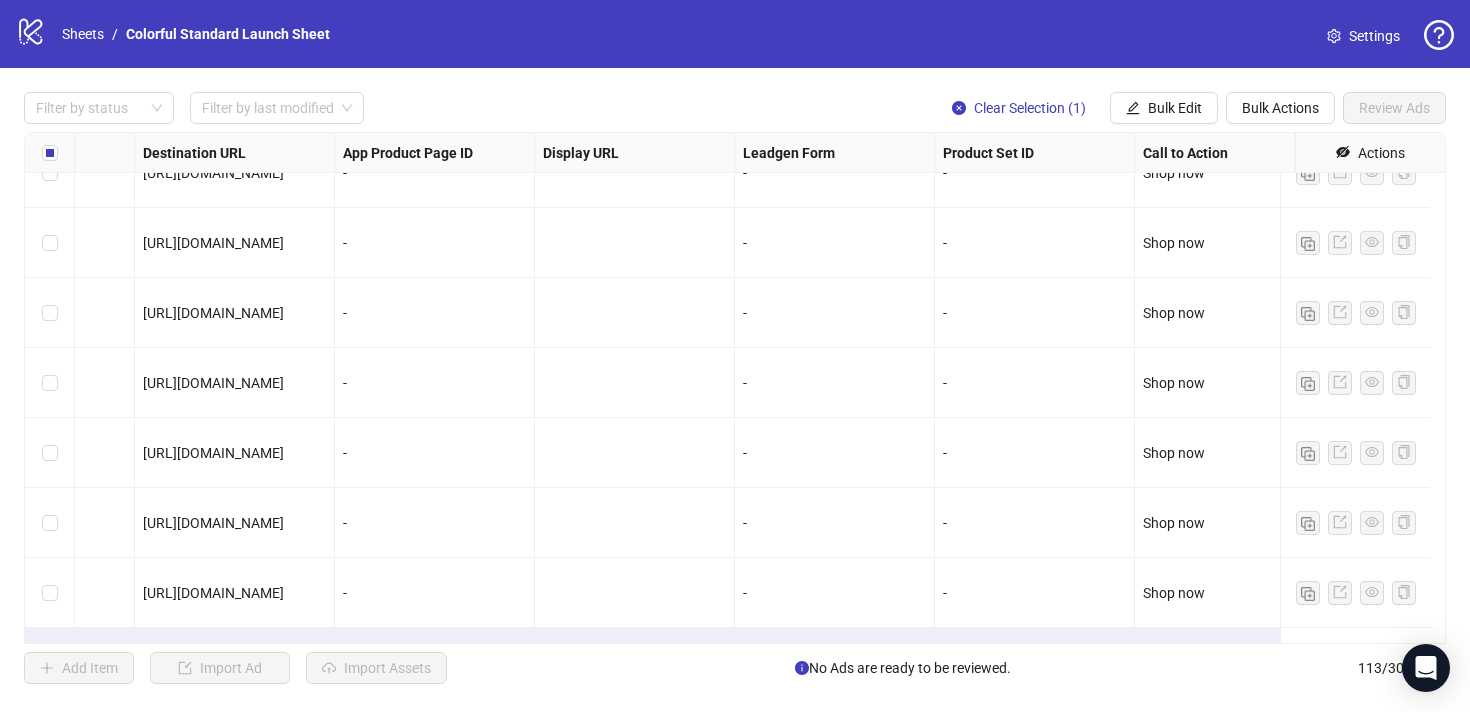 scroll, scrollTop: 7454, scrollLeft: 1865, axis: both 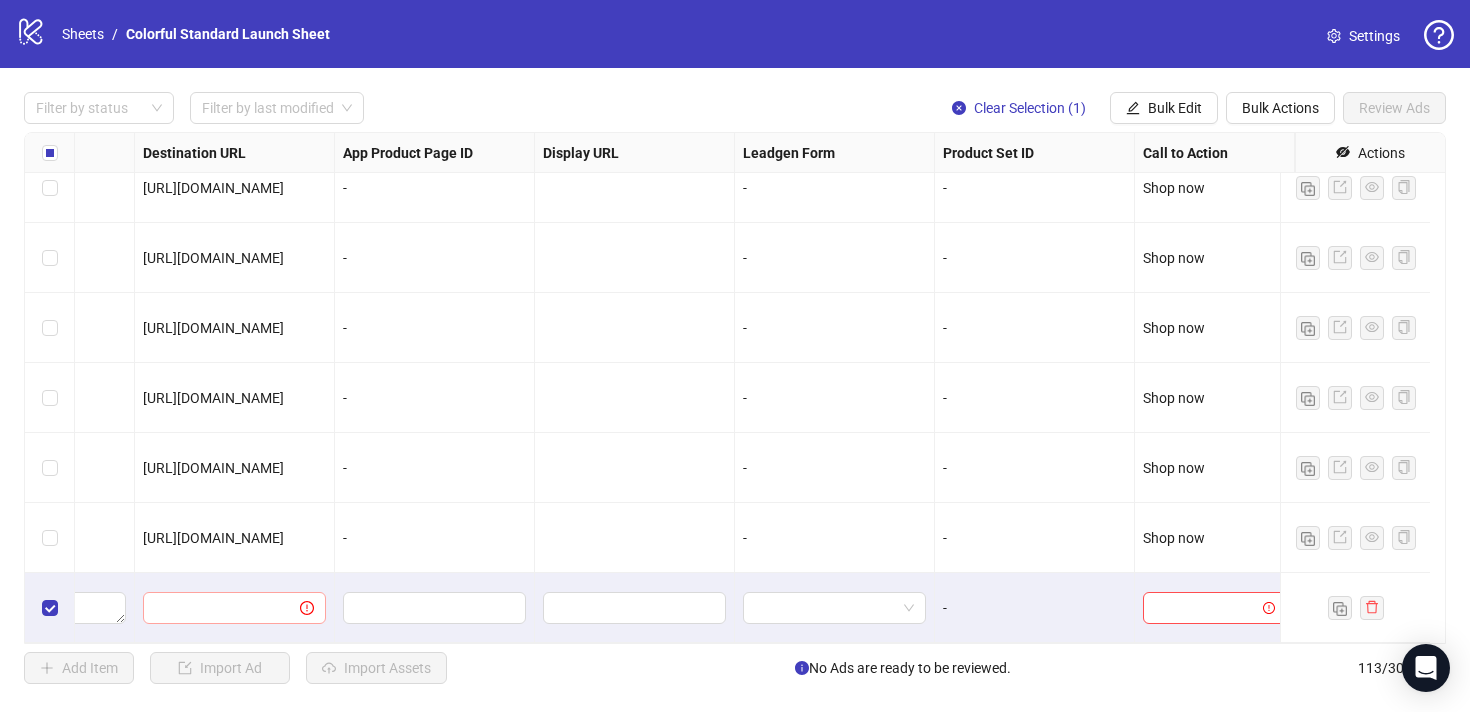 click at bounding box center (234, 608) 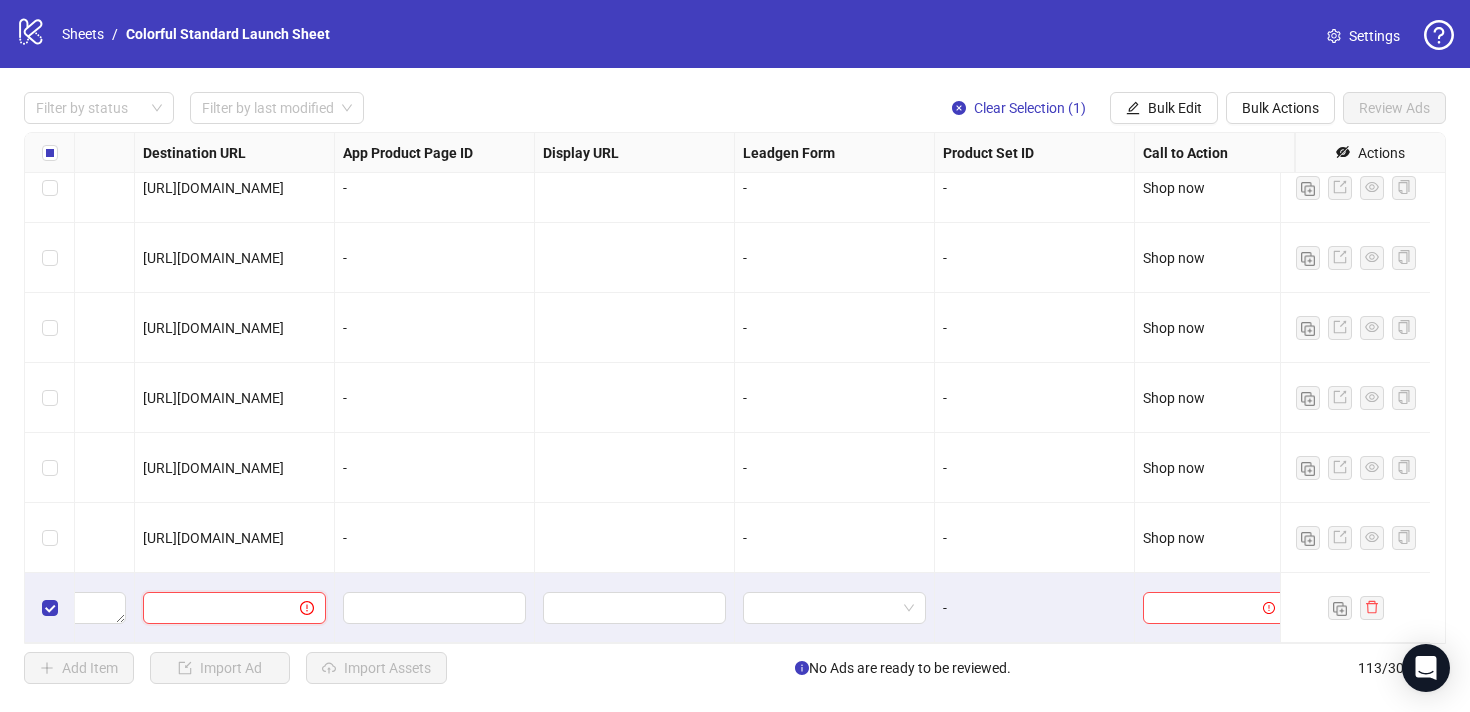 paste on "**********" 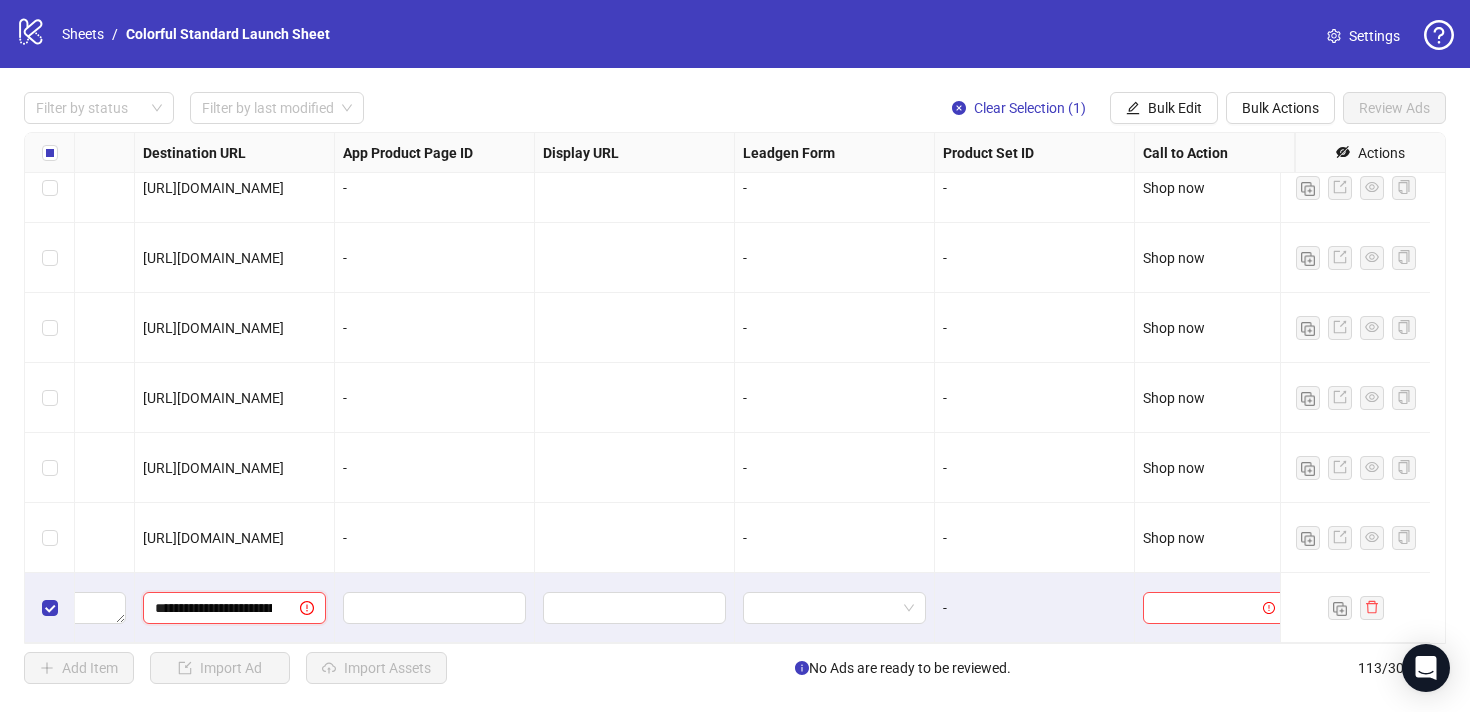 scroll, scrollTop: 0, scrollLeft: 2535, axis: horizontal 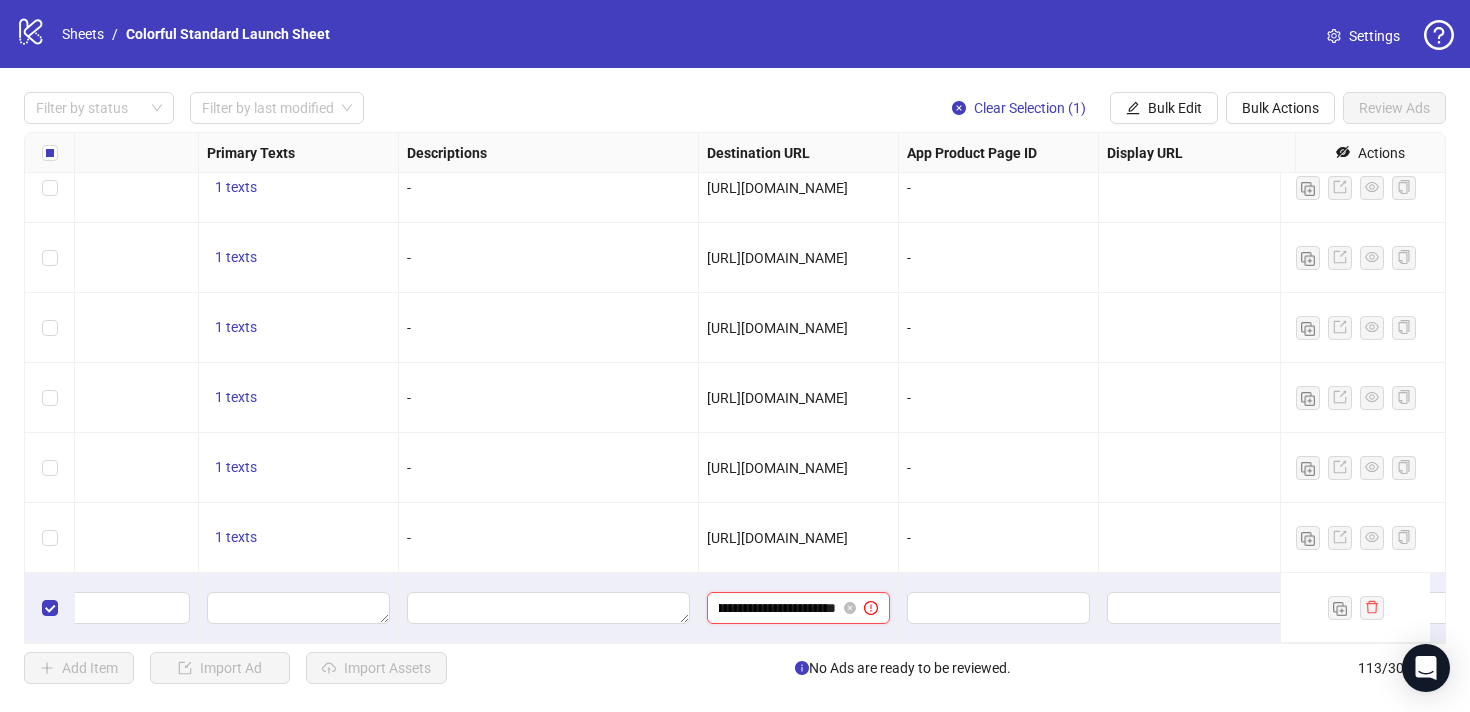 click on "**********" at bounding box center [777, 608] 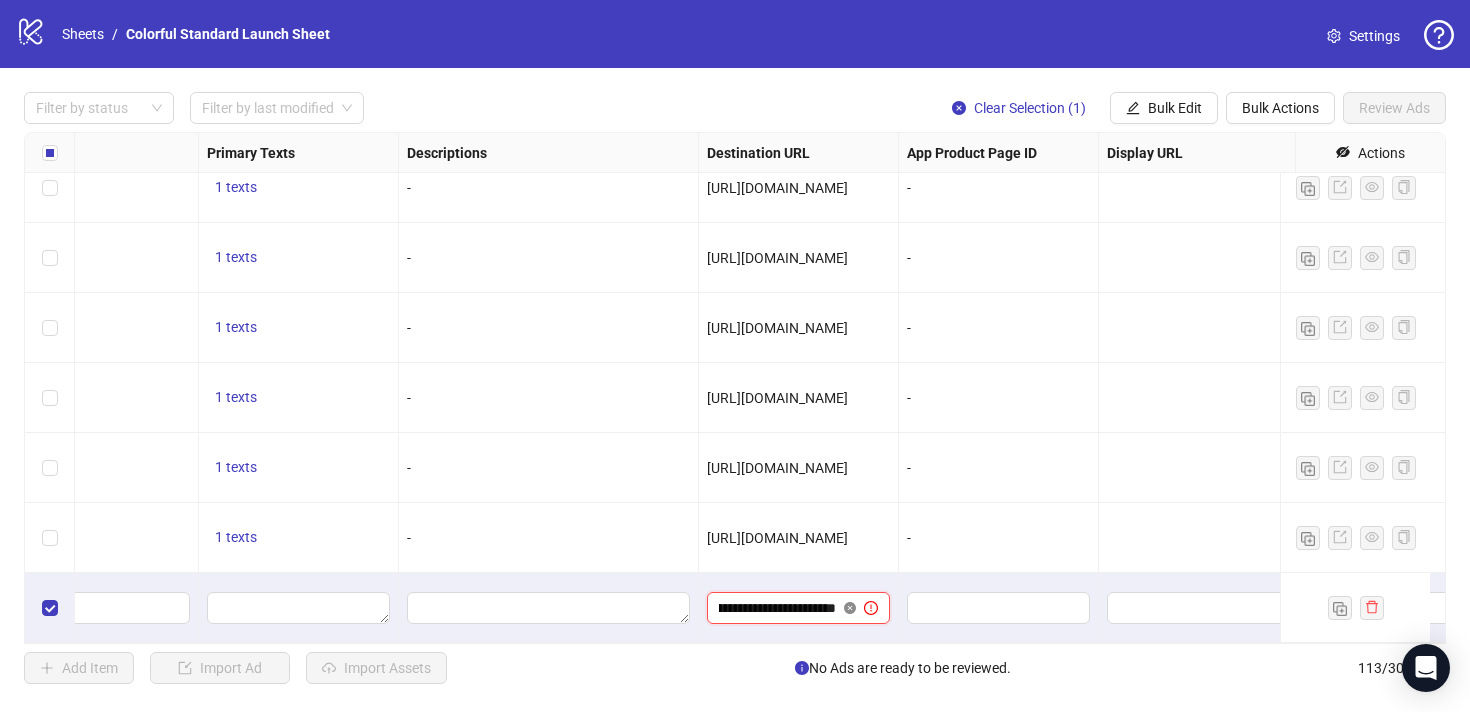 click 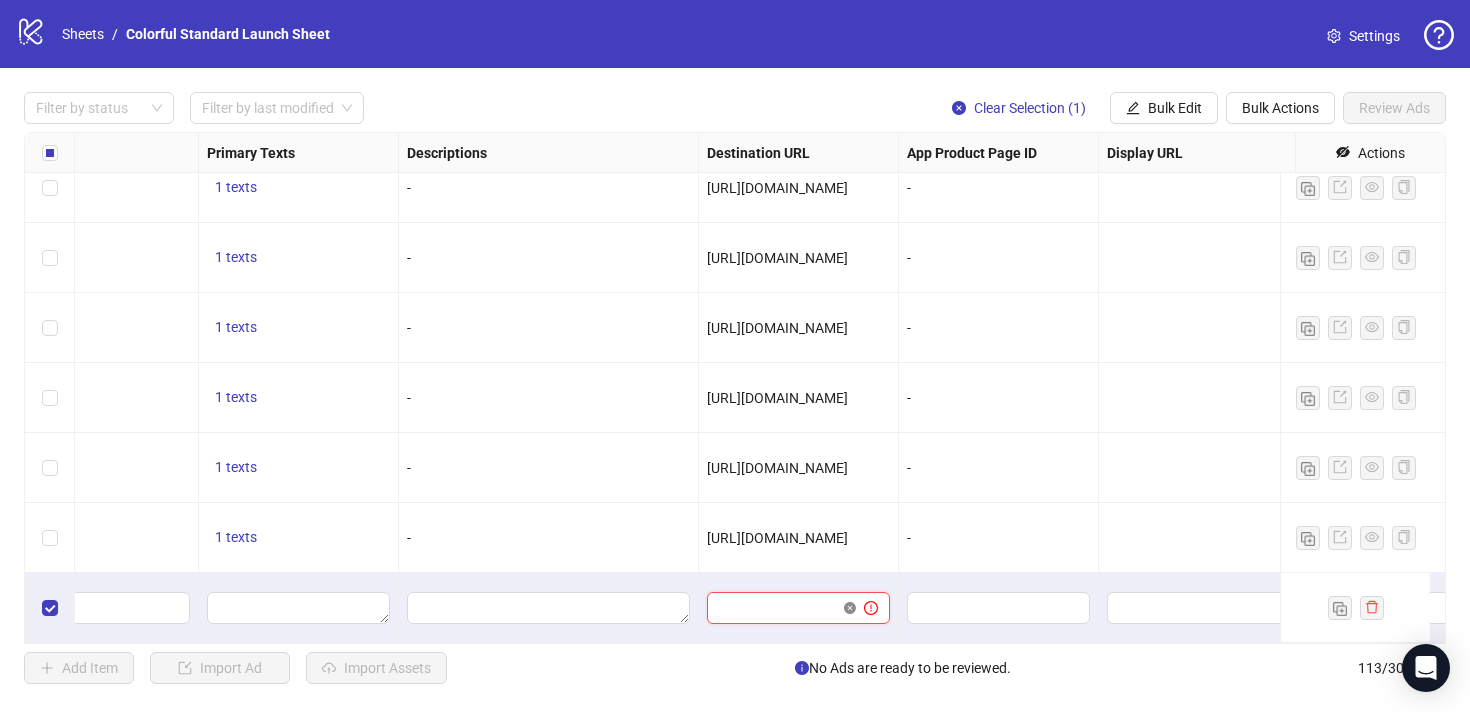 scroll, scrollTop: 0, scrollLeft: 0, axis: both 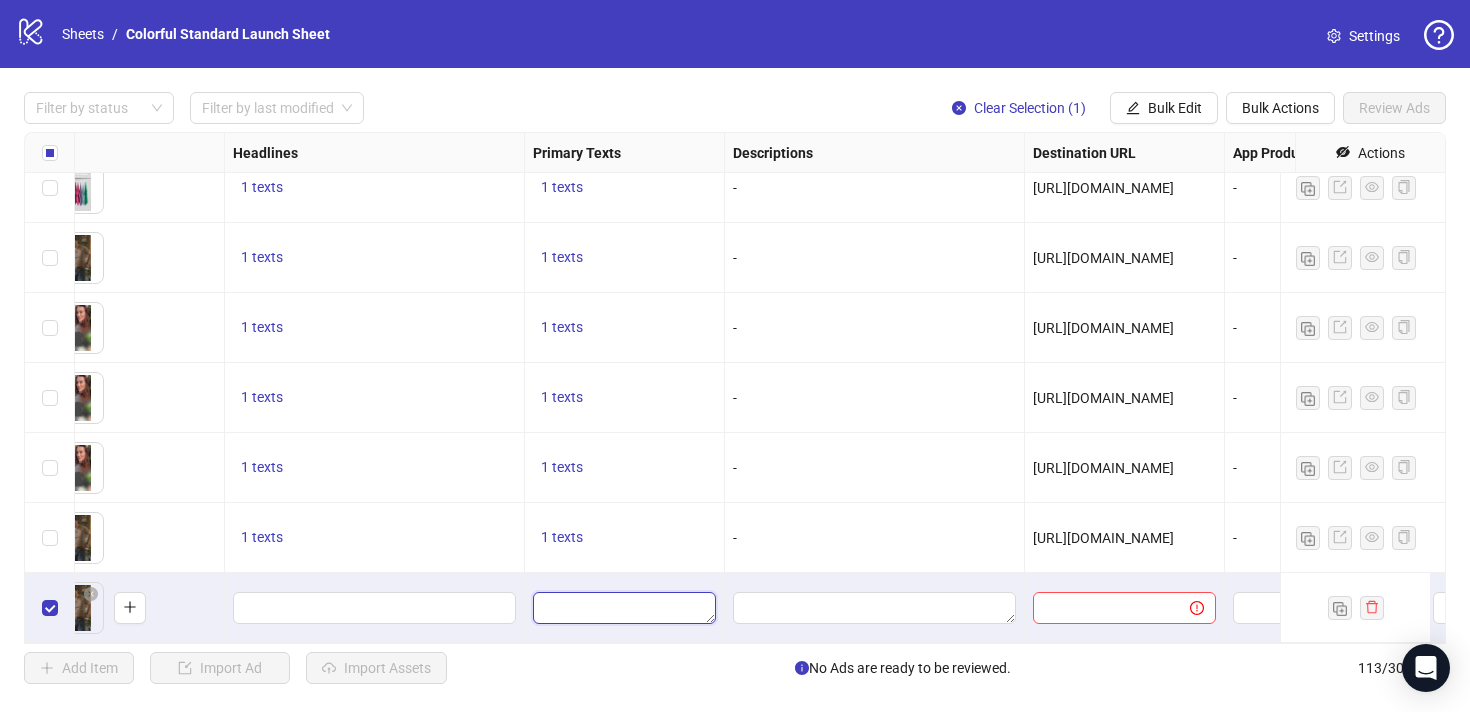 click at bounding box center (624, 608) 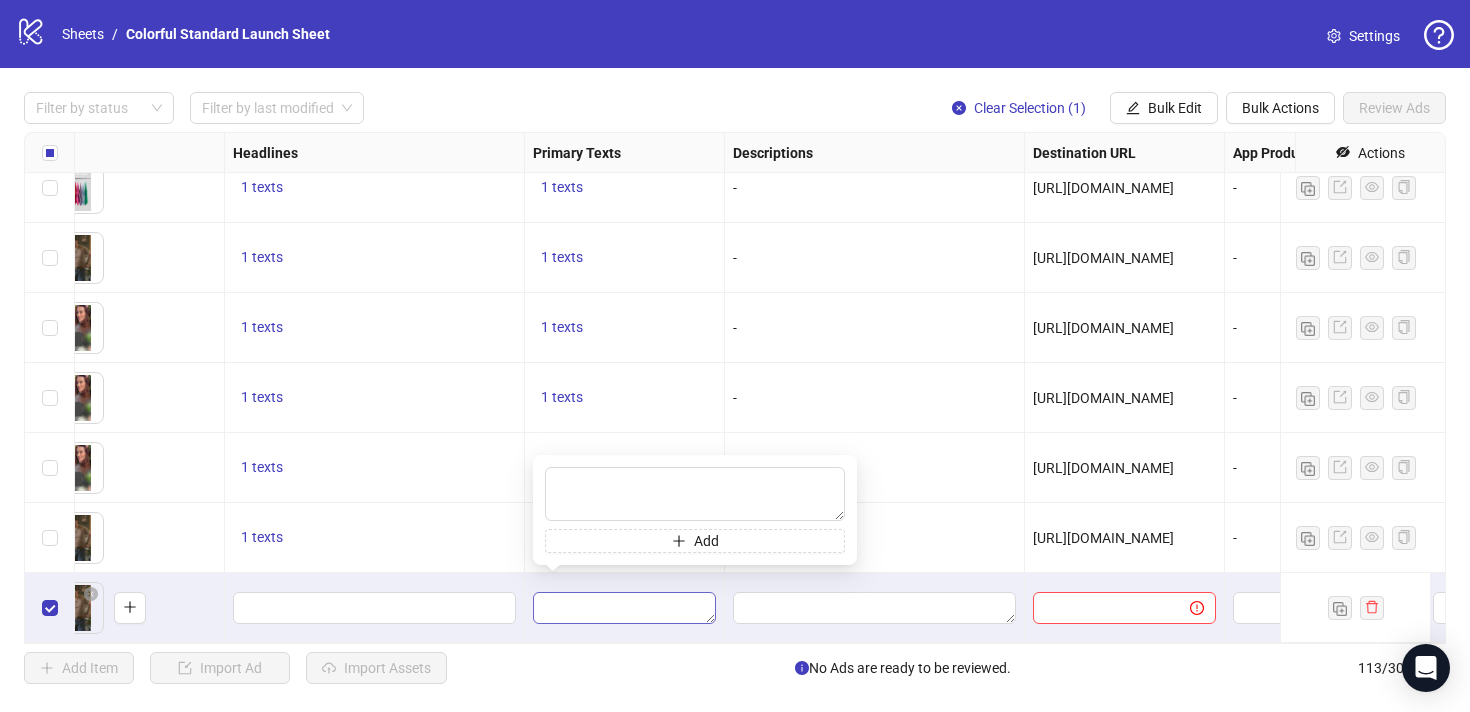 type on "**********" 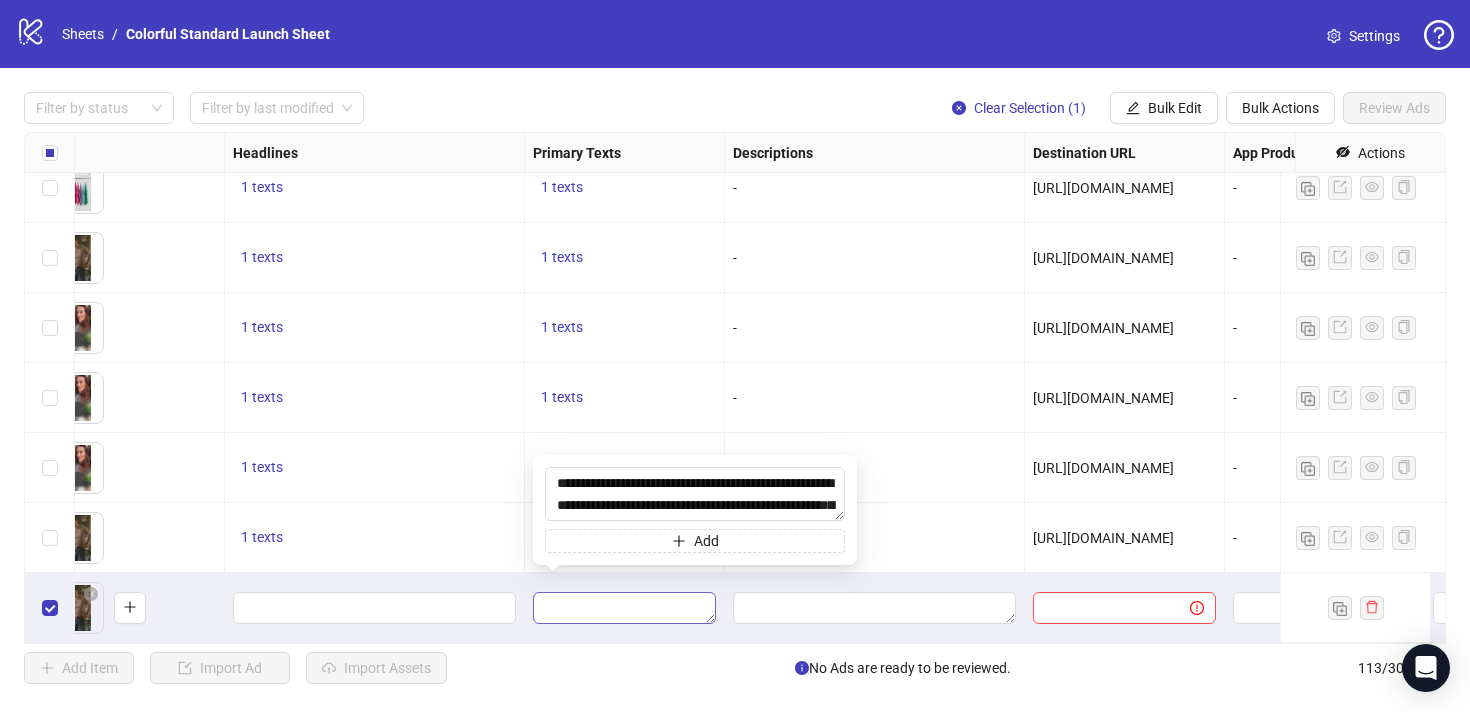 scroll, scrollTop: 257, scrollLeft: 0, axis: vertical 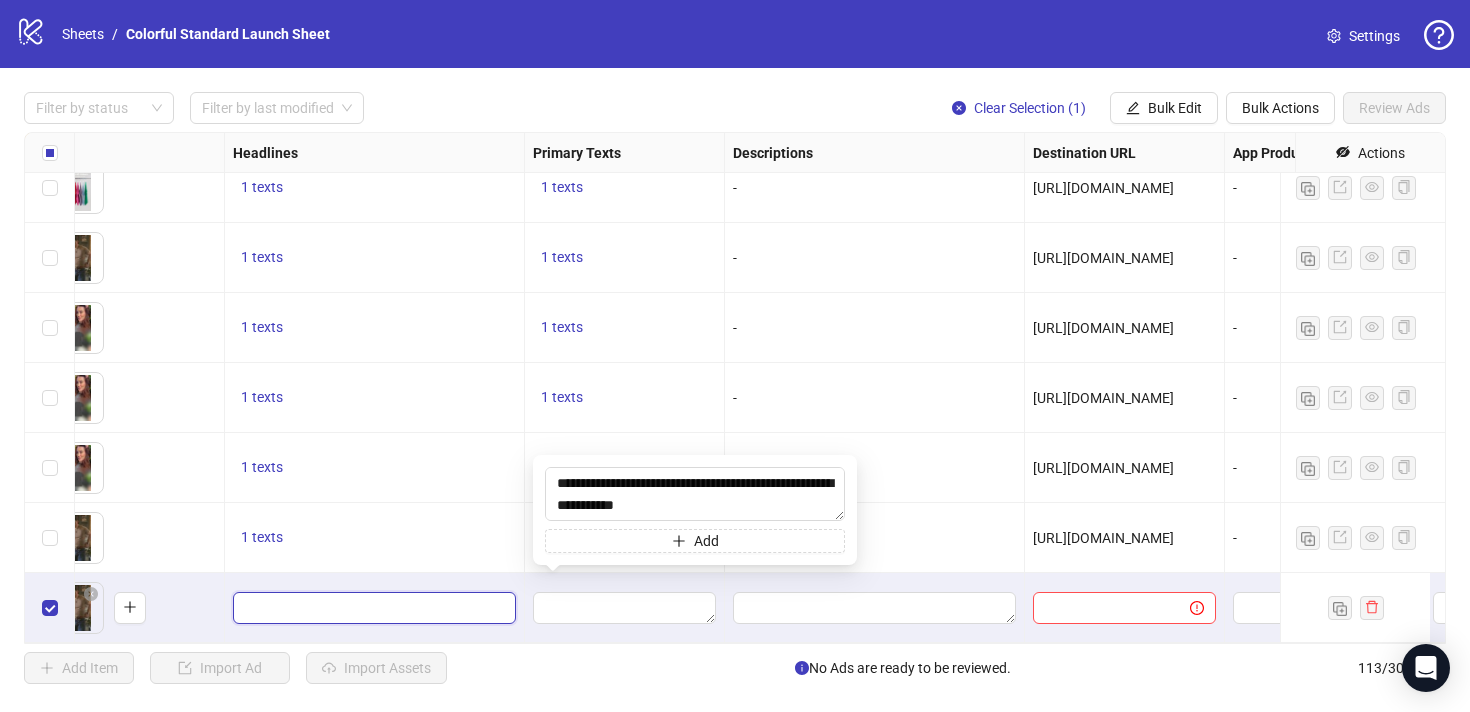 click at bounding box center [372, 608] 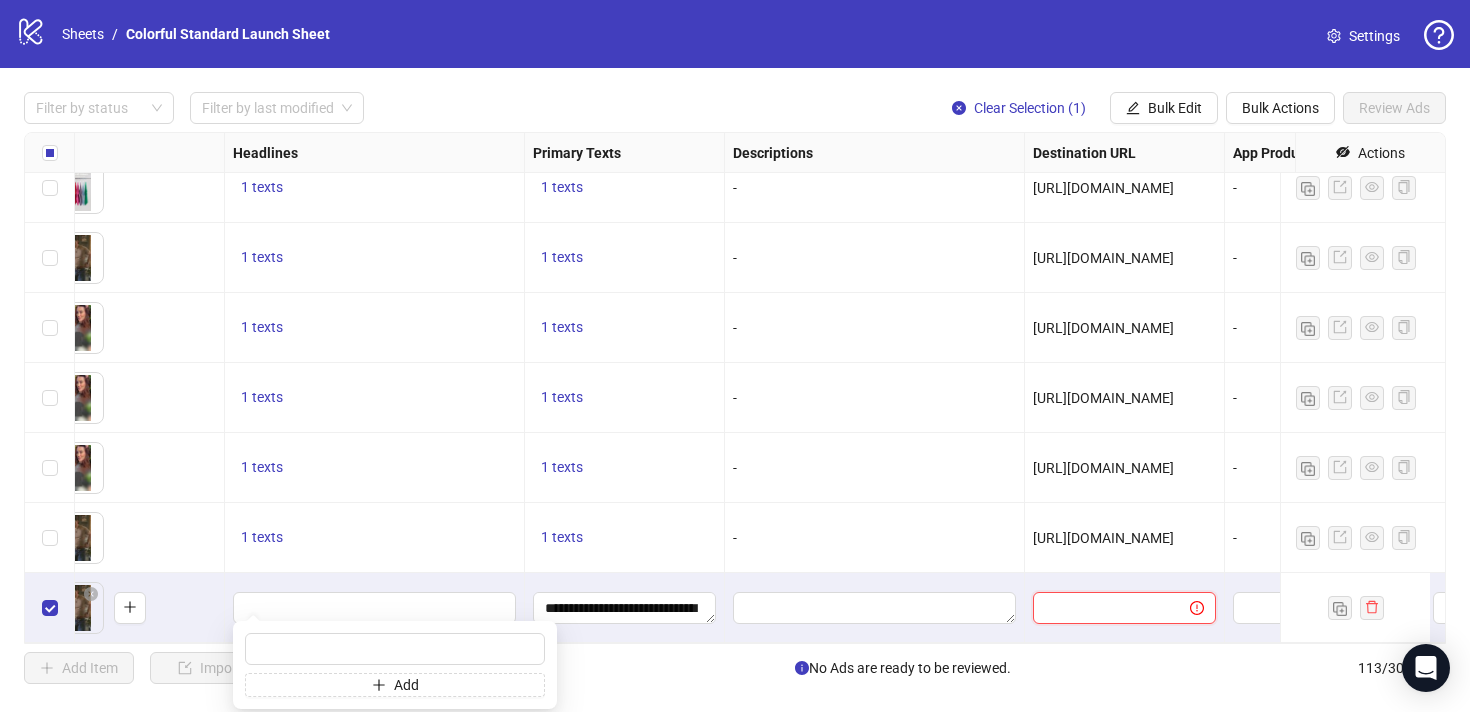 click at bounding box center (1103, 608) 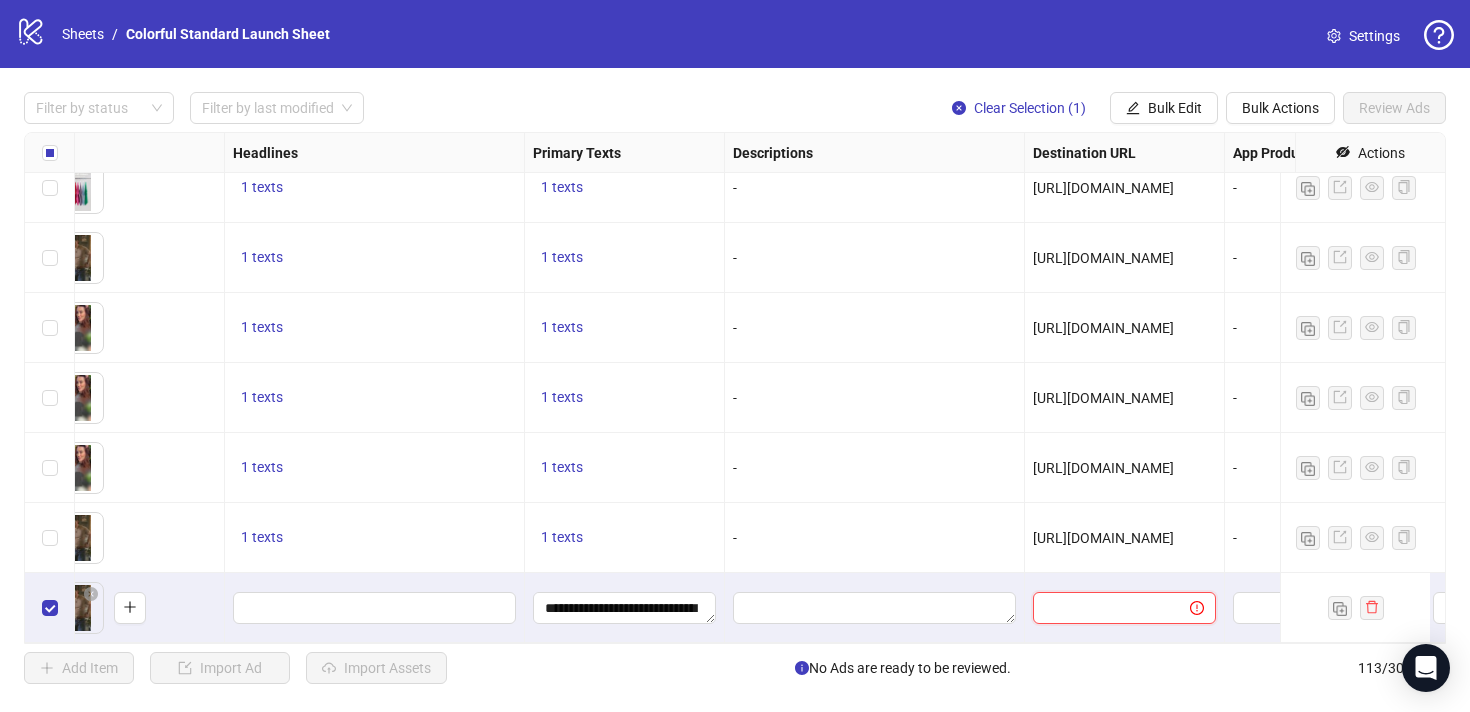 paste on "**********" 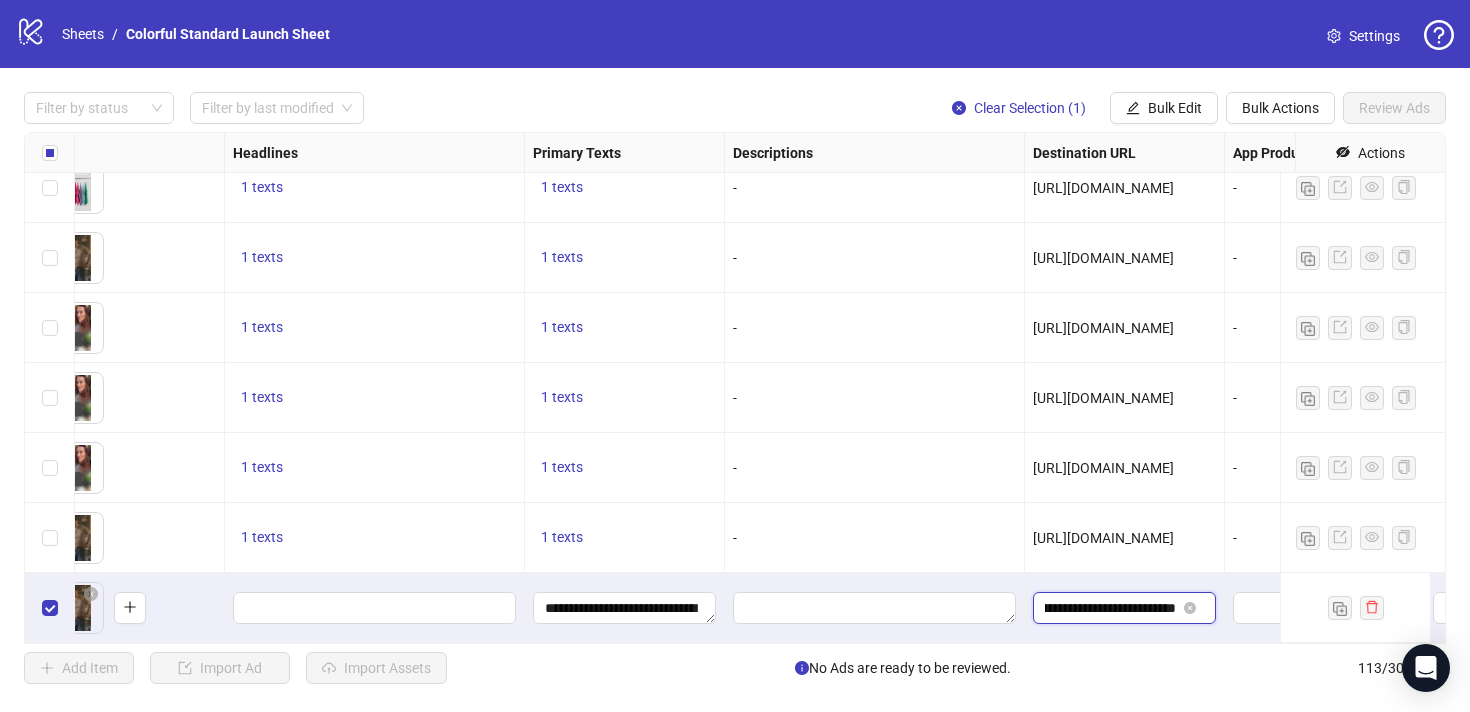 scroll, scrollTop: 0, scrollLeft: 416, axis: horizontal 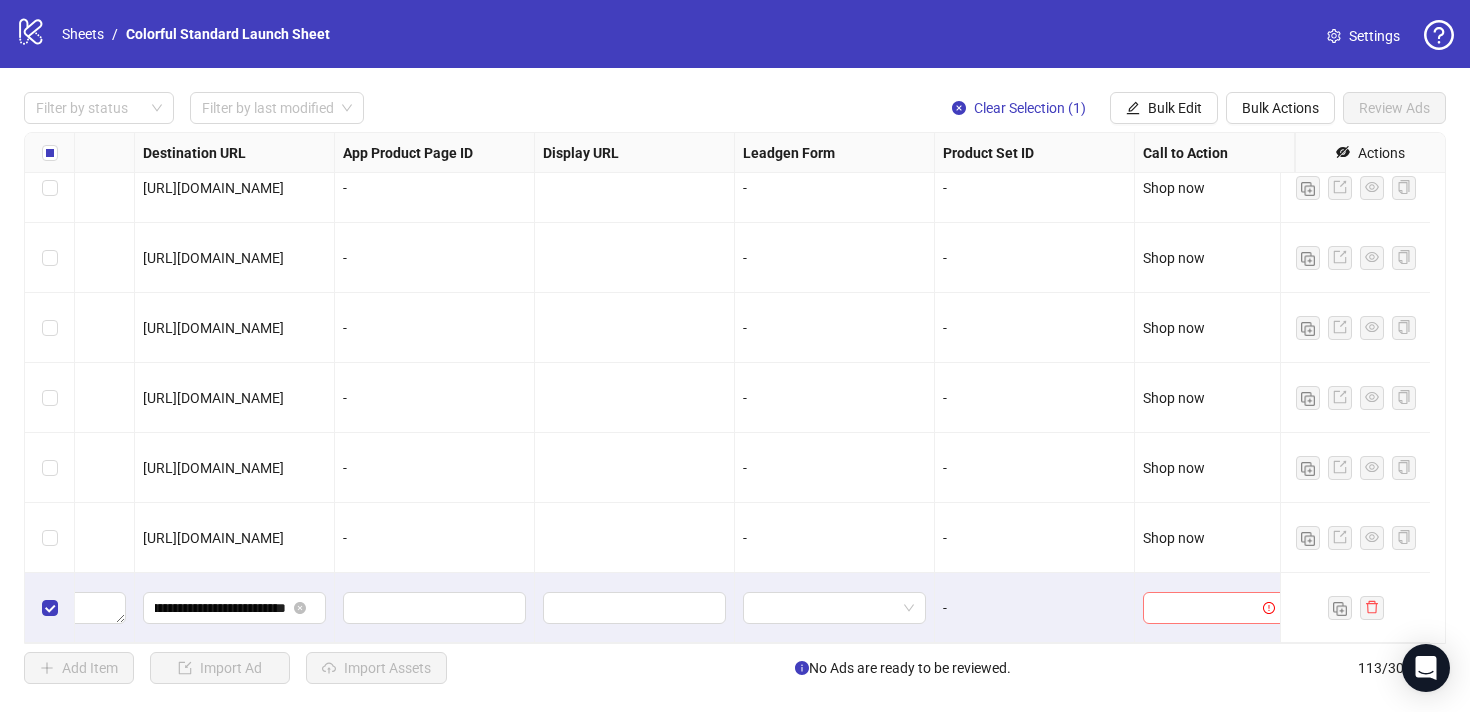 click at bounding box center (1205, 608) 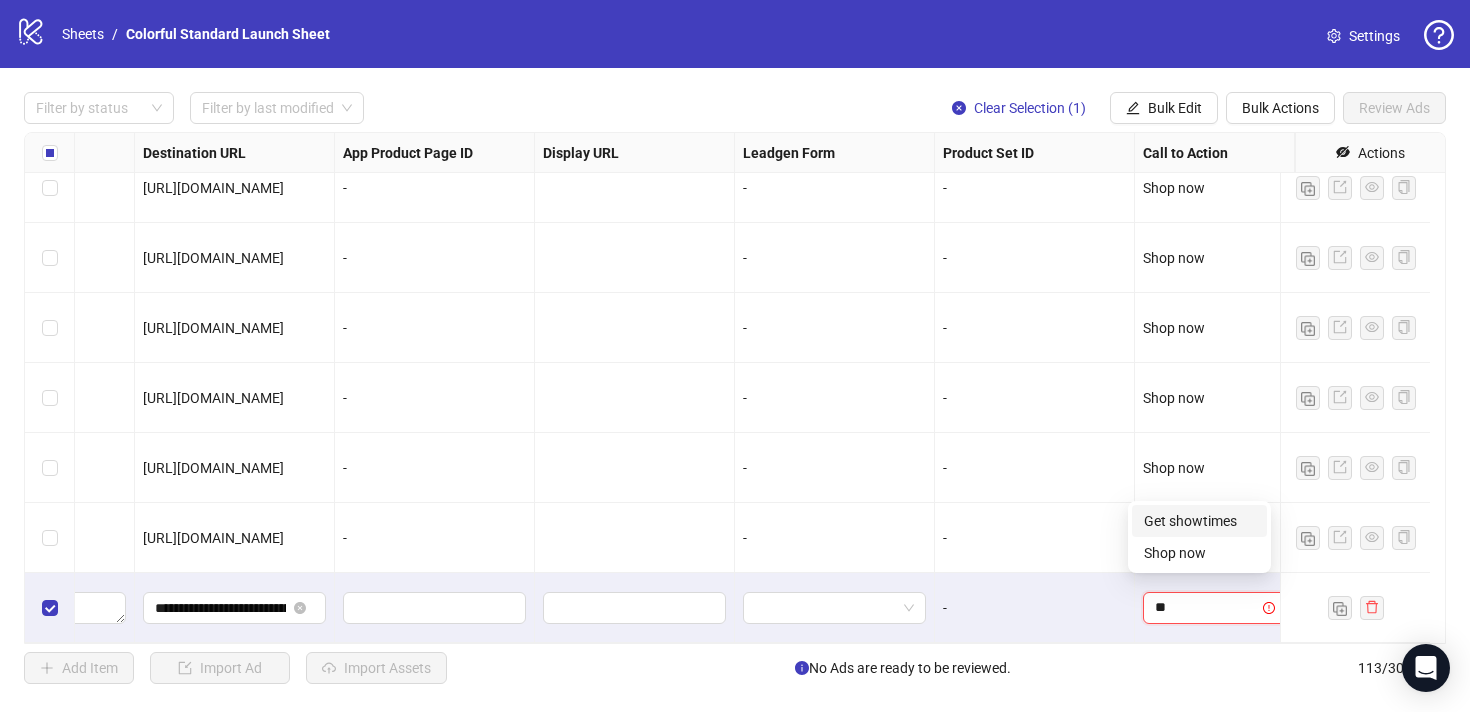 type on "***" 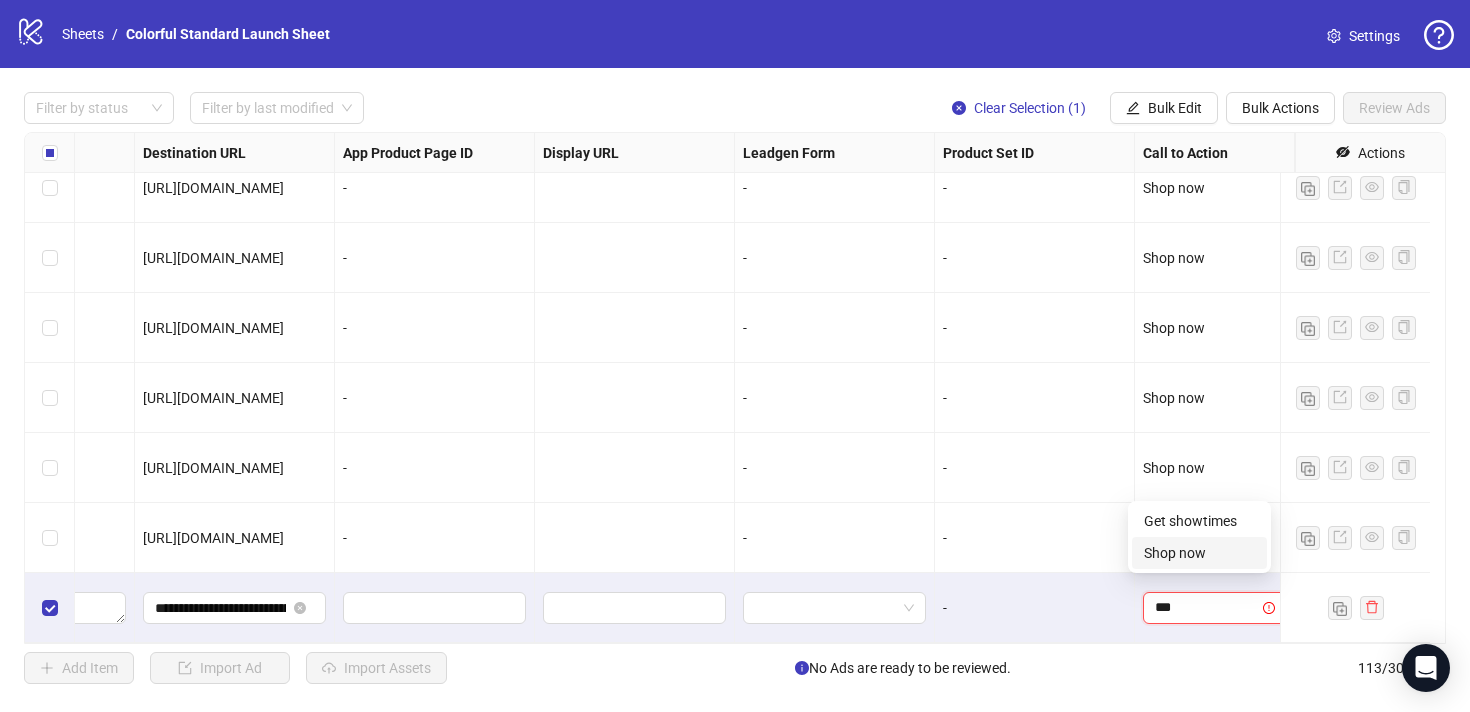click on "Shop now" at bounding box center [1199, 553] 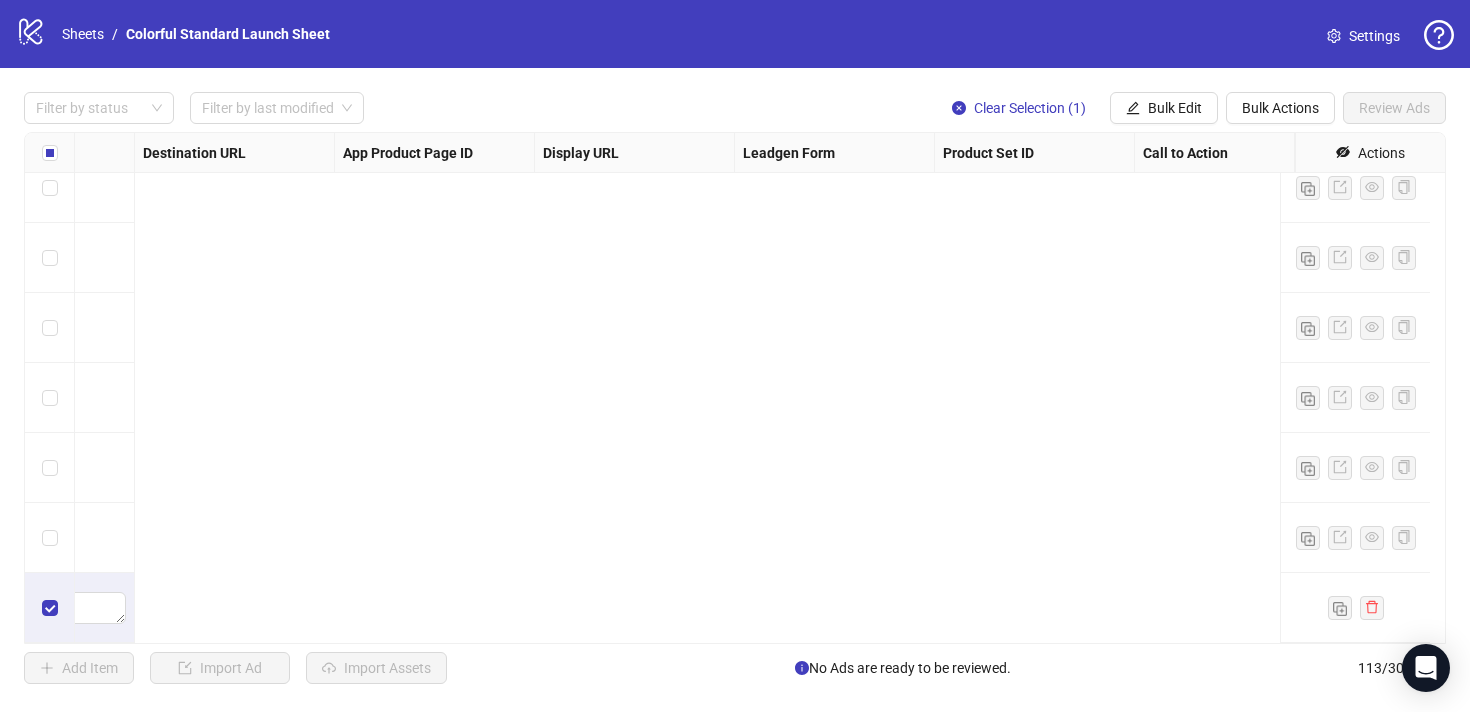 scroll, scrollTop: 7455, scrollLeft: 0, axis: vertical 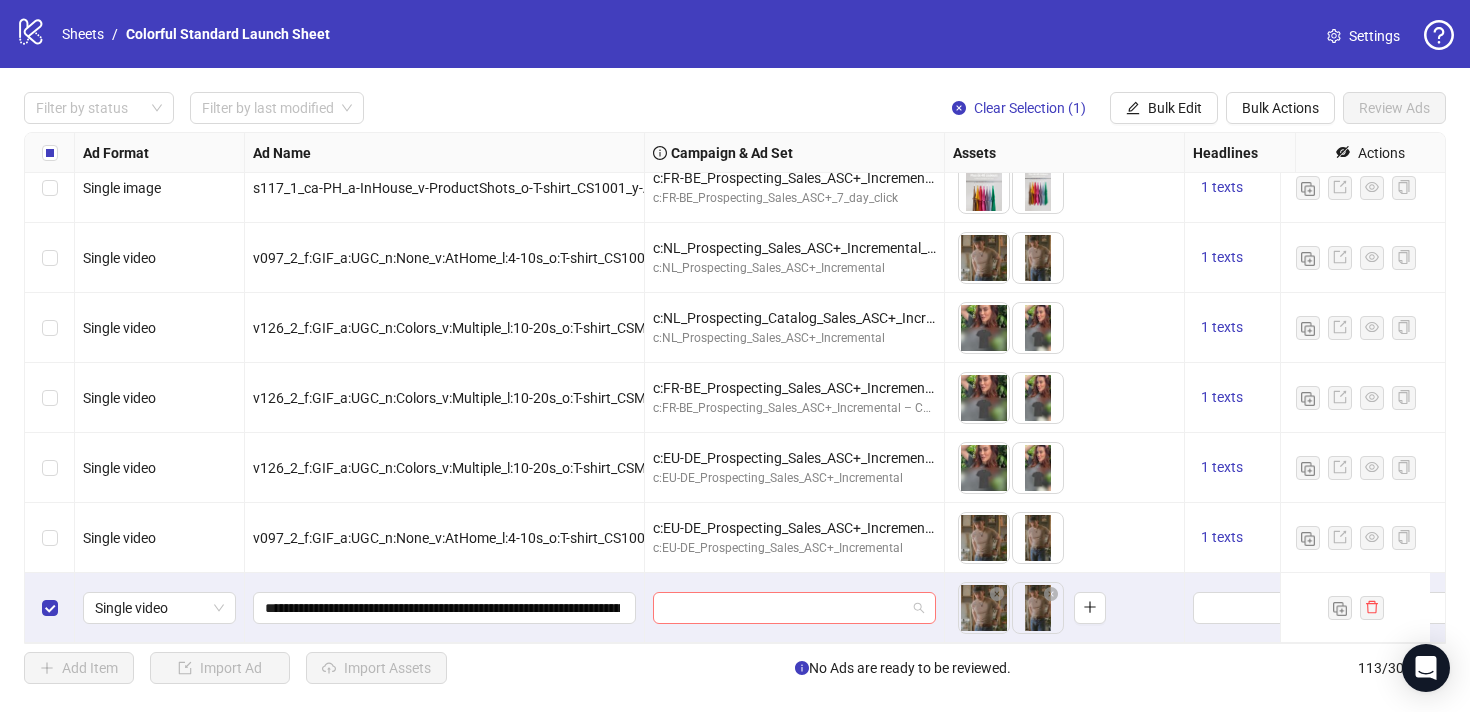 click at bounding box center (785, 608) 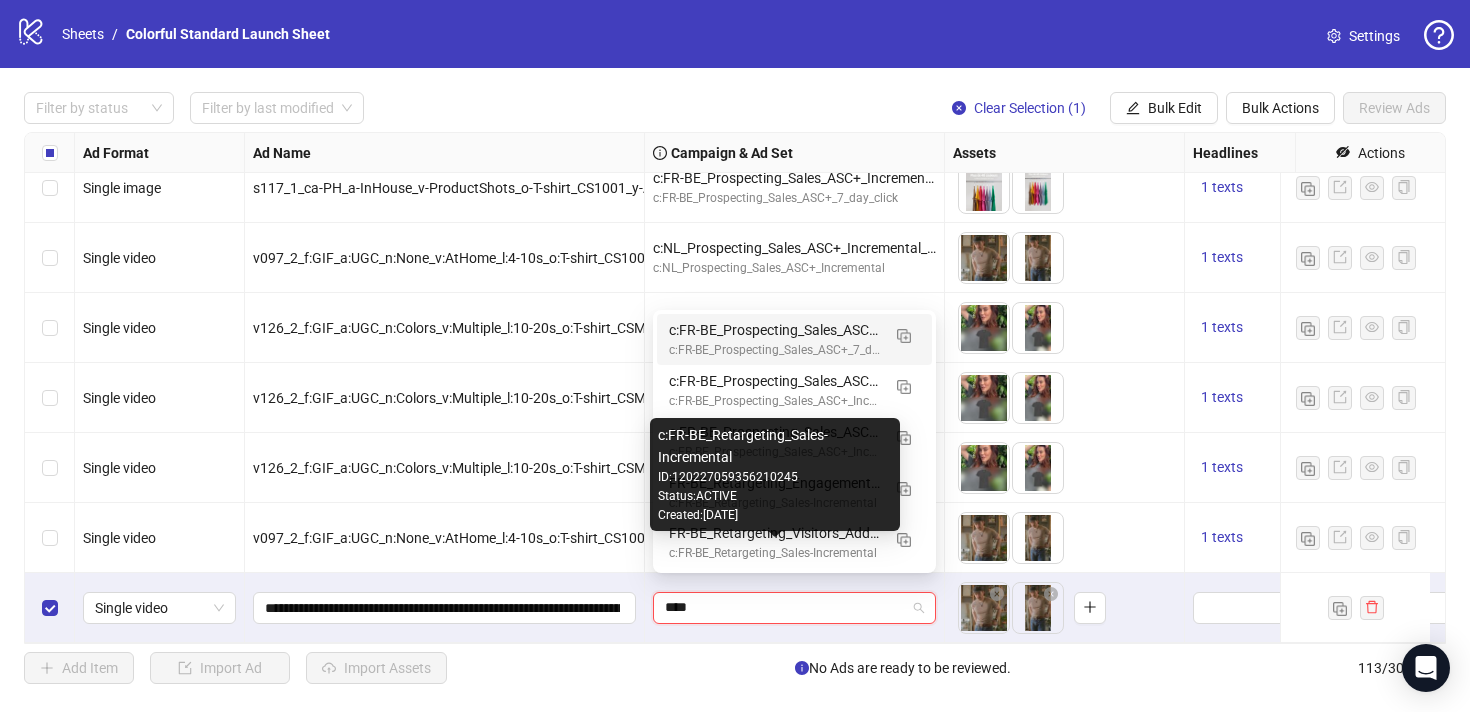 type on "*****" 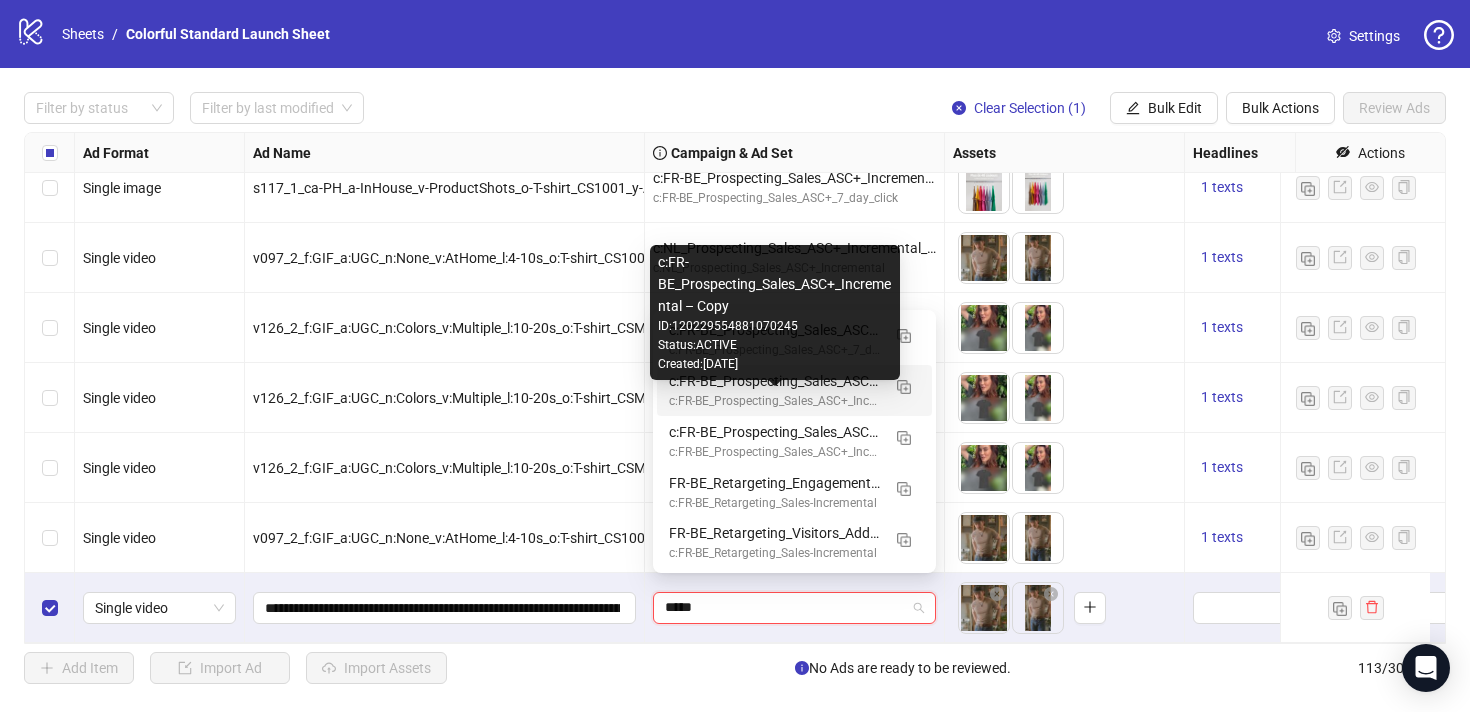 click on "c:FR-BE_Prospecting_Sales_ASC+_Incremental – Copy" at bounding box center (774, 401) 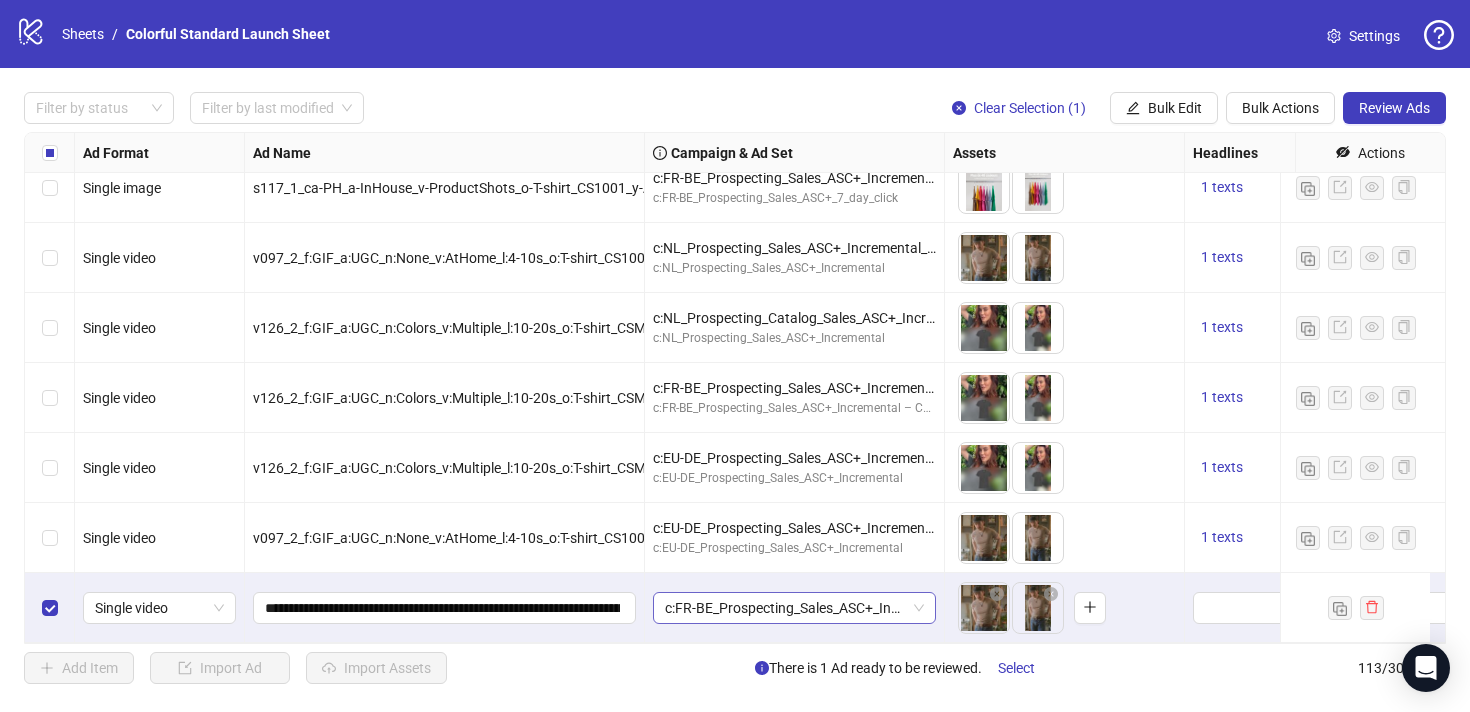 scroll, scrollTop: 7455, scrollLeft: 632, axis: both 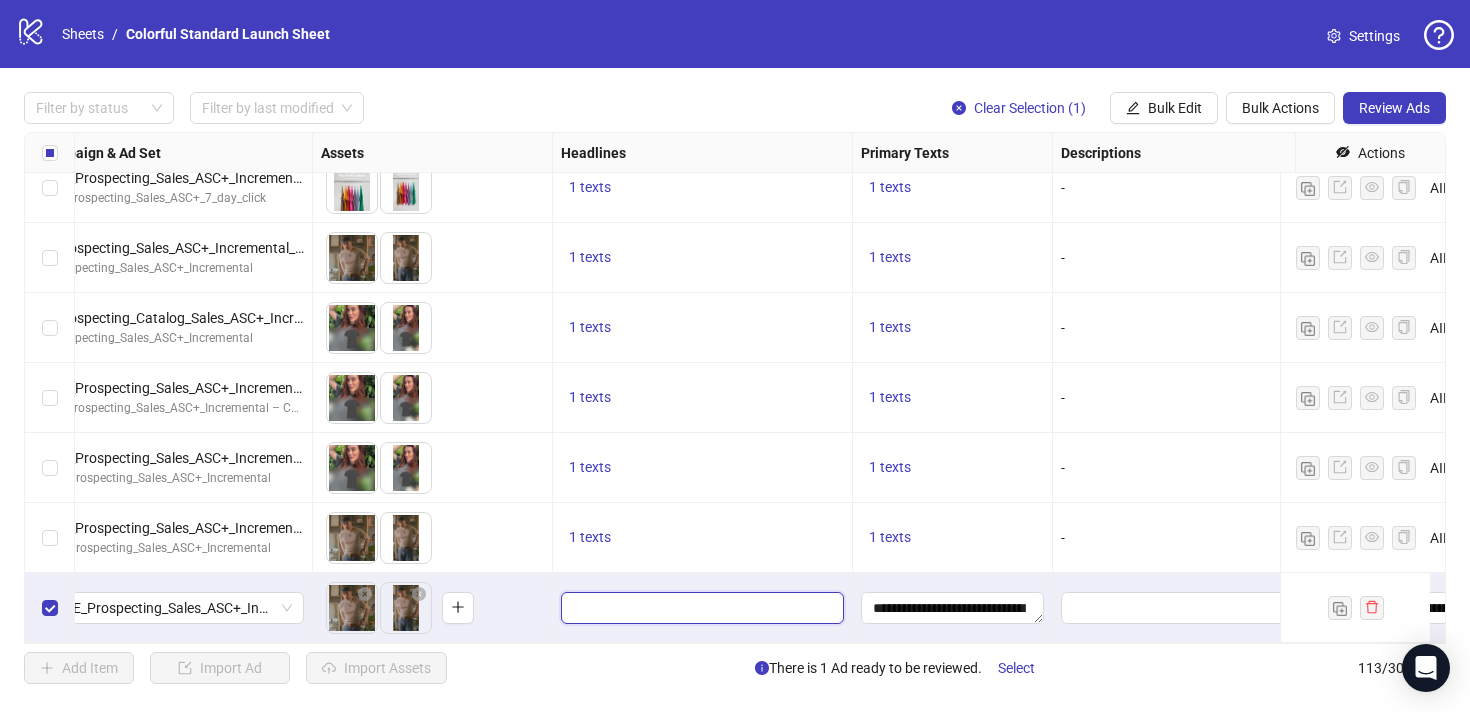 click at bounding box center [700, 608] 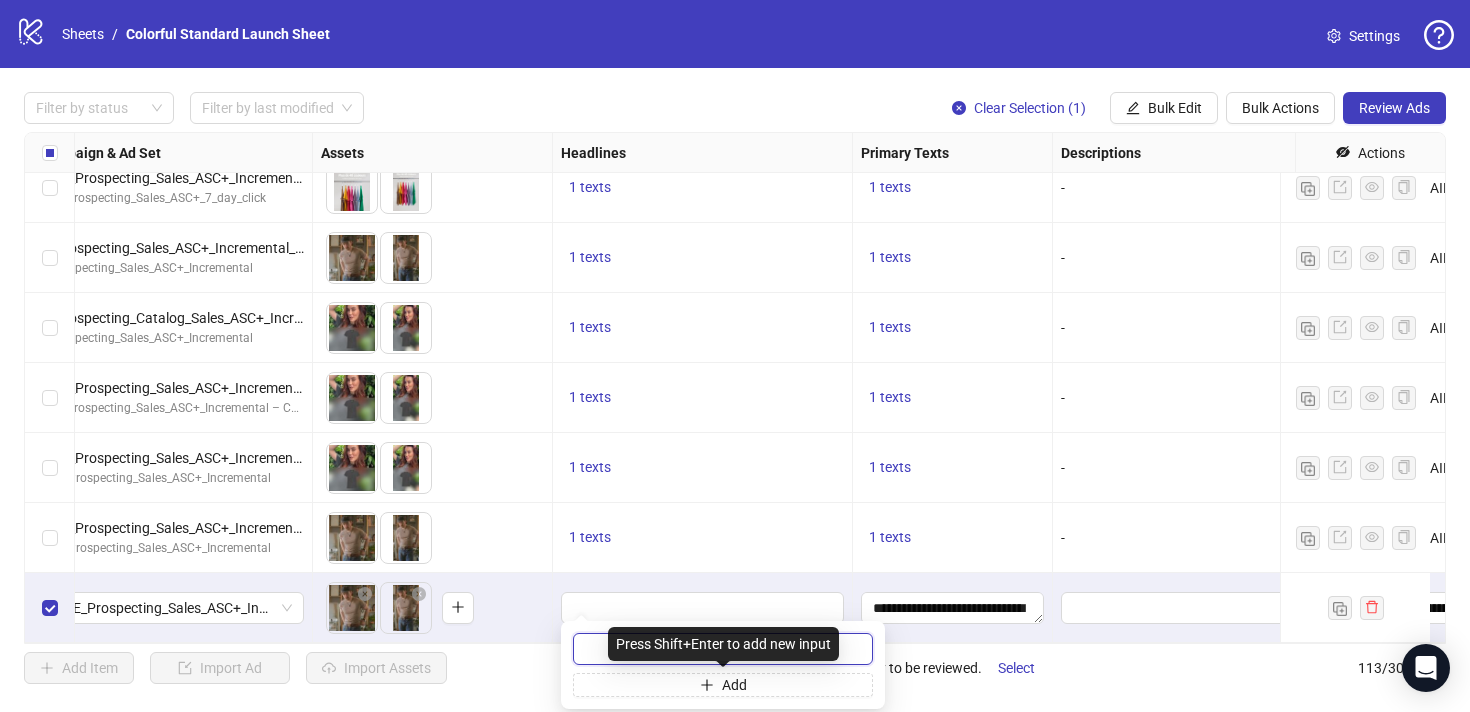 paste on "**********" 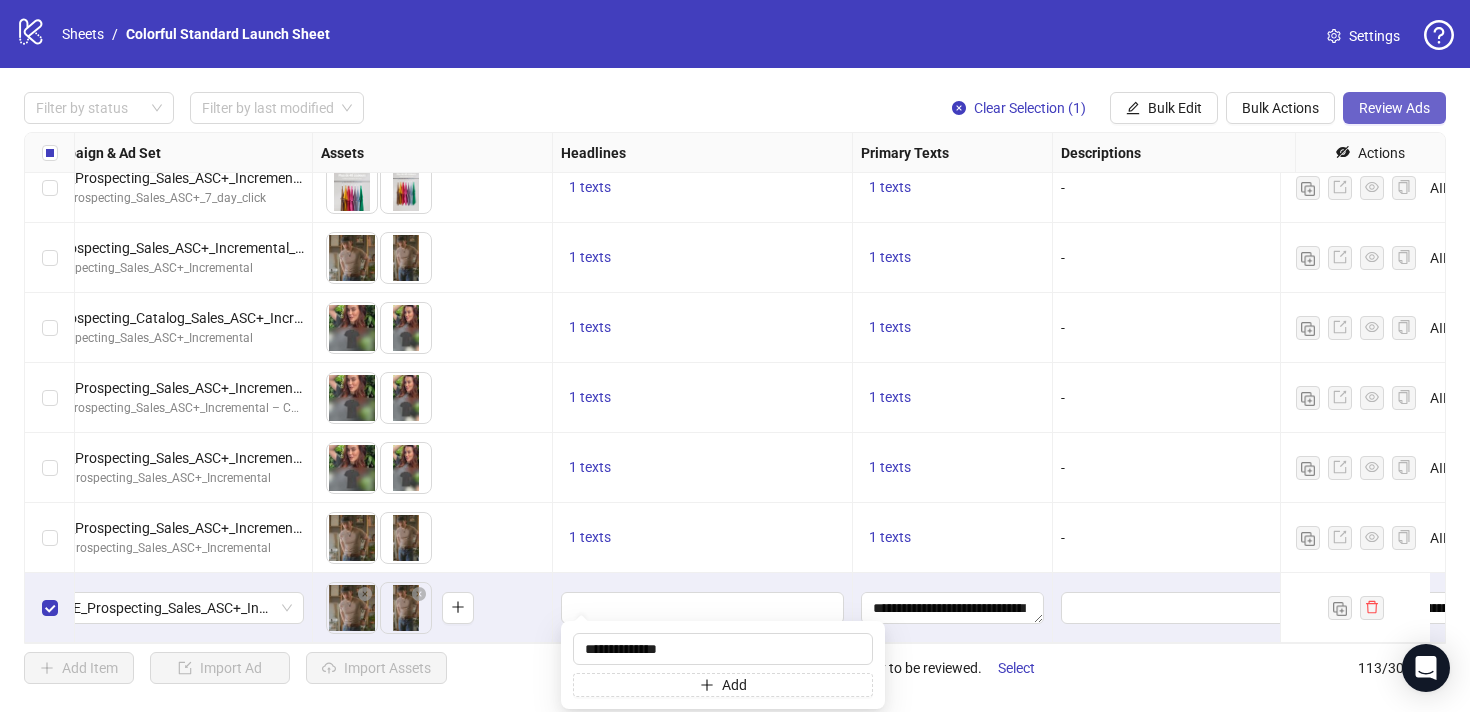 click on "Review Ads" at bounding box center [1394, 108] 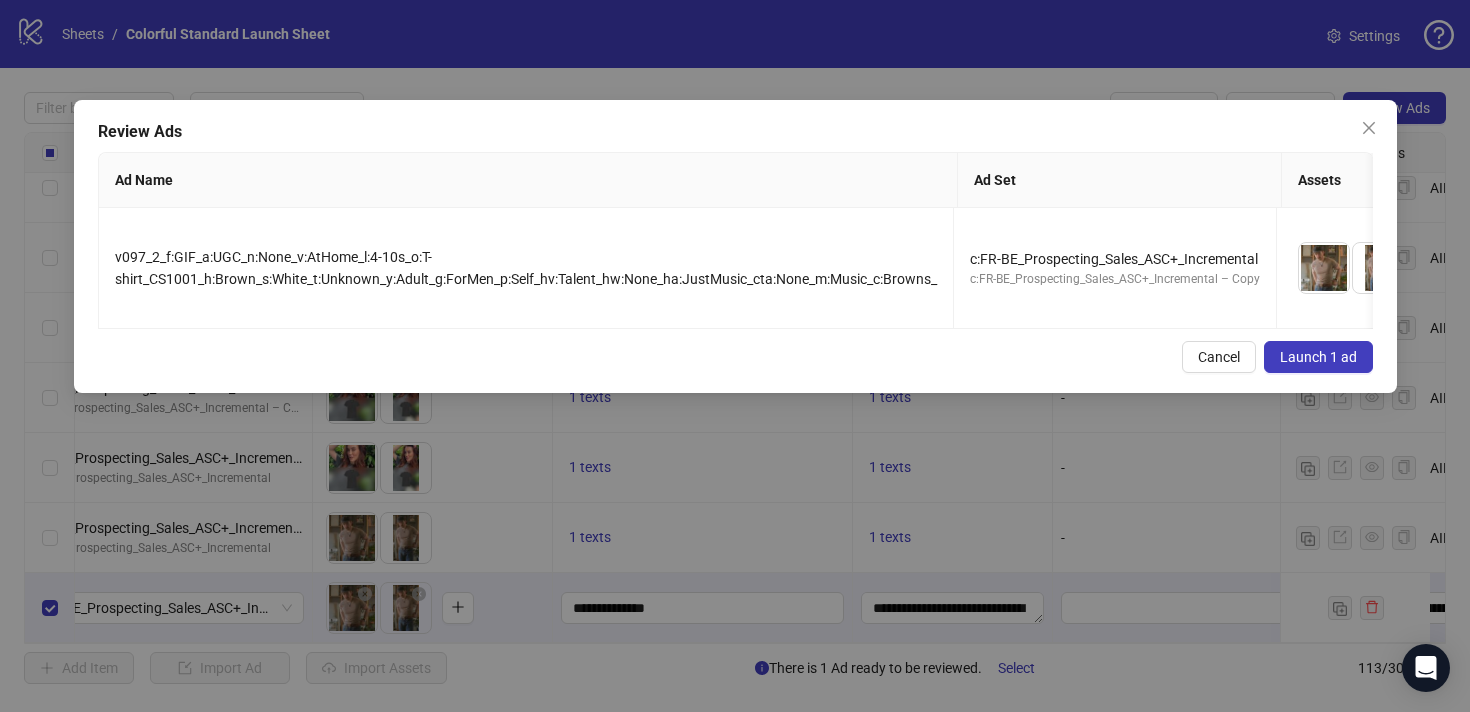 click on "Launch 1 ad" at bounding box center (1318, 357) 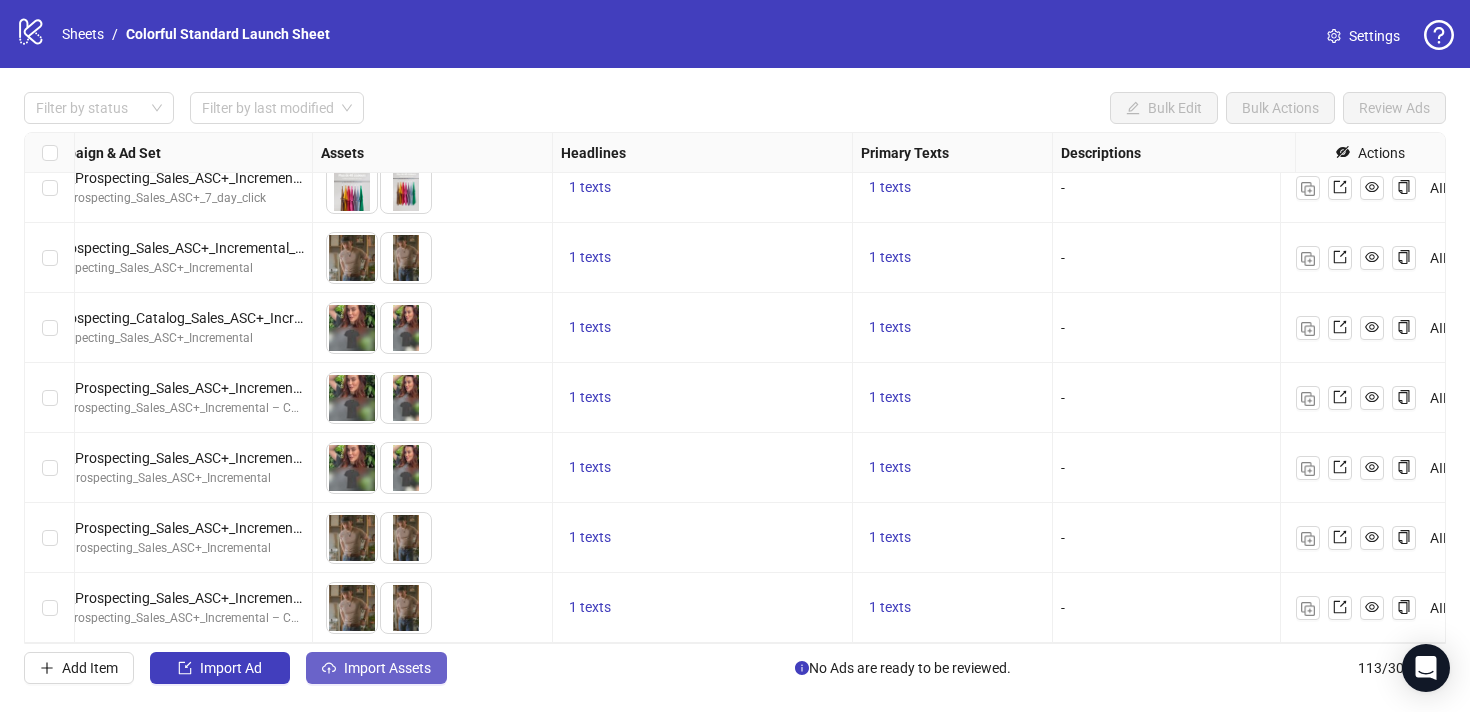 click on "Import Assets" at bounding box center [387, 668] 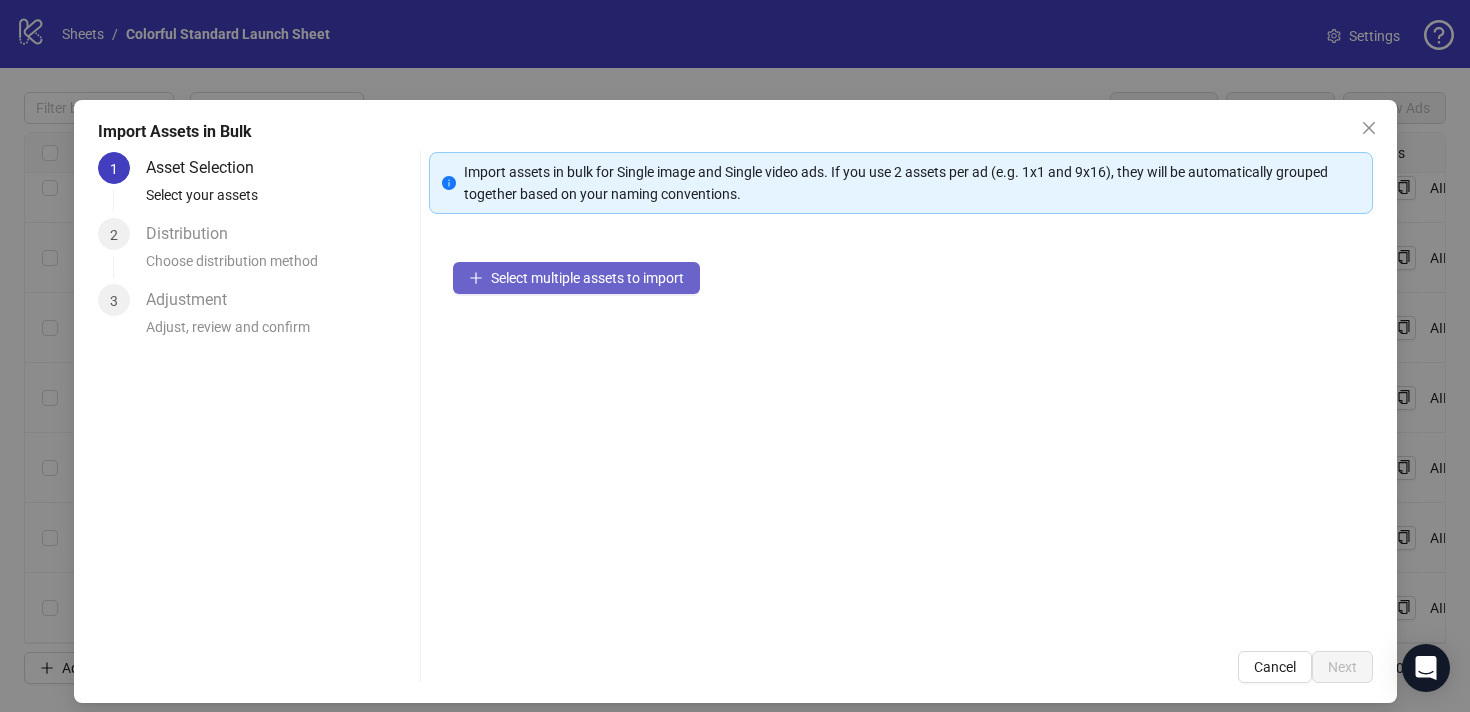 click on "Select multiple assets to import" at bounding box center (587, 278) 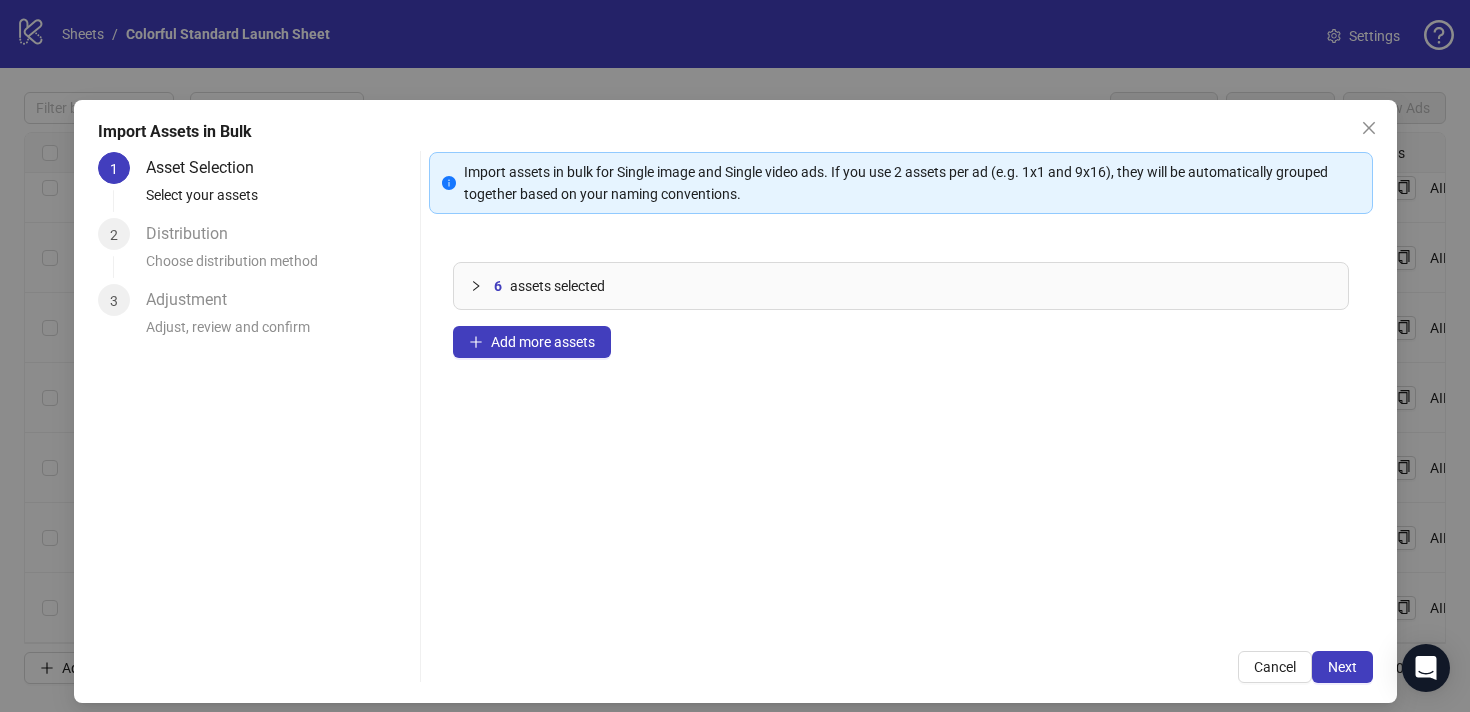 click 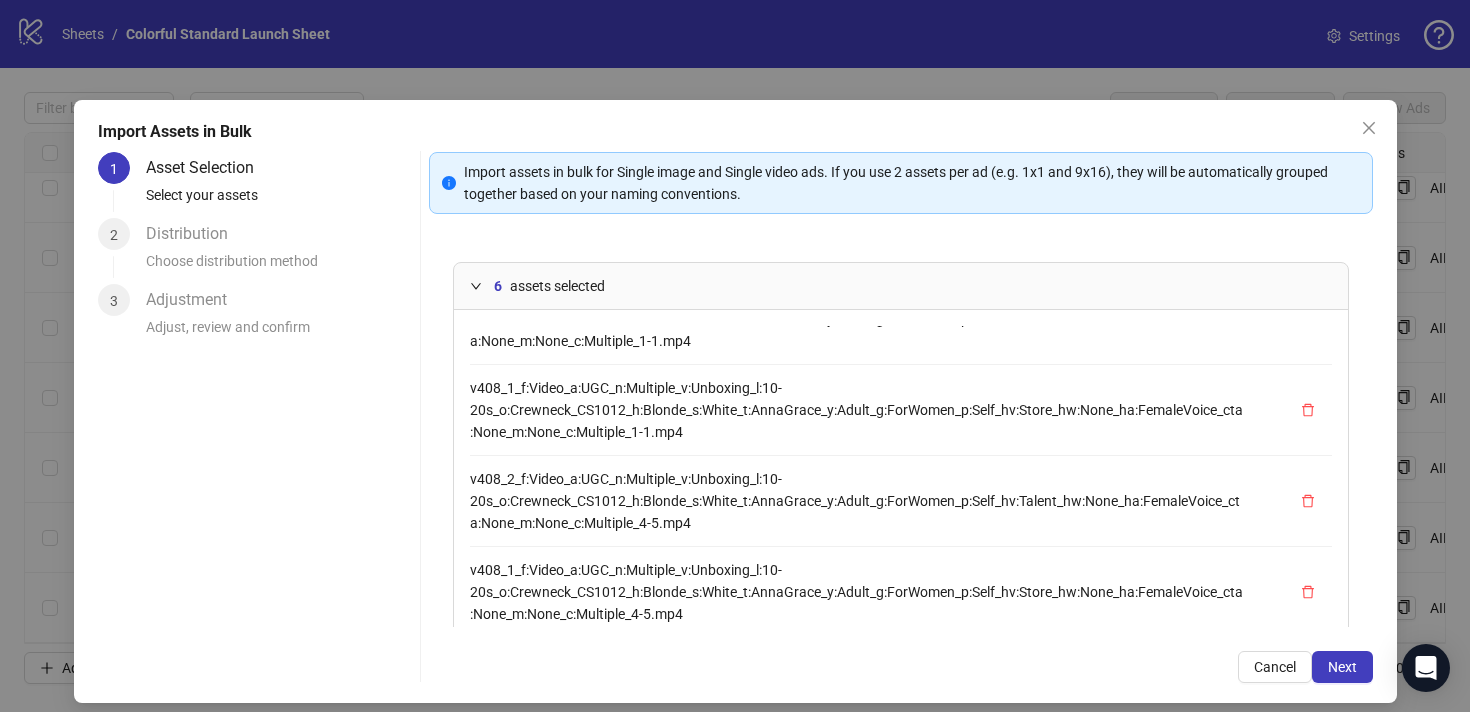 scroll, scrollTop: 0, scrollLeft: 0, axis: both 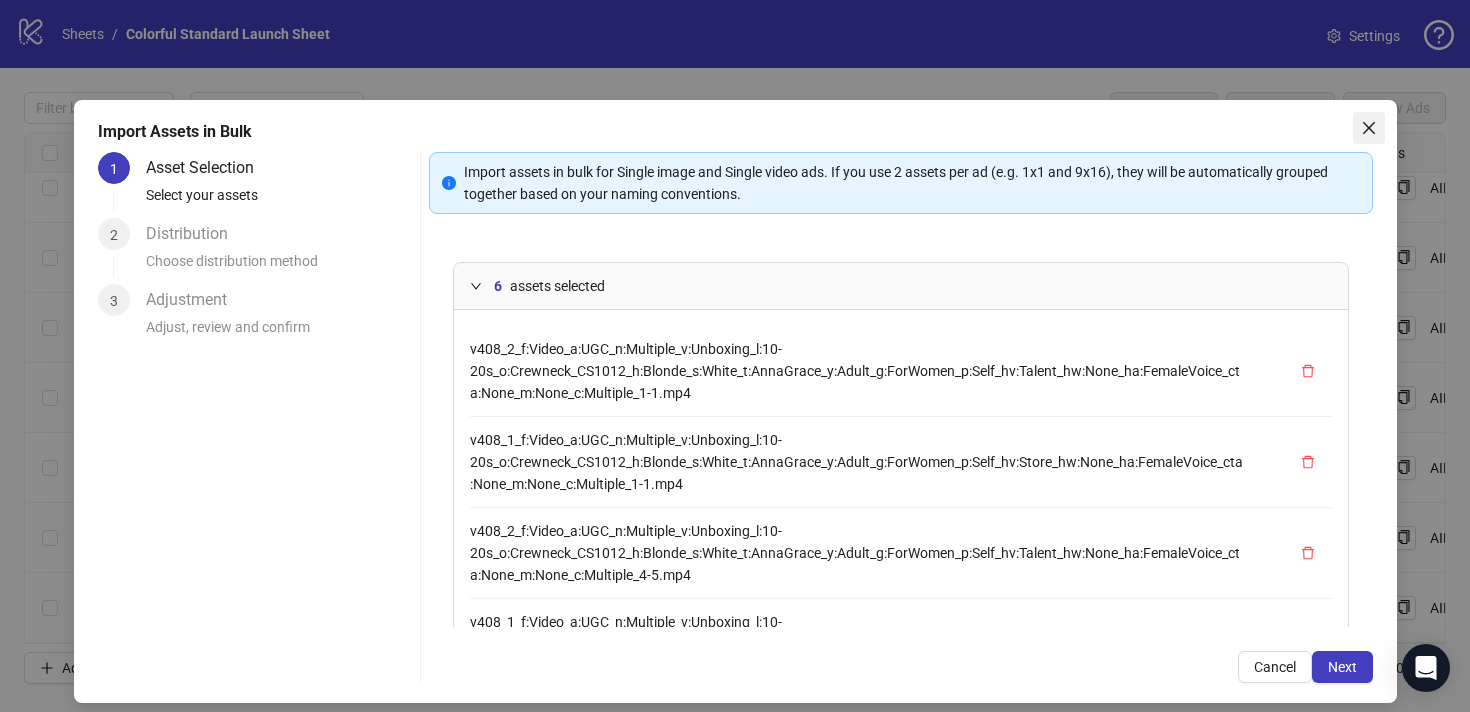 click at bounding box center [1369, 128] 